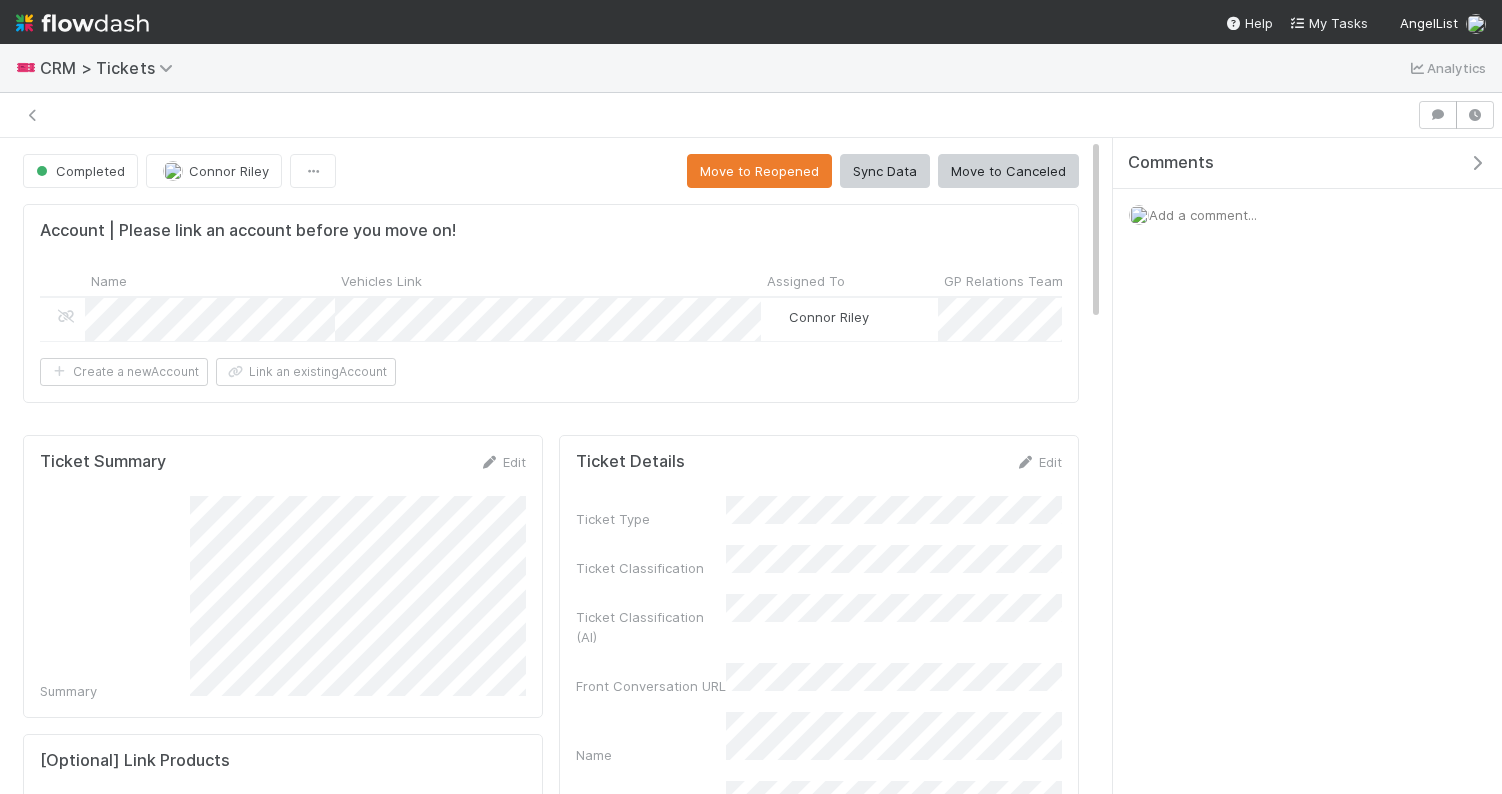 scroll, scrollTop: 0, scrollLeft: 0, axis: both 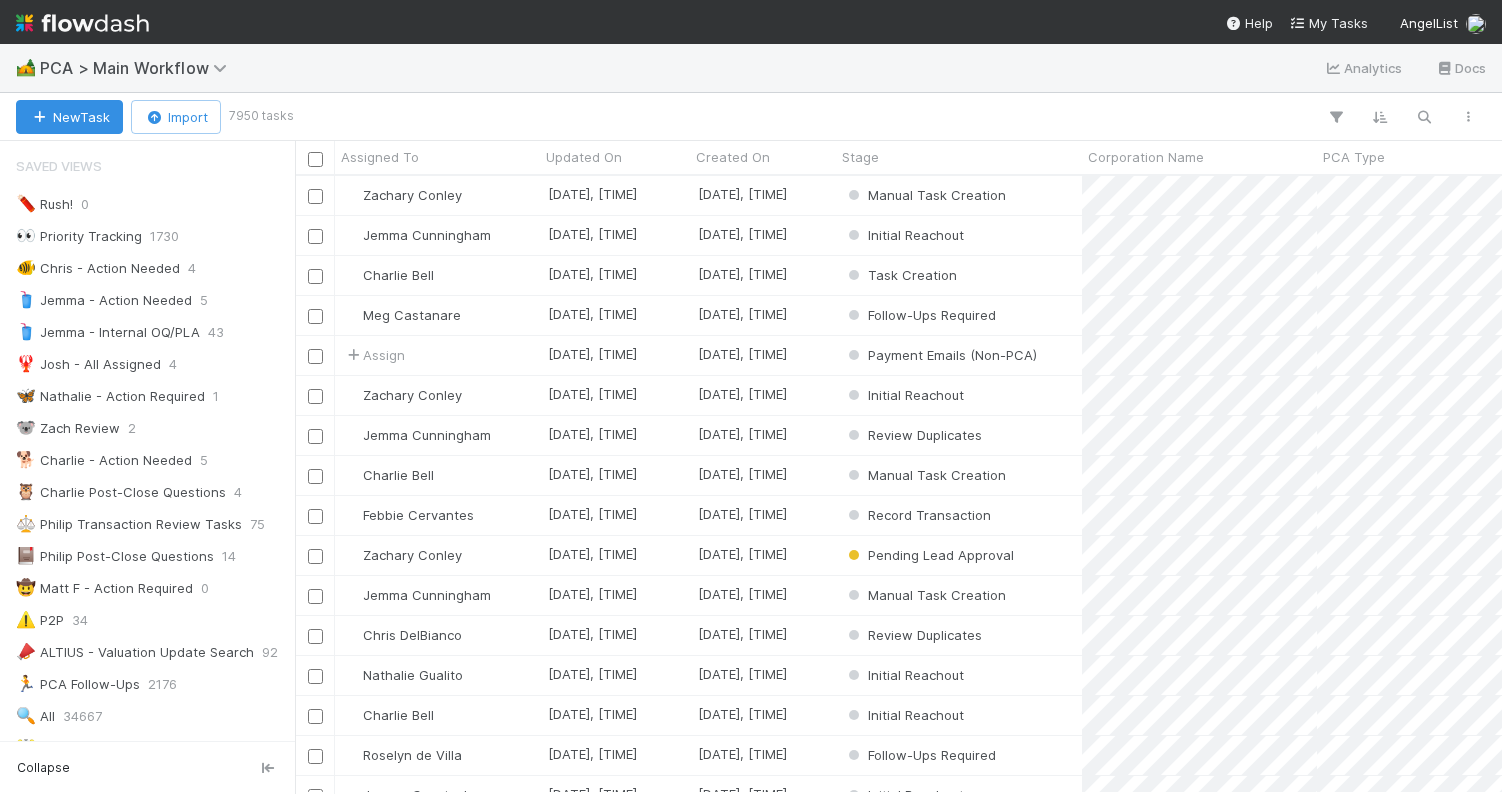 click at bounding box center [890, 117] 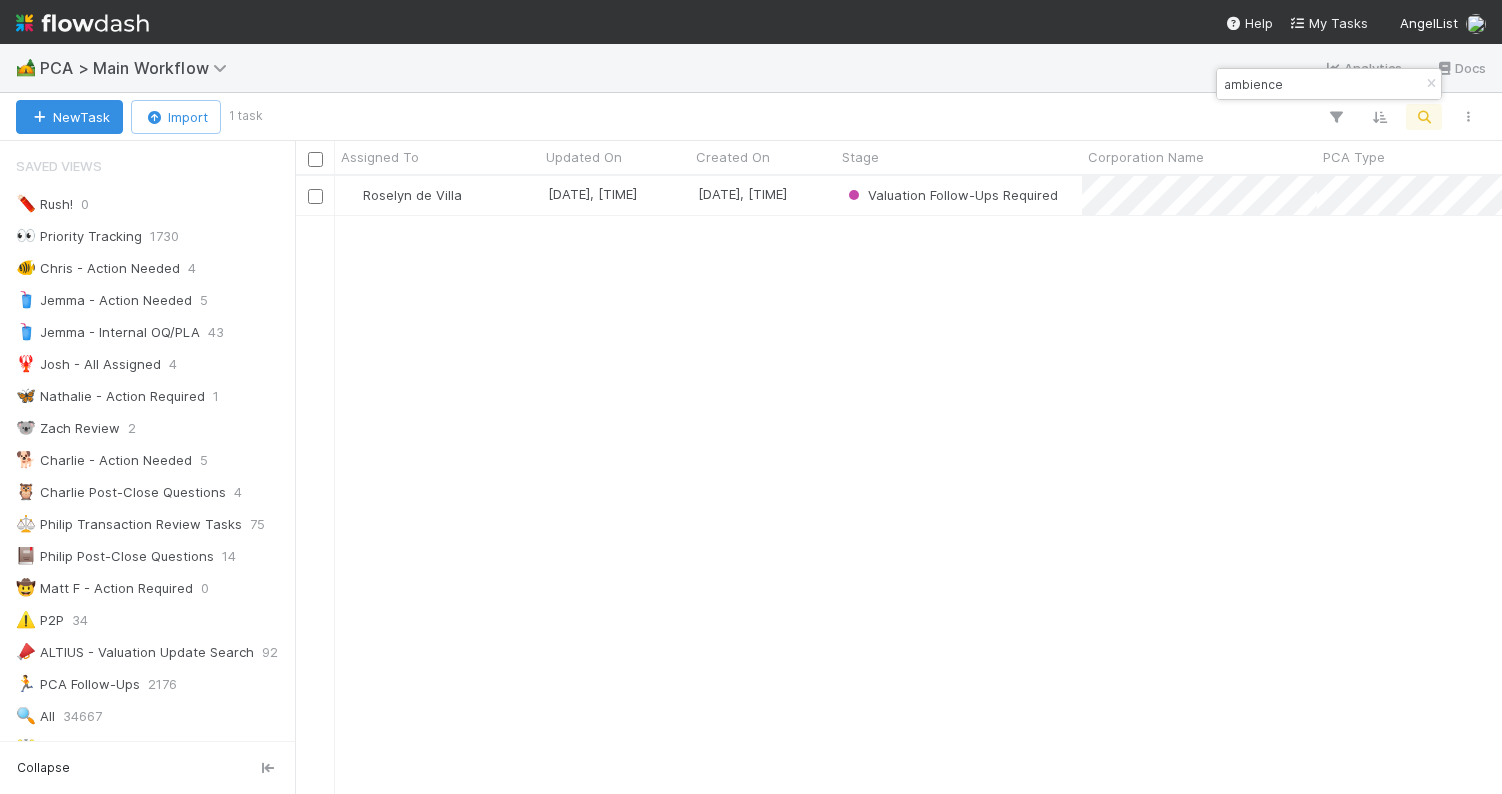 scroll, scrollTop: 0, scrollLeft: 1, axis: horizontal 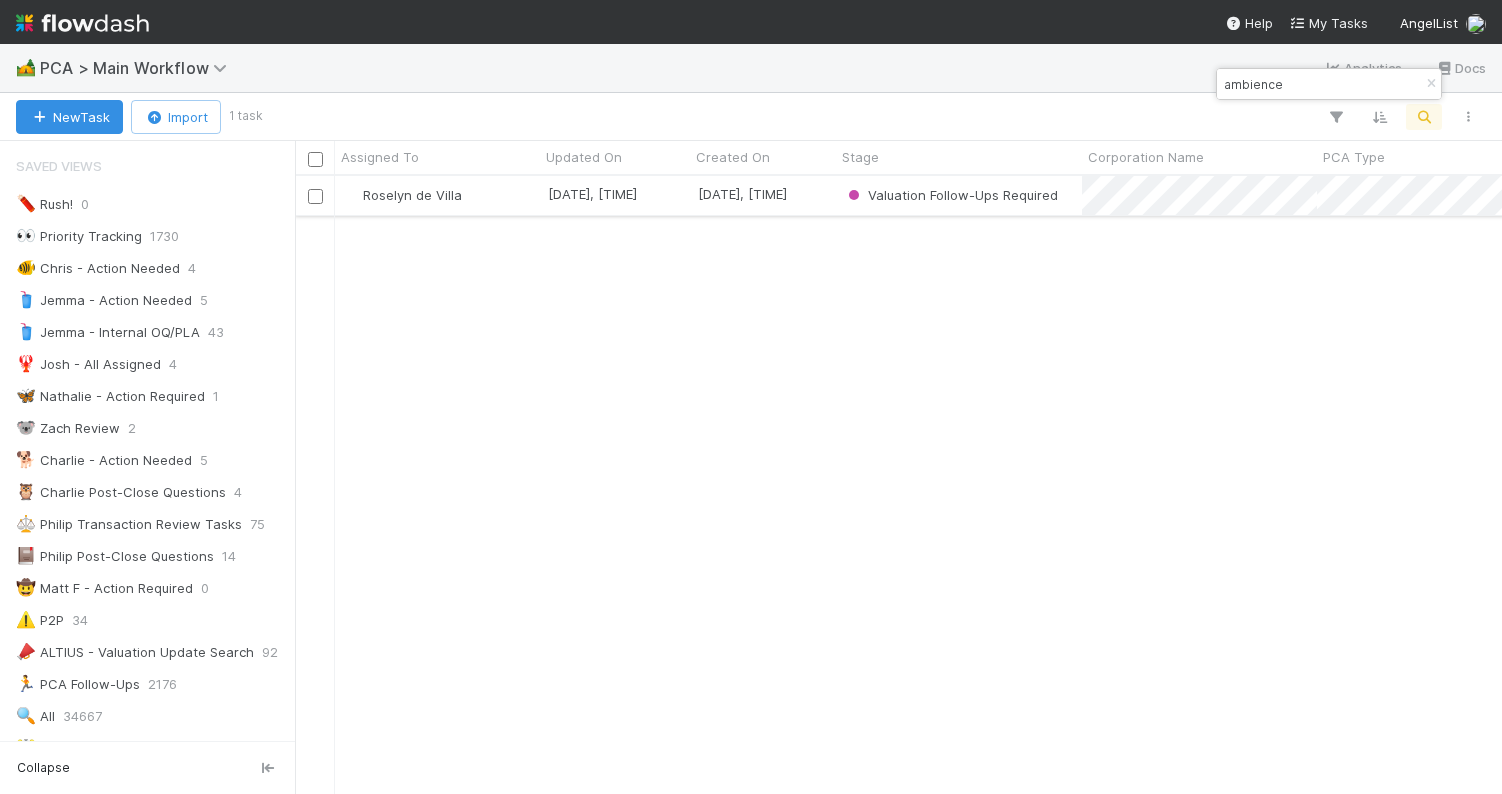 type on "ambience" 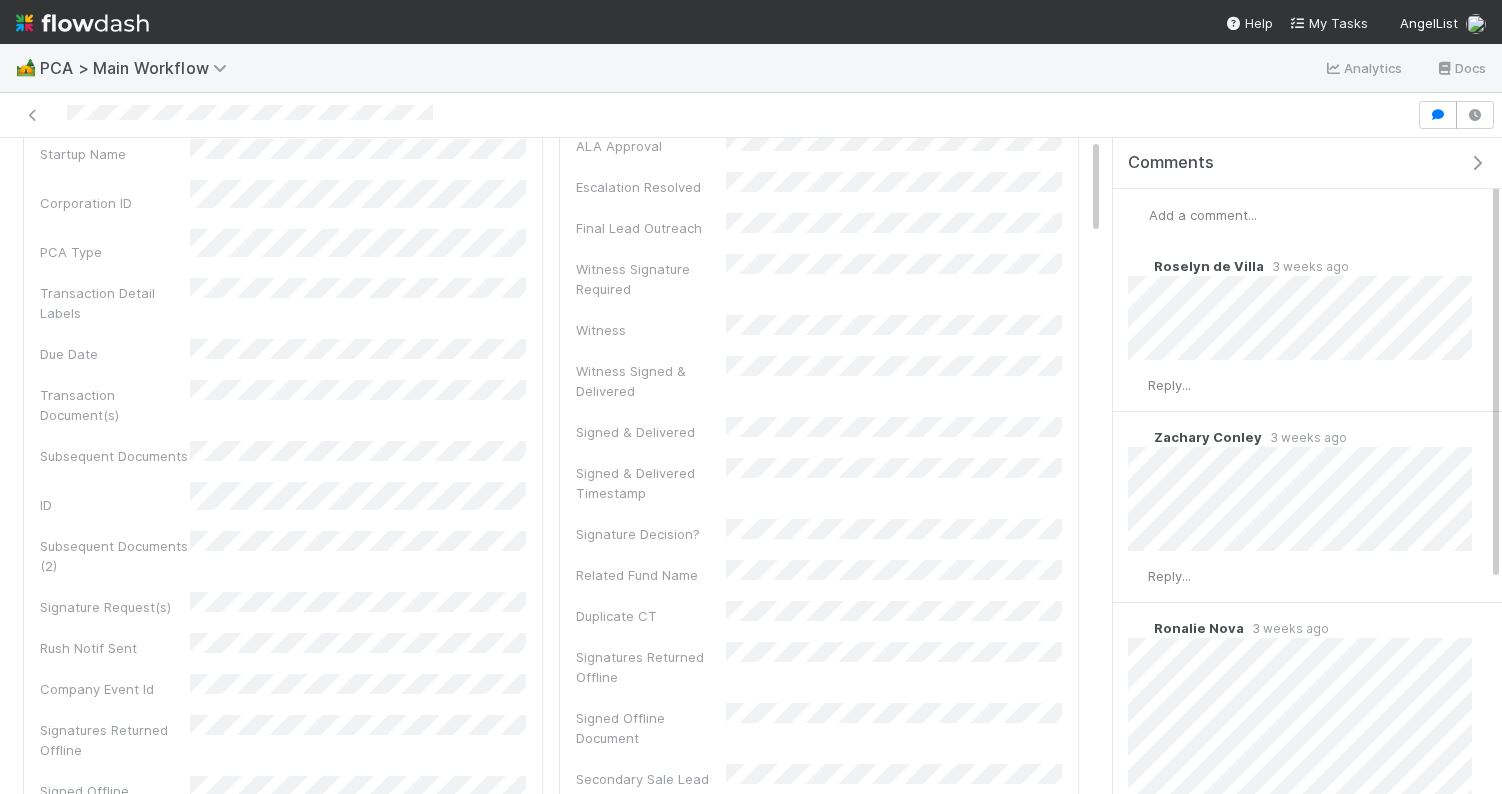 scroll, scrollTop: 0, scrollLeft: 0, axis: both 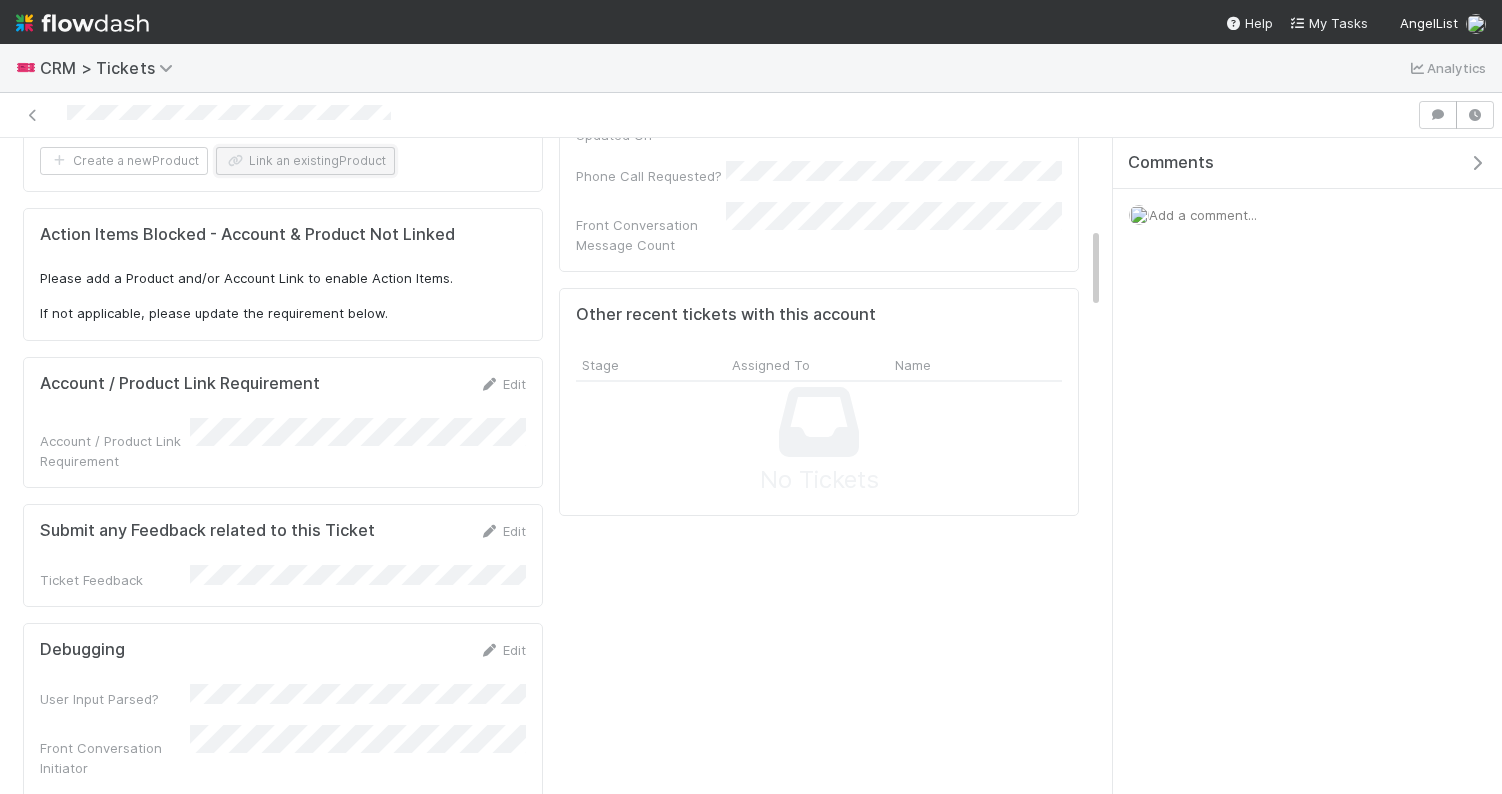 click on "Link an existing  Product" at bounding box center [305, 161] 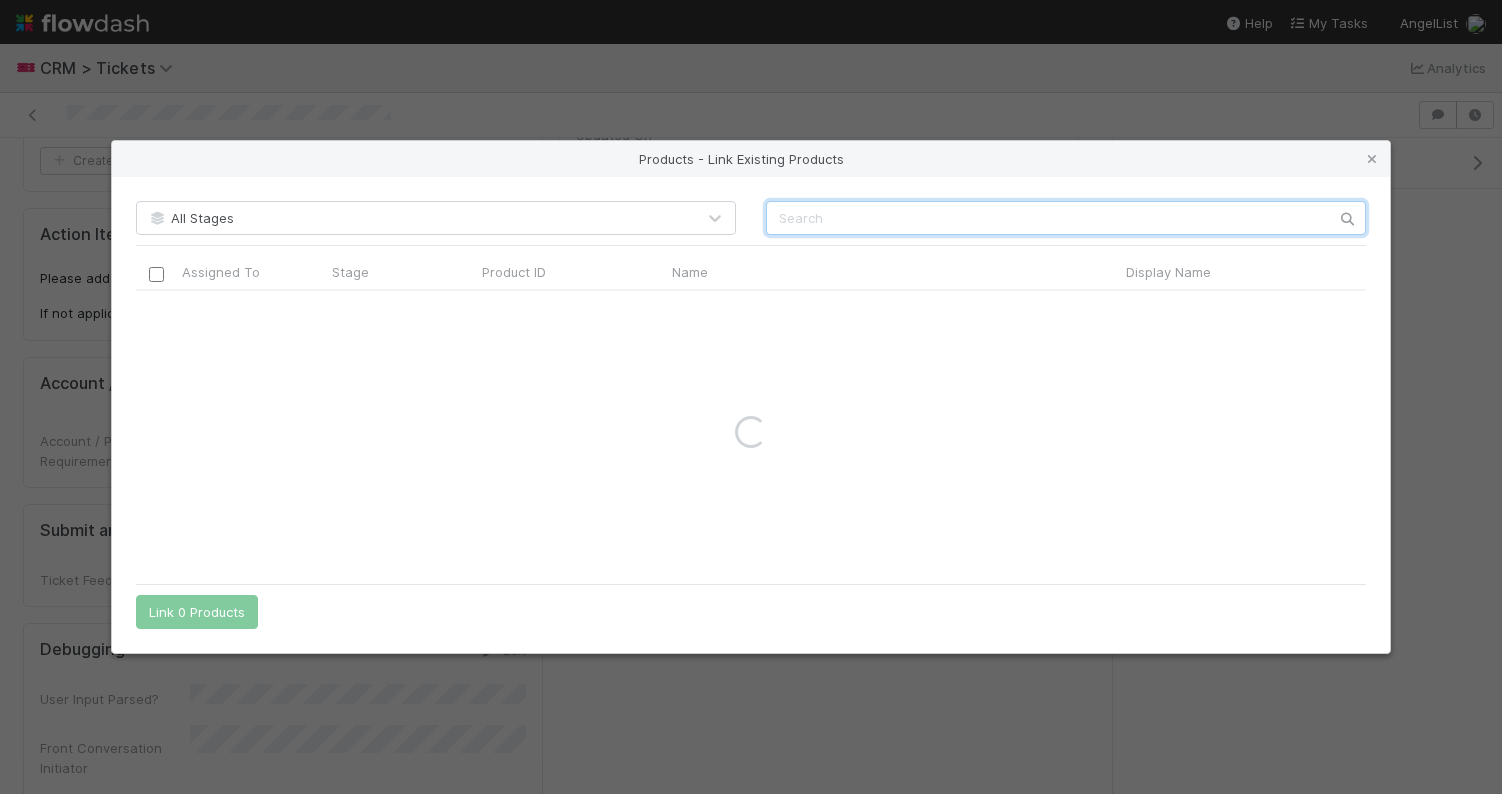 click at bounding box center [1066, 218] 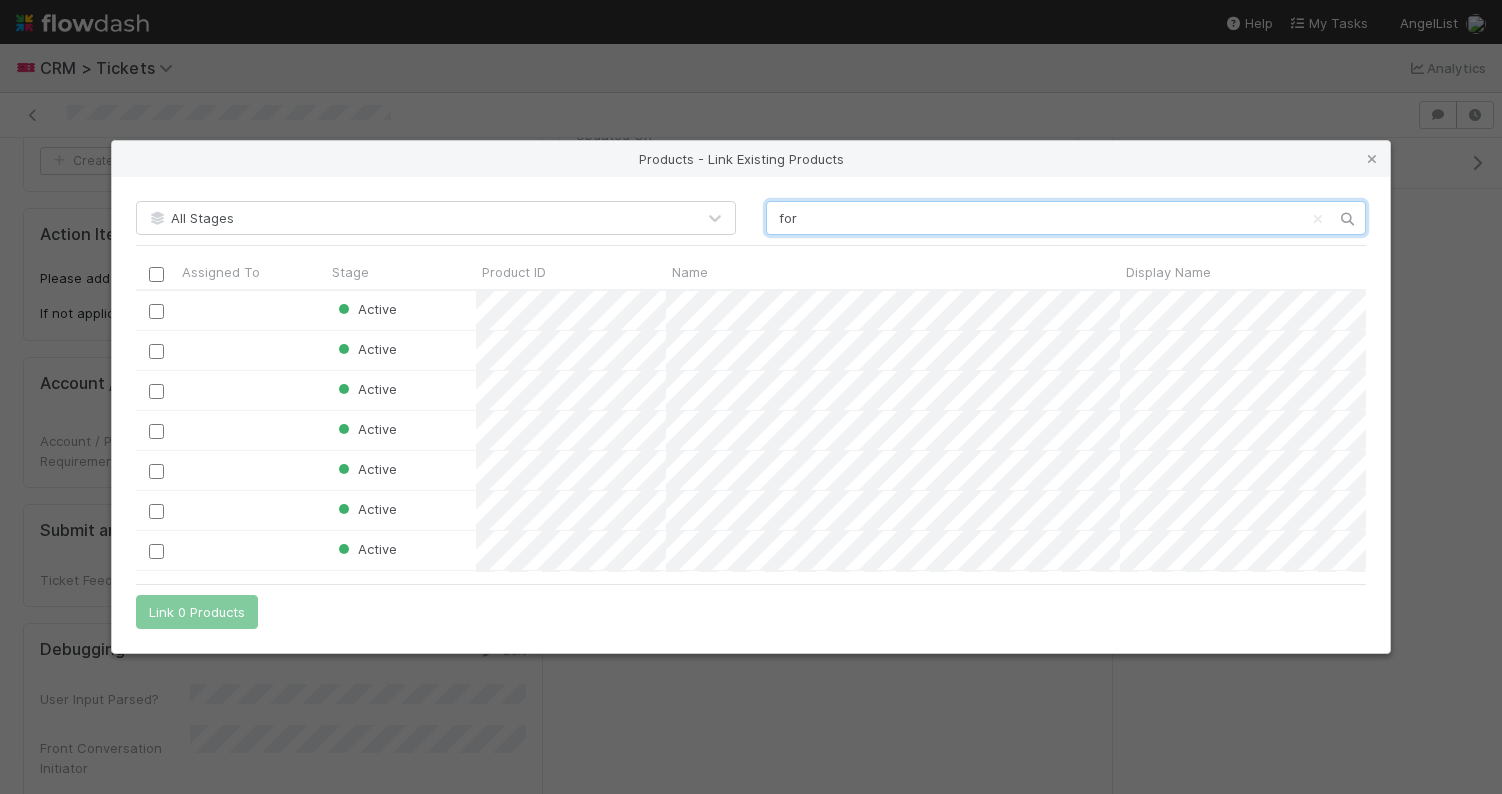 scroll, scrollTop: 1, scrollLeft: 1, axis: both 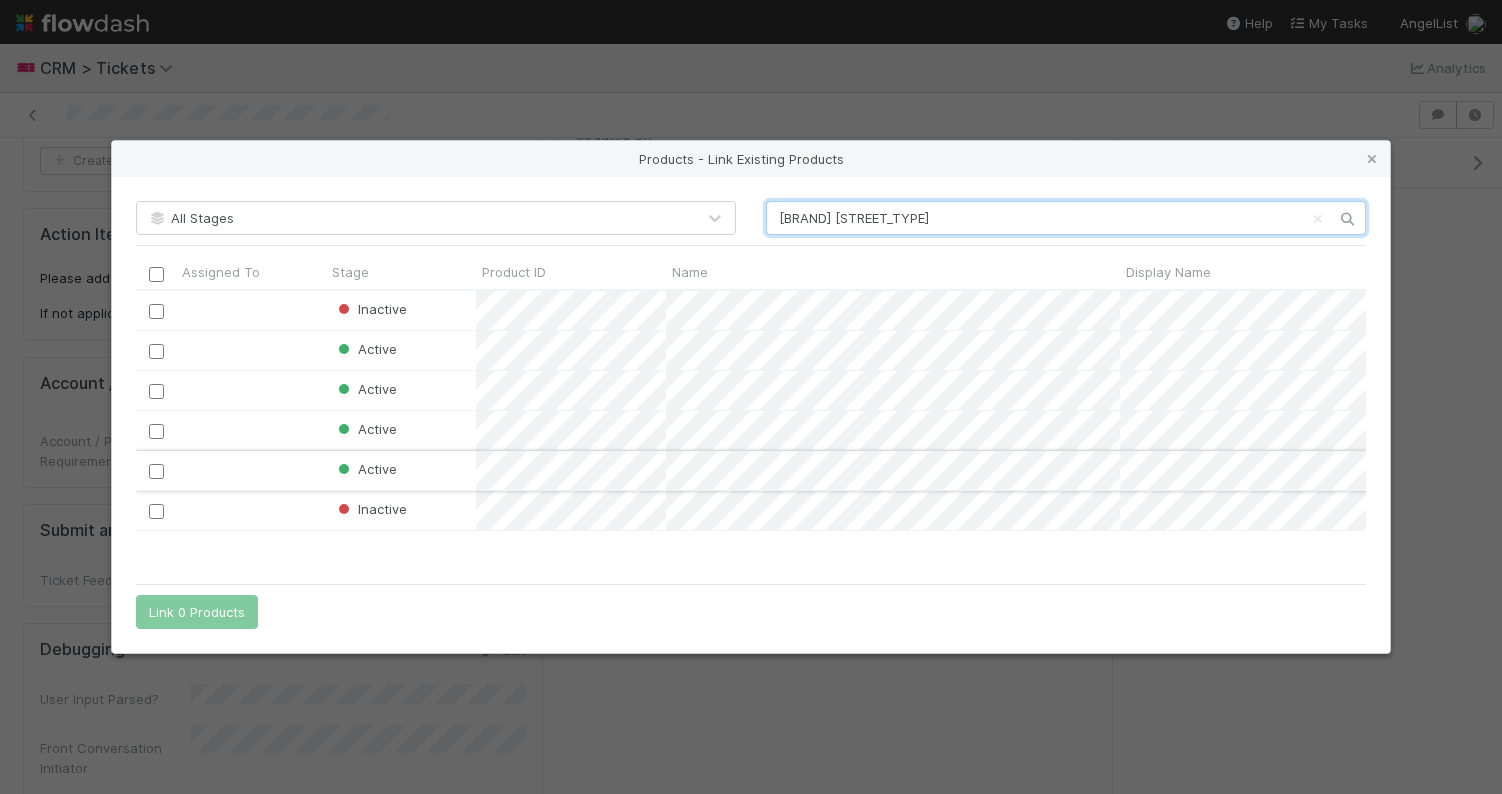 type on "ford street" 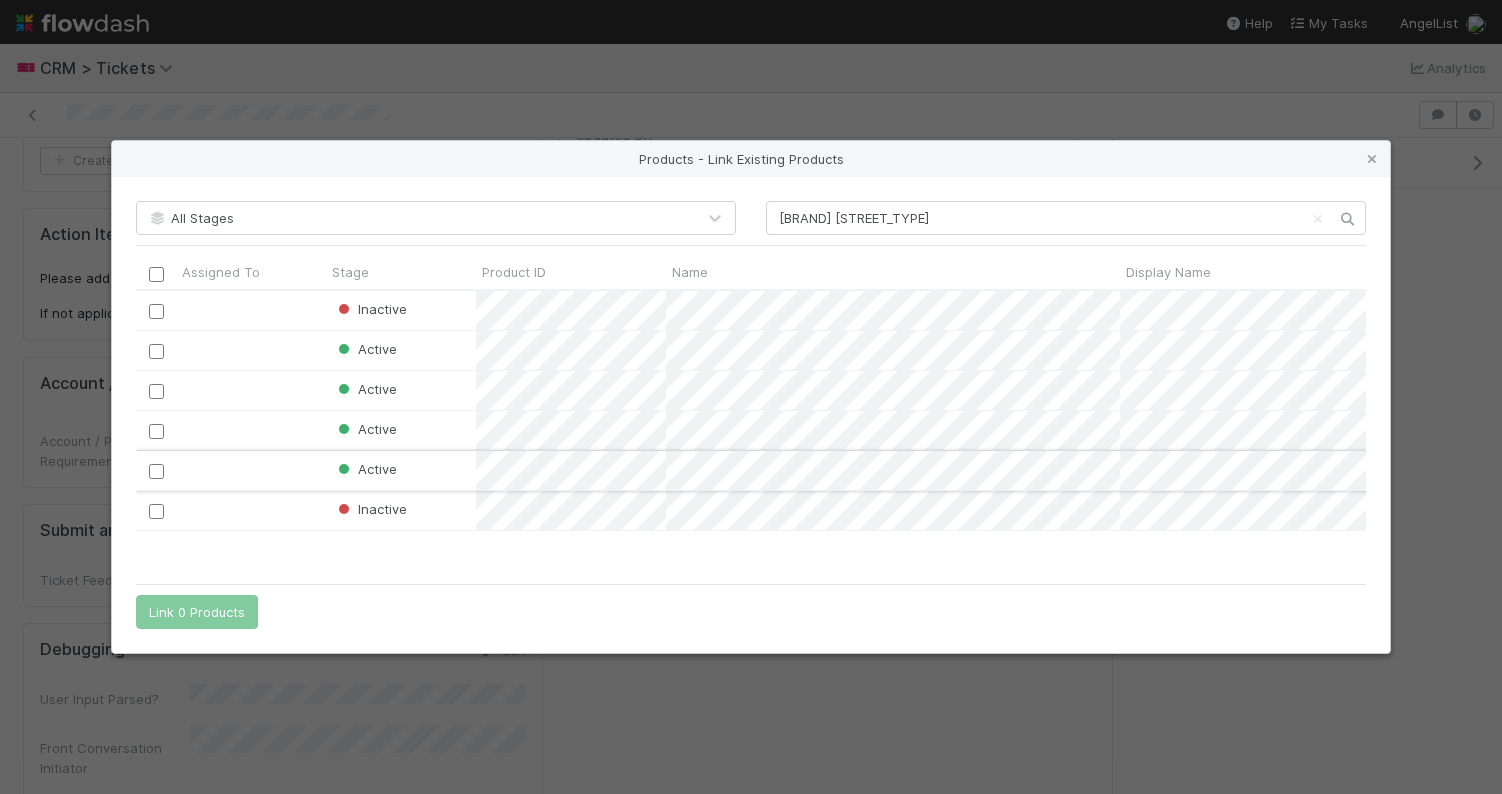 click at bounding box center (156, 471) 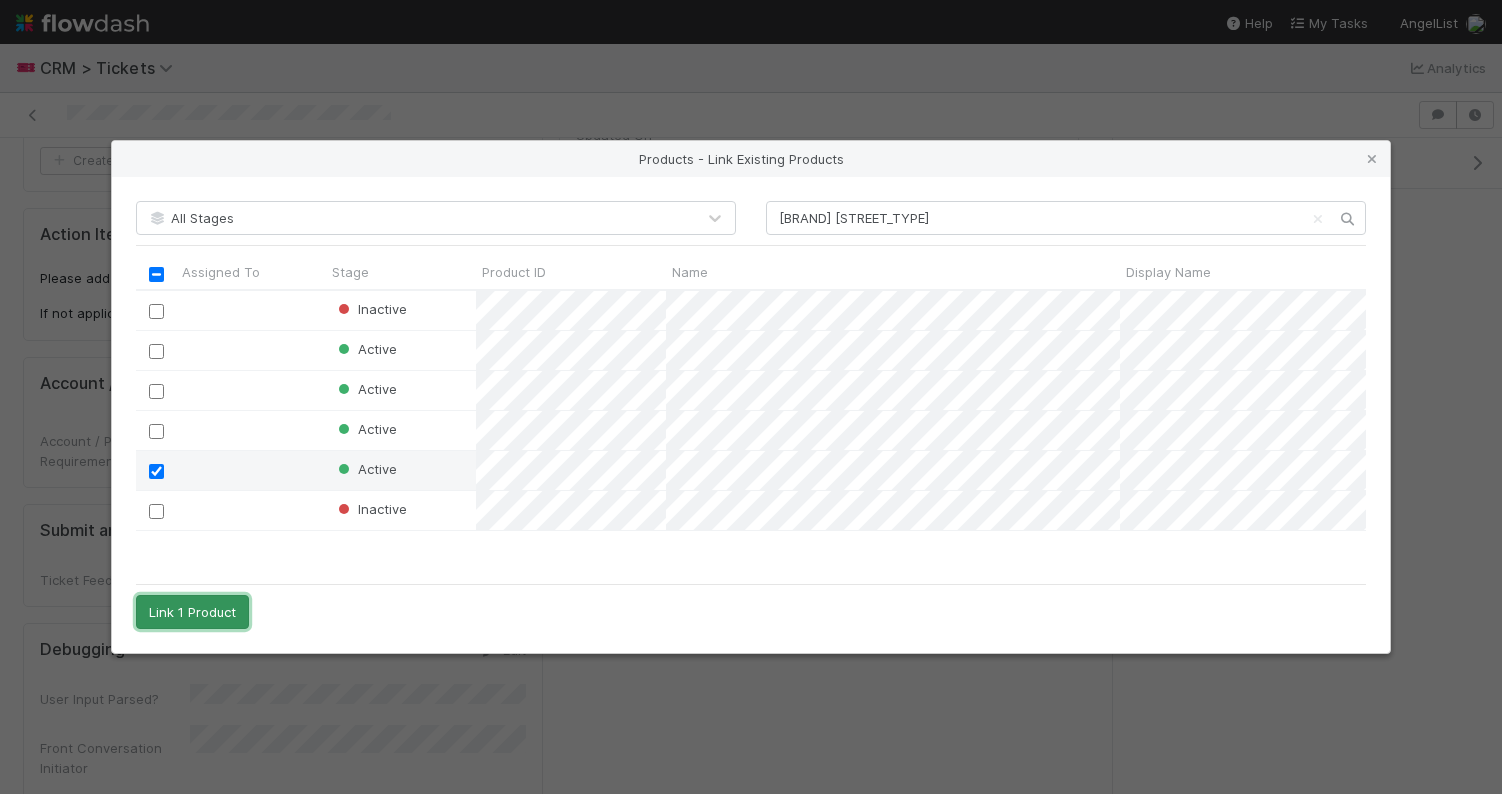 click on "Link   1 Product" at bounding box center [192, 612] 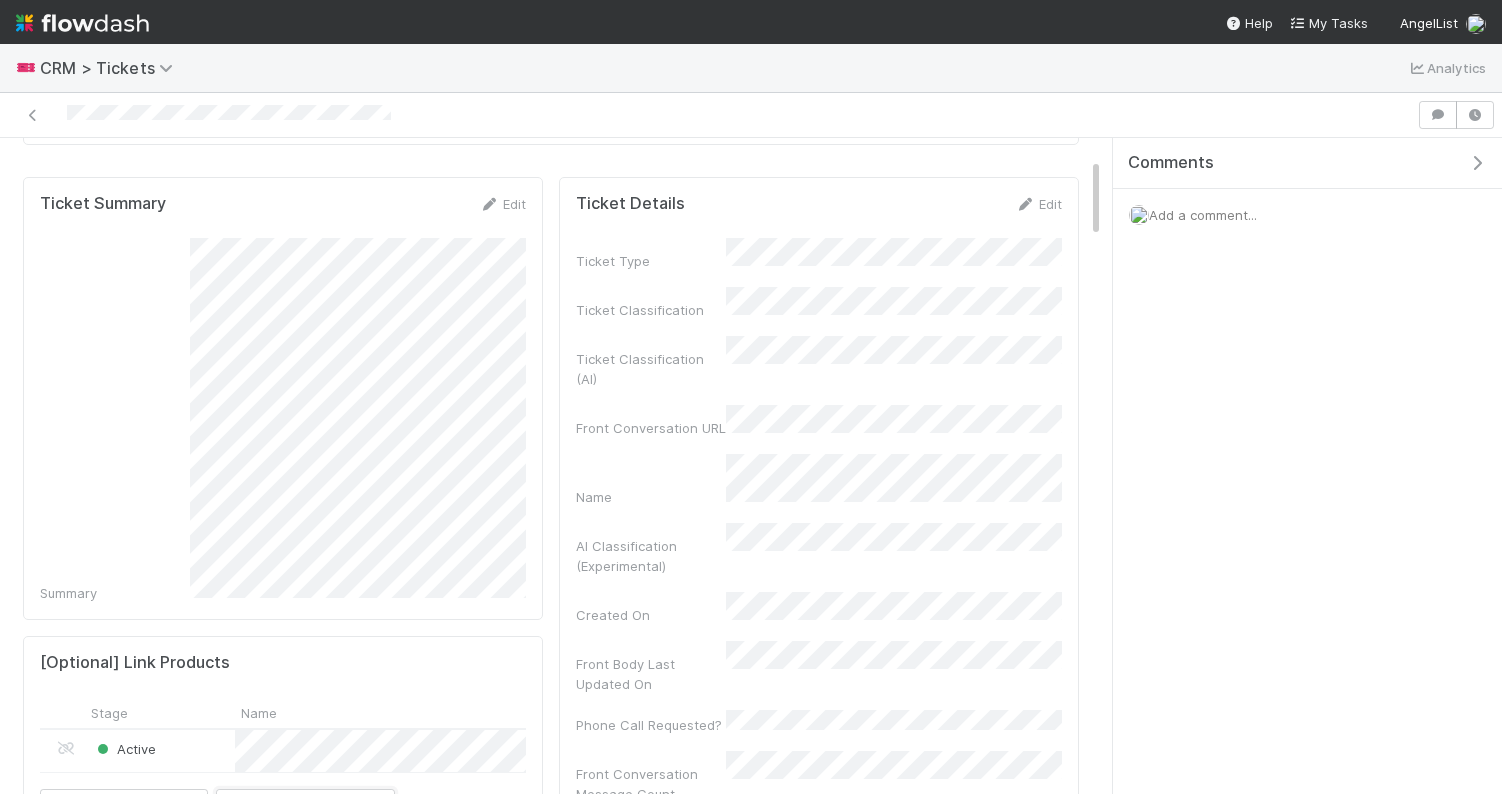scroll, scrollTop: 0, scrollLeft: 0, axis: both 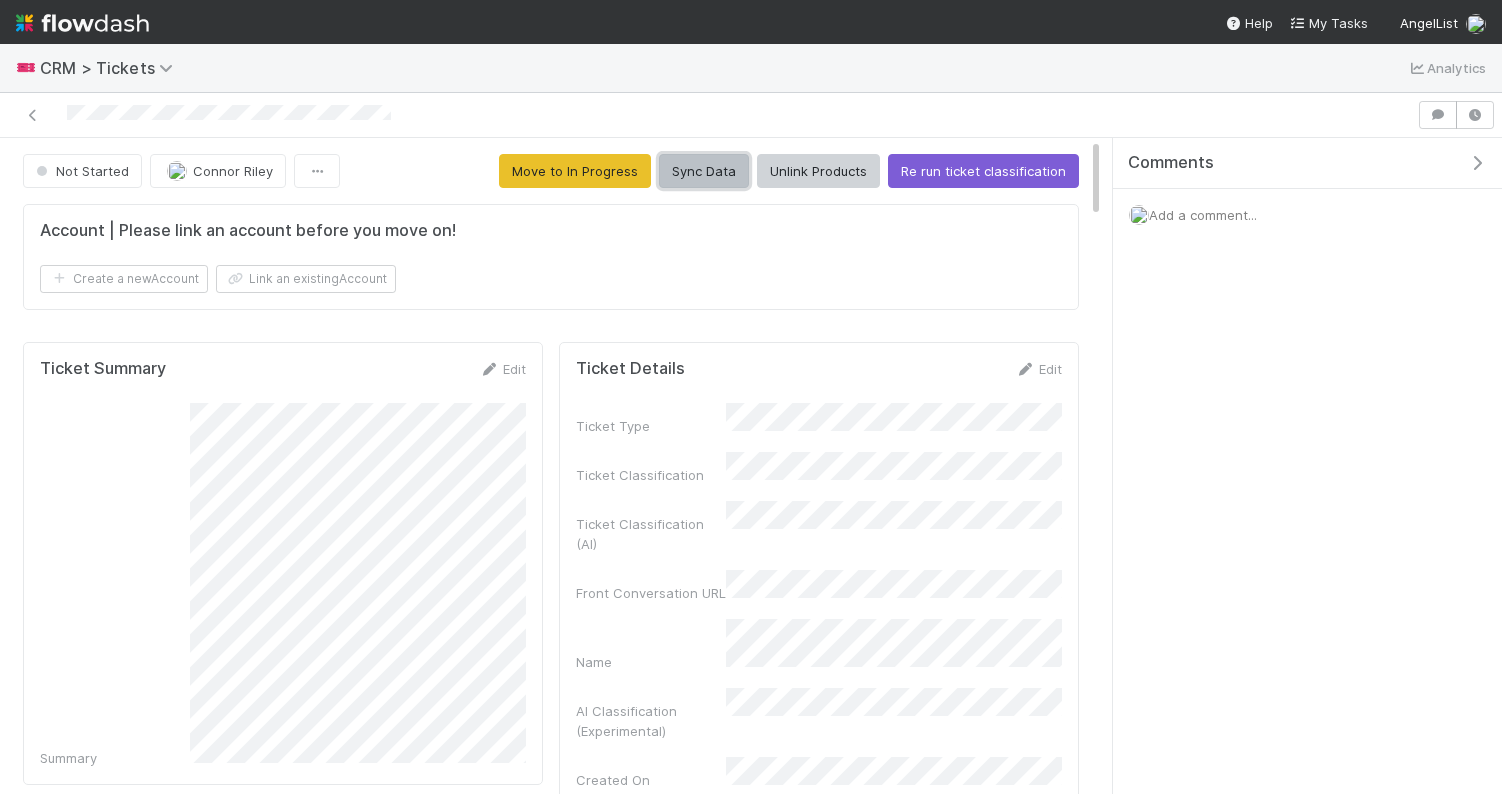 click on "Sync Data" at bounding box center [704, 171] 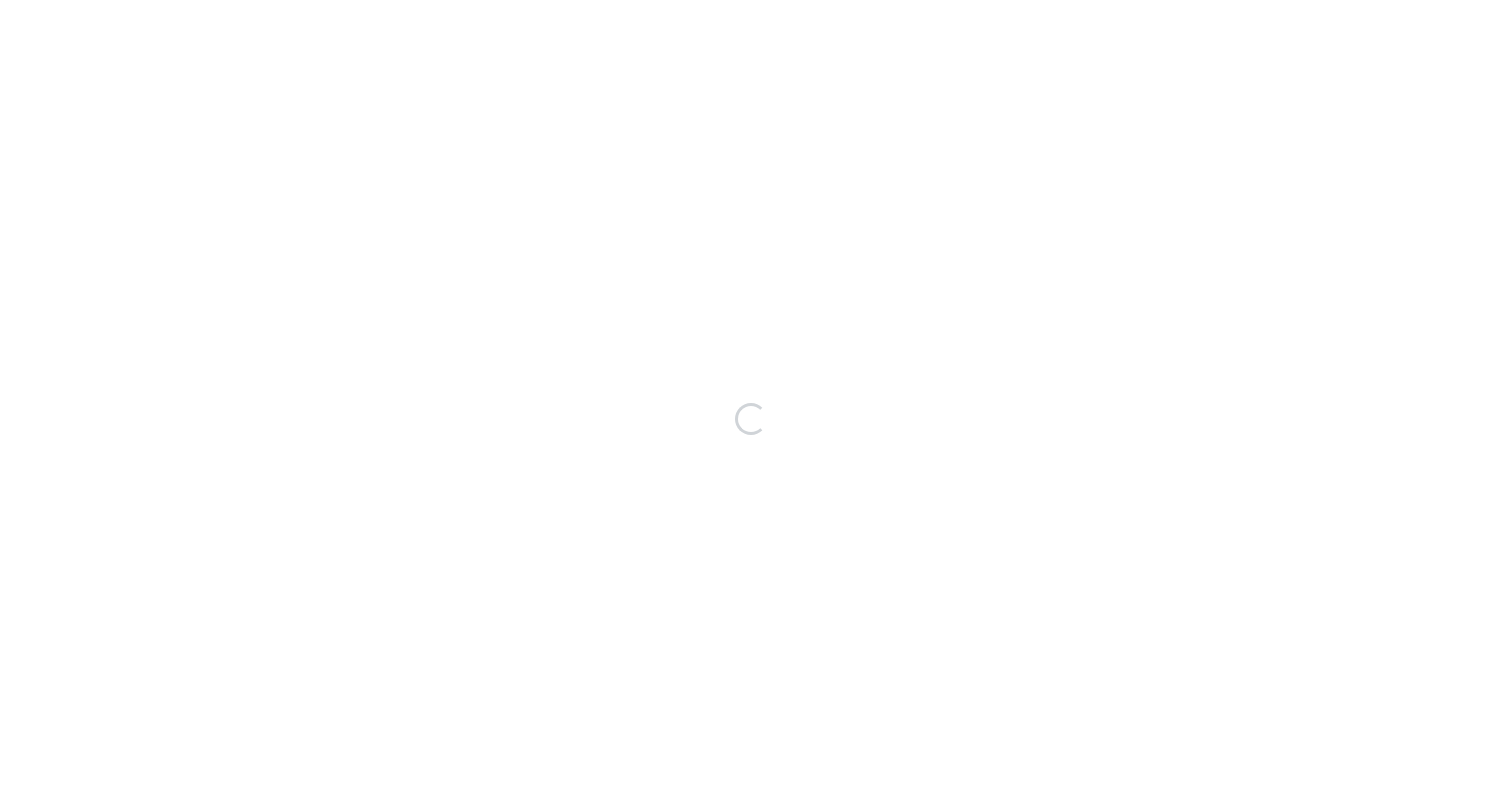 scroll, scrollTop: 0, scrollLeft: 0, axis: both 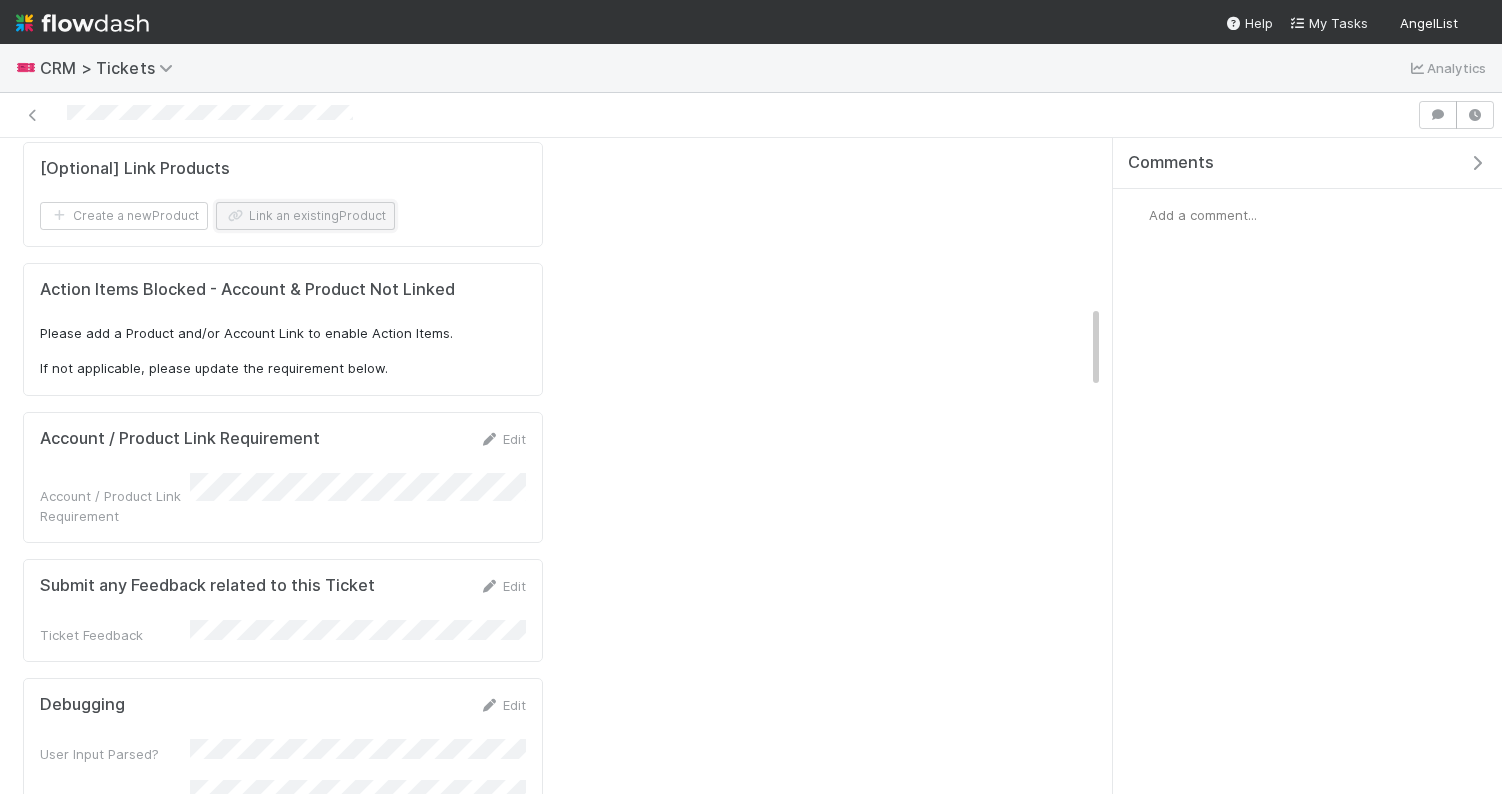 click on "Link an existing  Product" at bounding box center (305, 216) 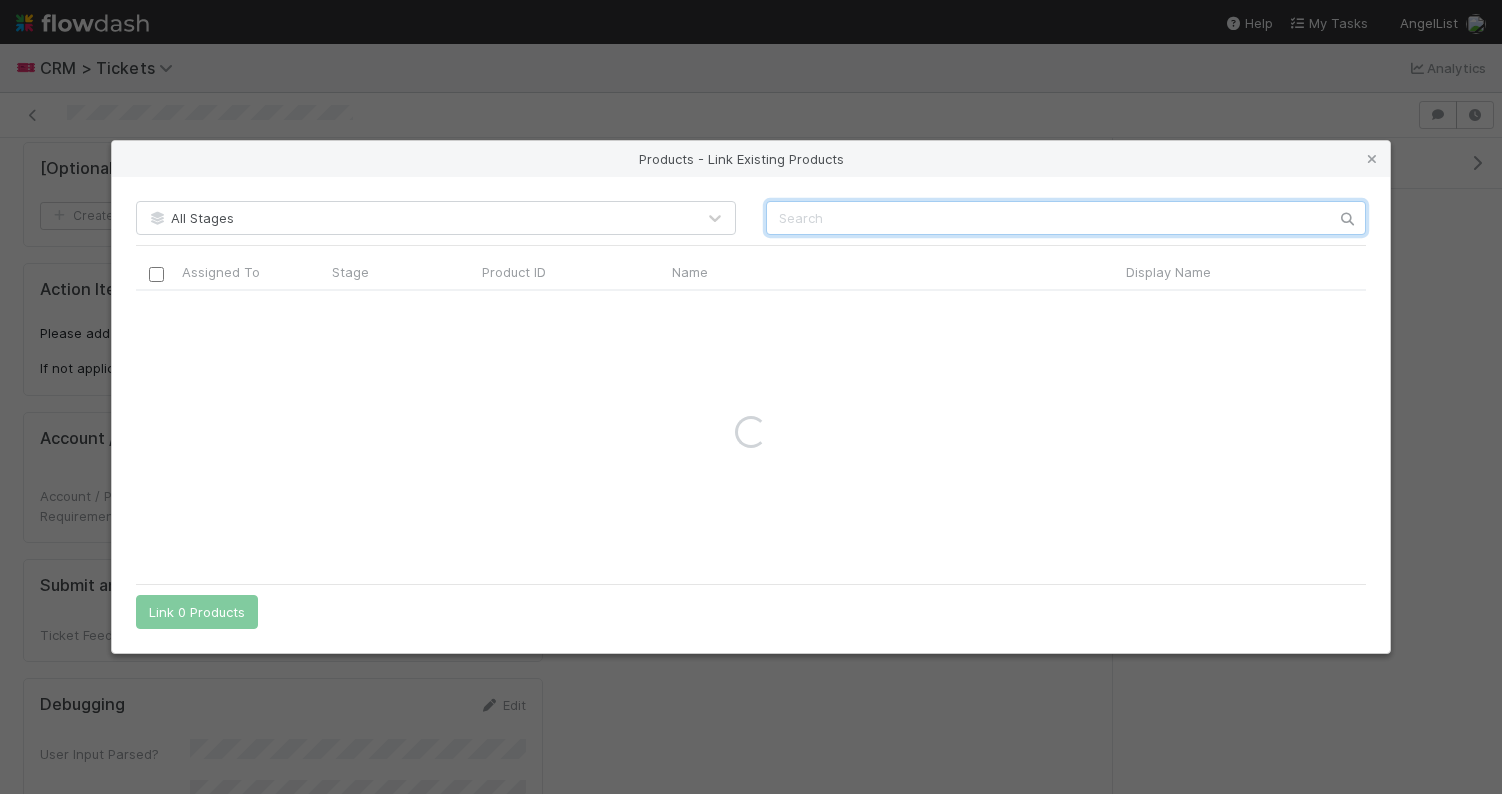 click at bounding box center (1066, 218) 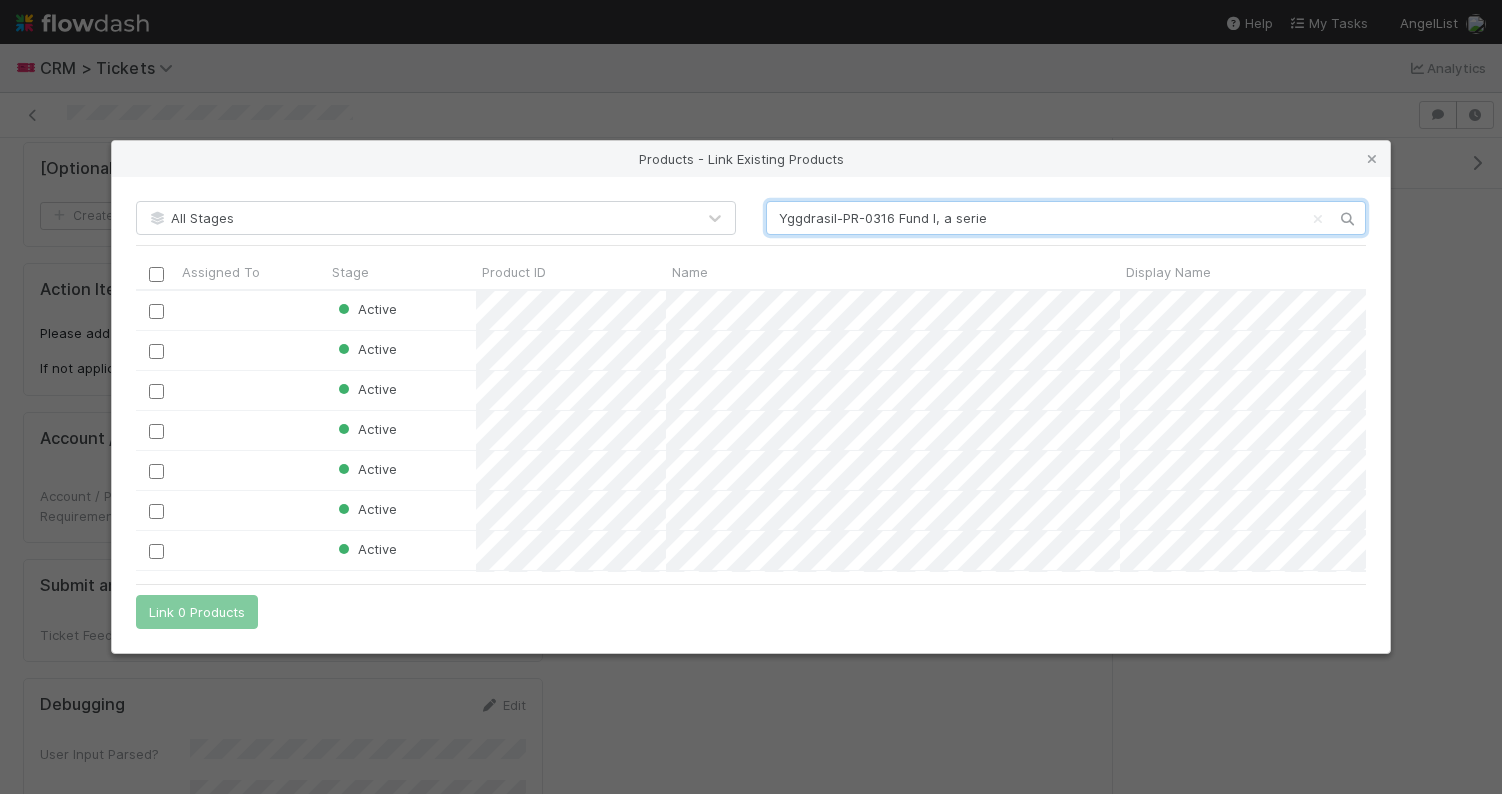 scroll, scrollTop: 1, scrollLeft: 1, axis: both 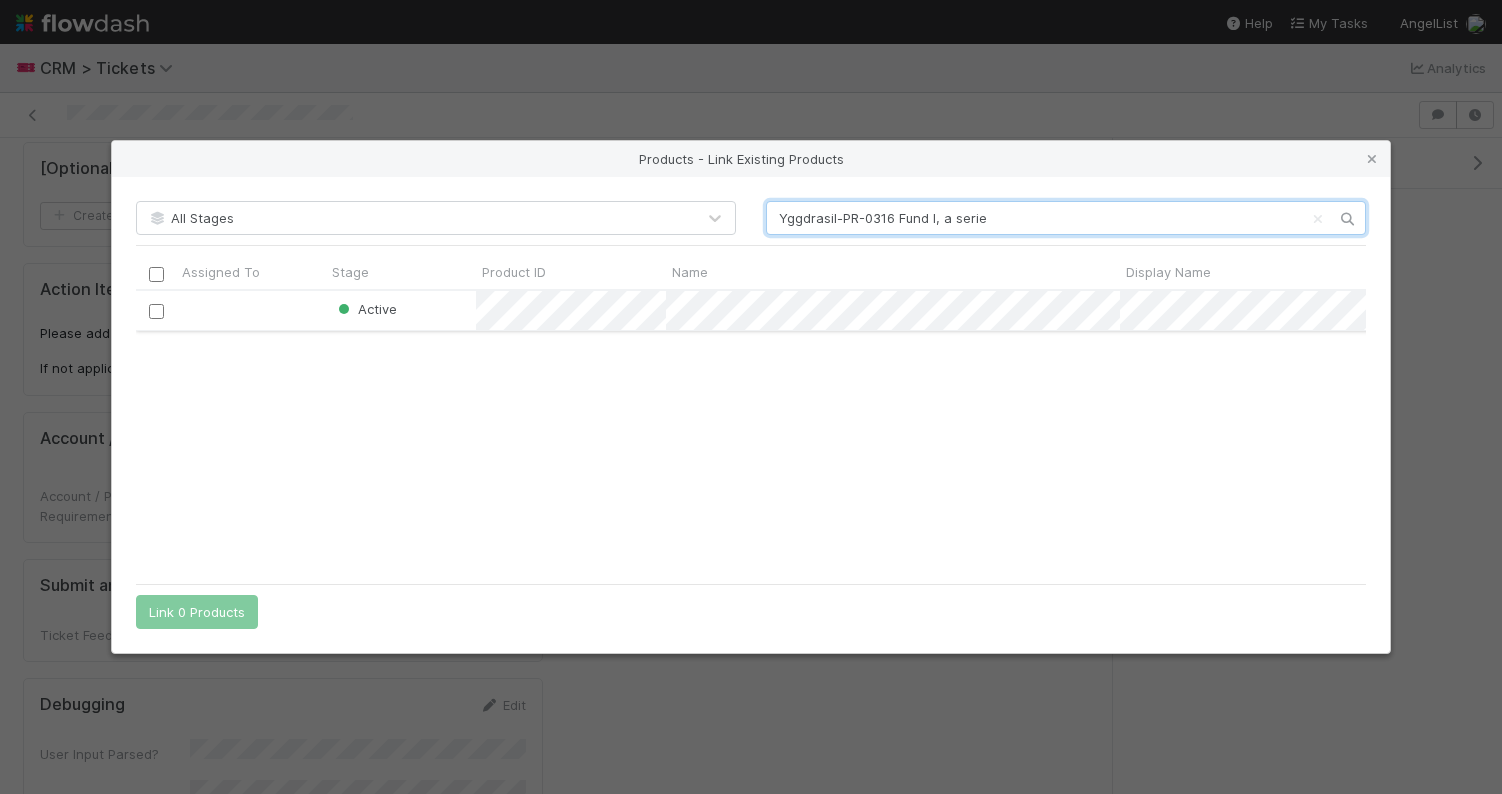 type on "Yggdrasil-PR-0316 Fund I, a serie" 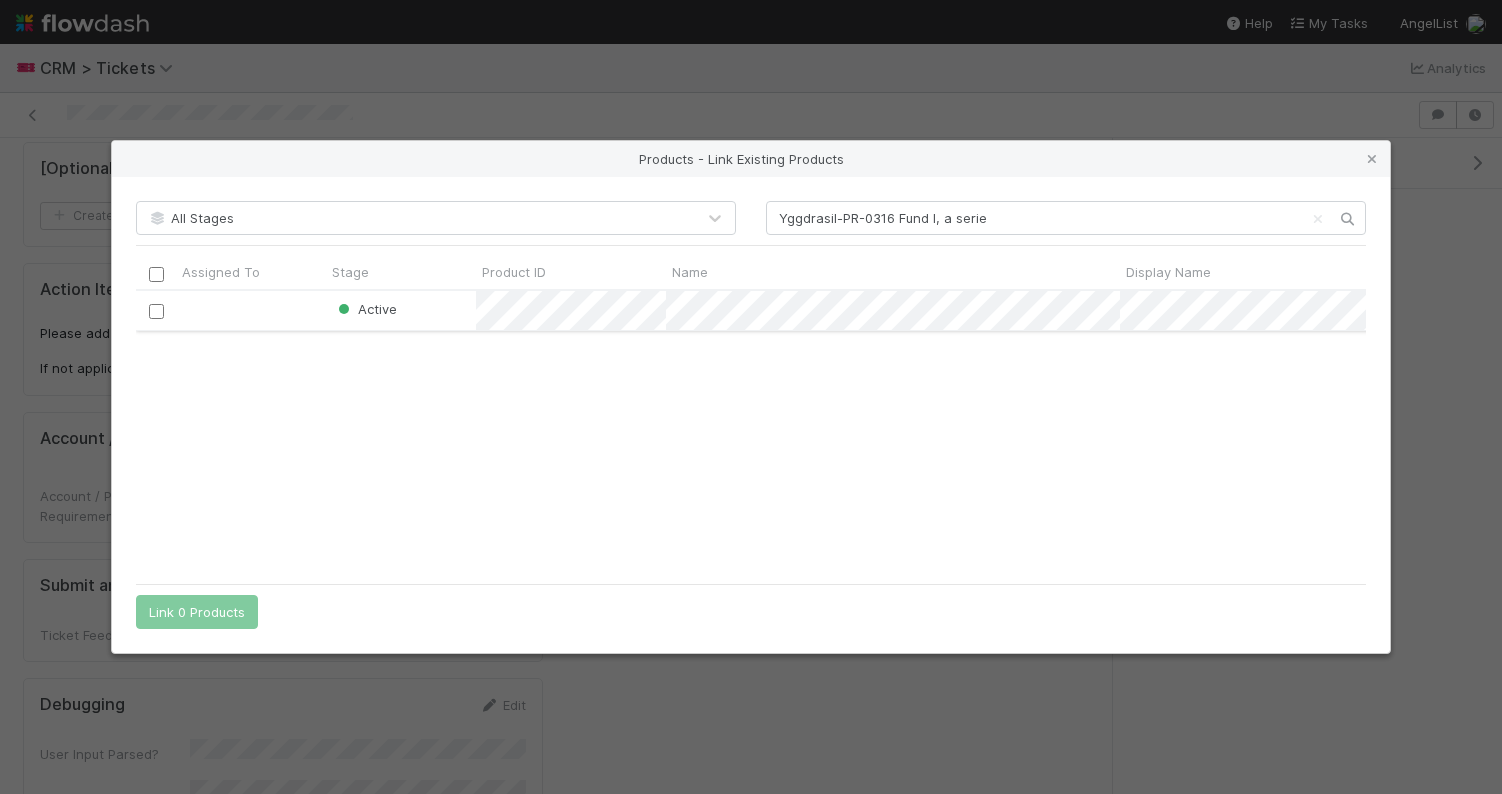 click at bounding box center (156, 311) 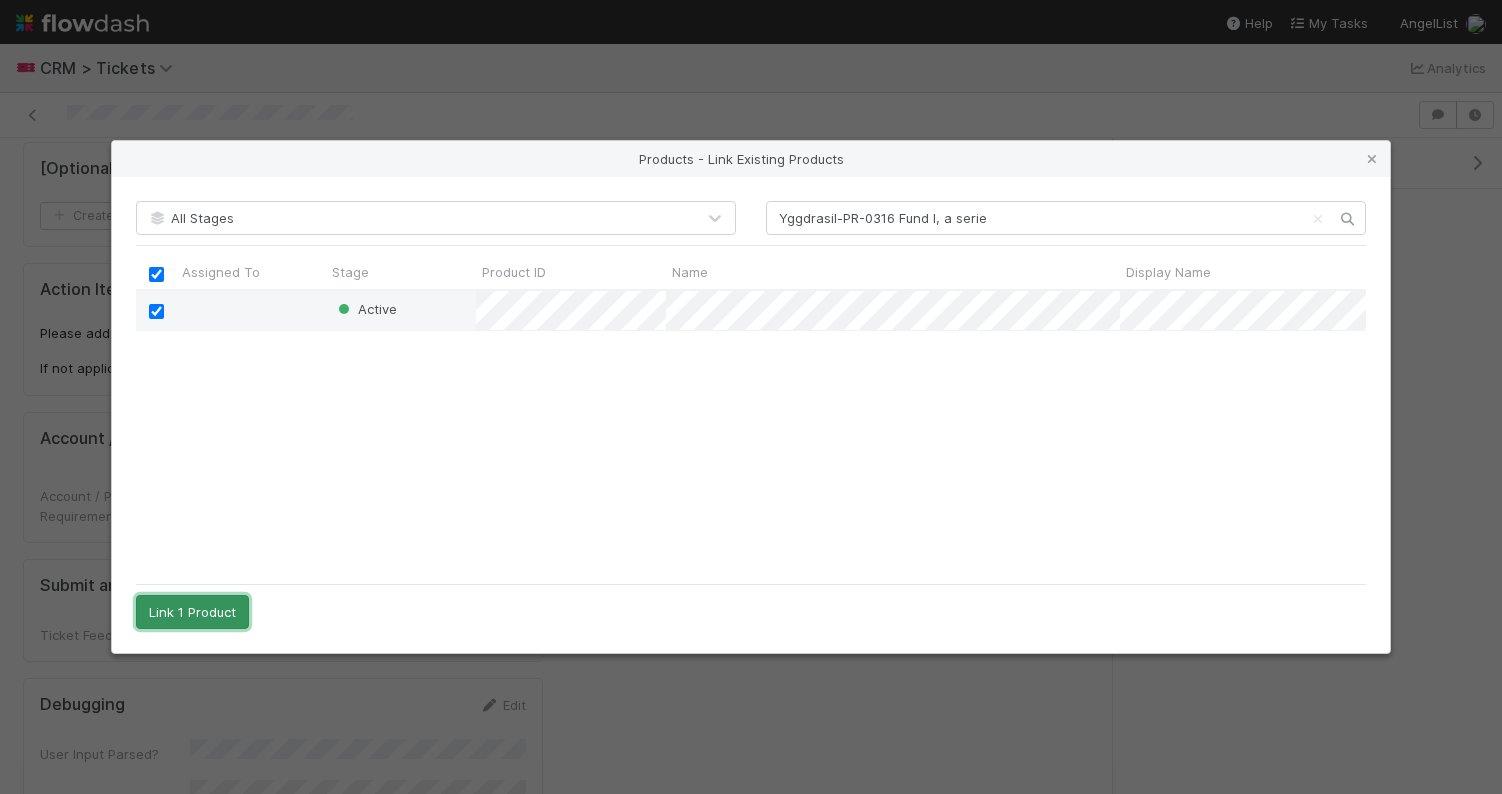 click on "Link   1 Product" at bounding box center [192, 612] 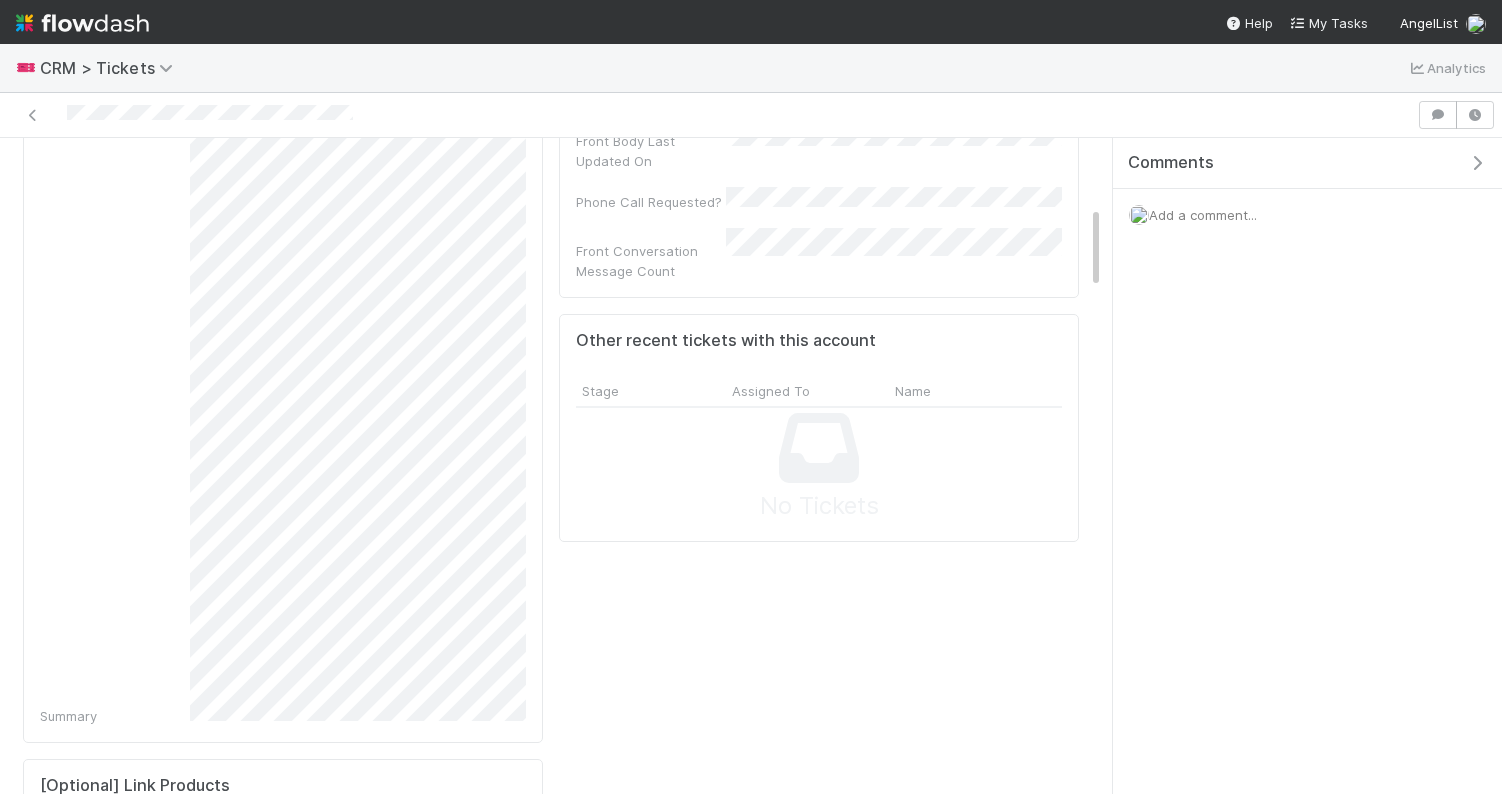 scroll, scrollTop: 0, scrollLeft: 0, axis: both 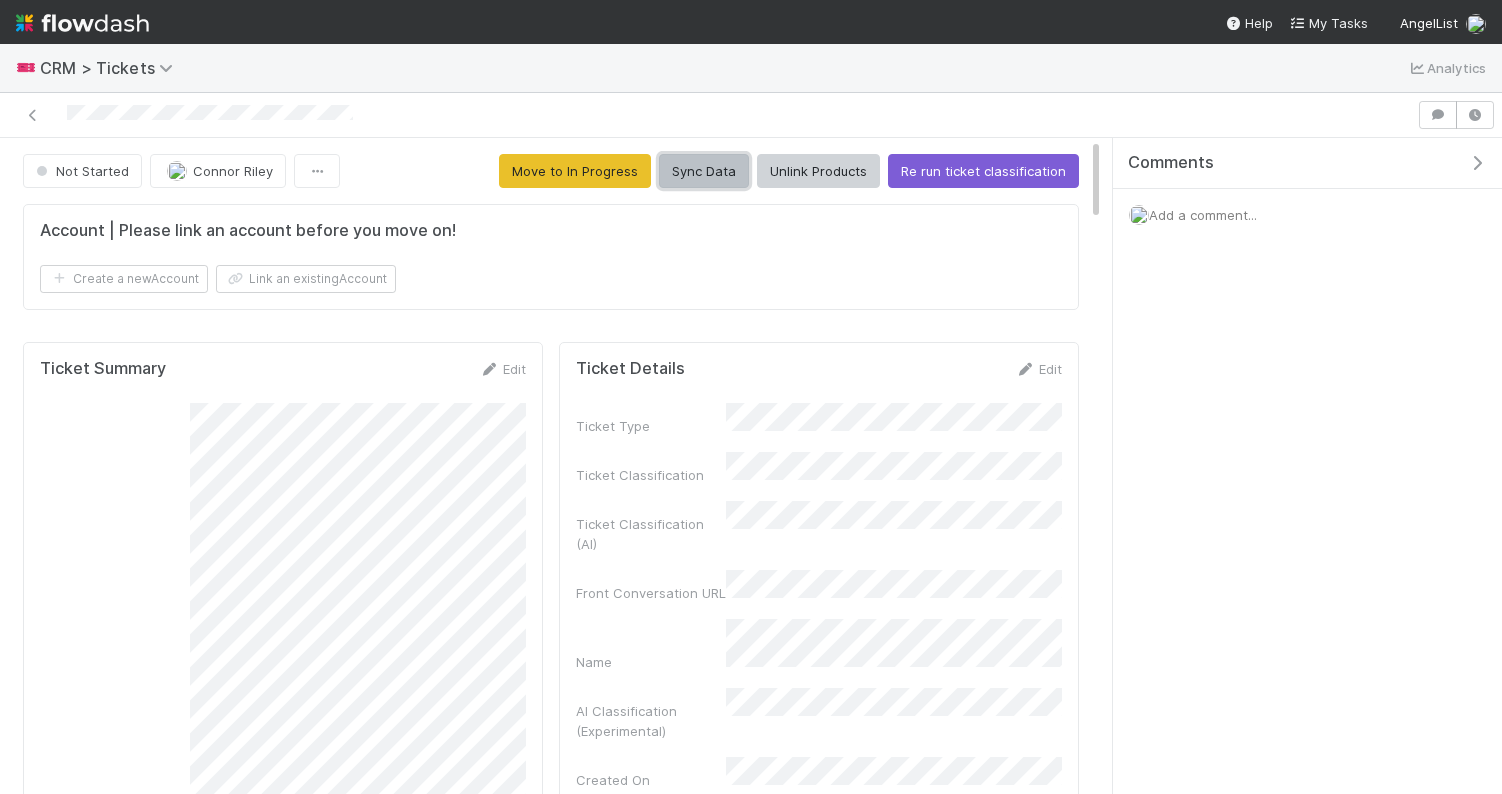 click on "Sync Data" at bounding box center (704, 171) 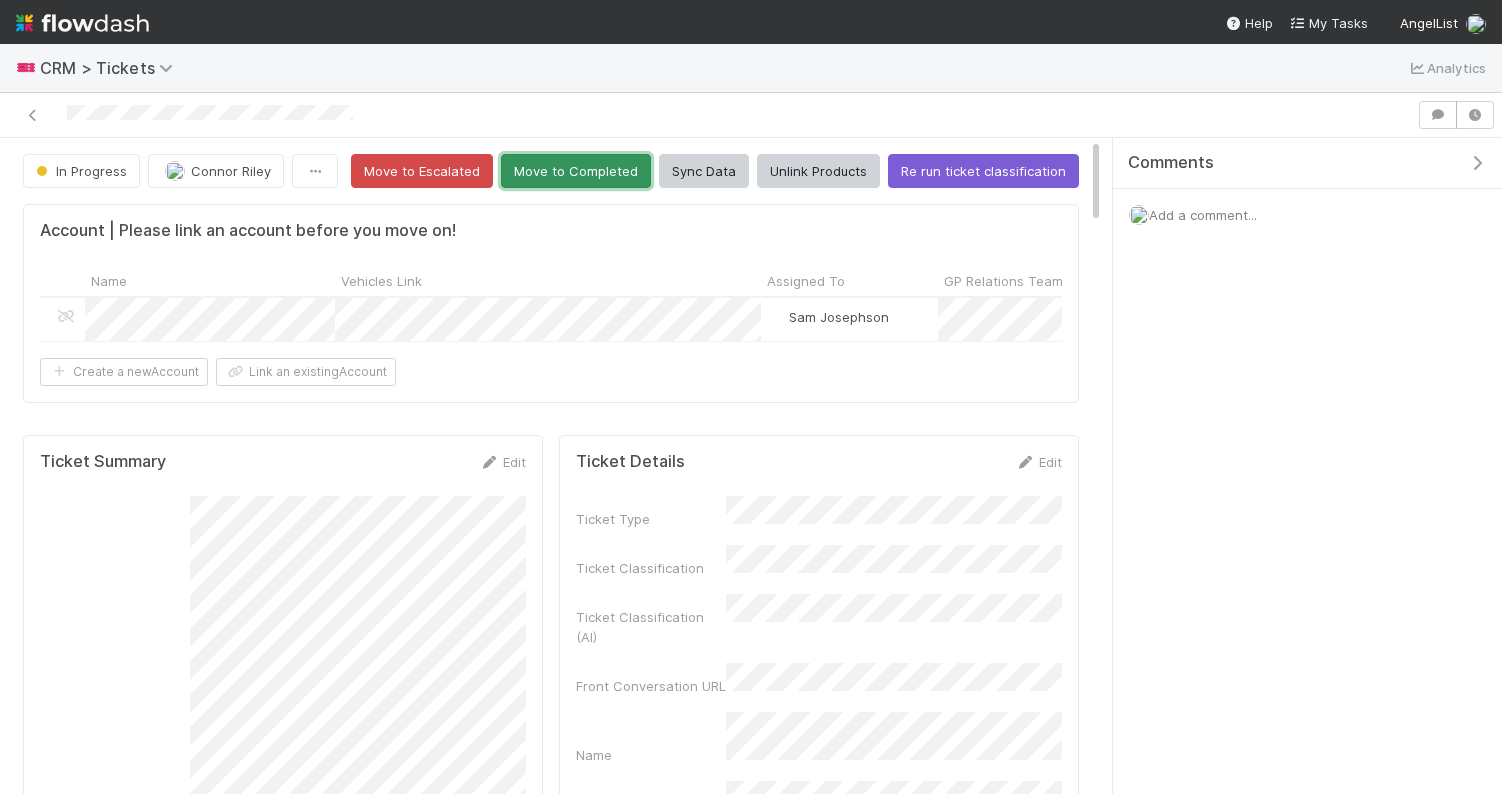 click on "Move to Completed" at bounding box center (576, 171) 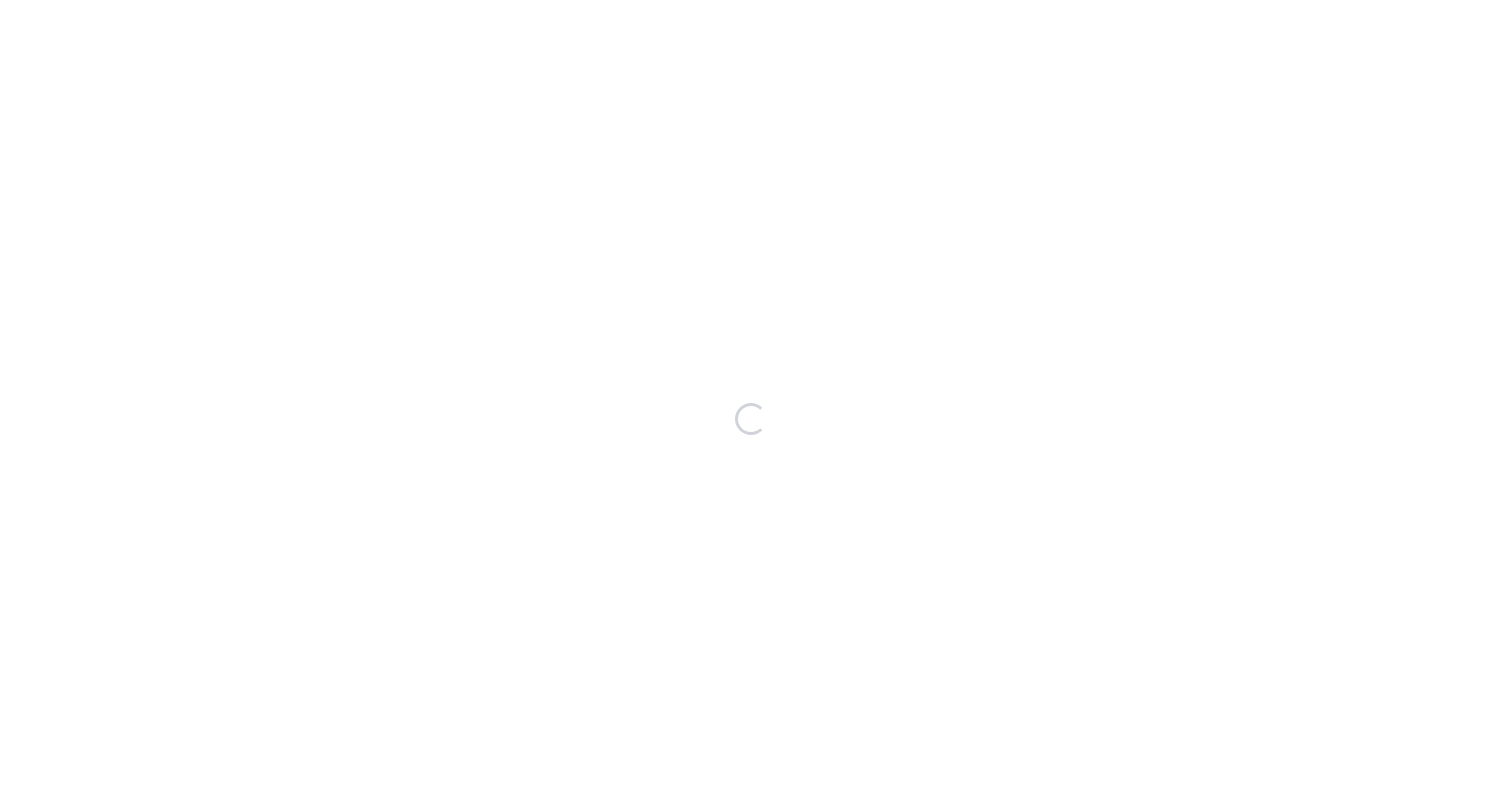scroll, scrollTop: 0, scrollLeft: 0, axis: both 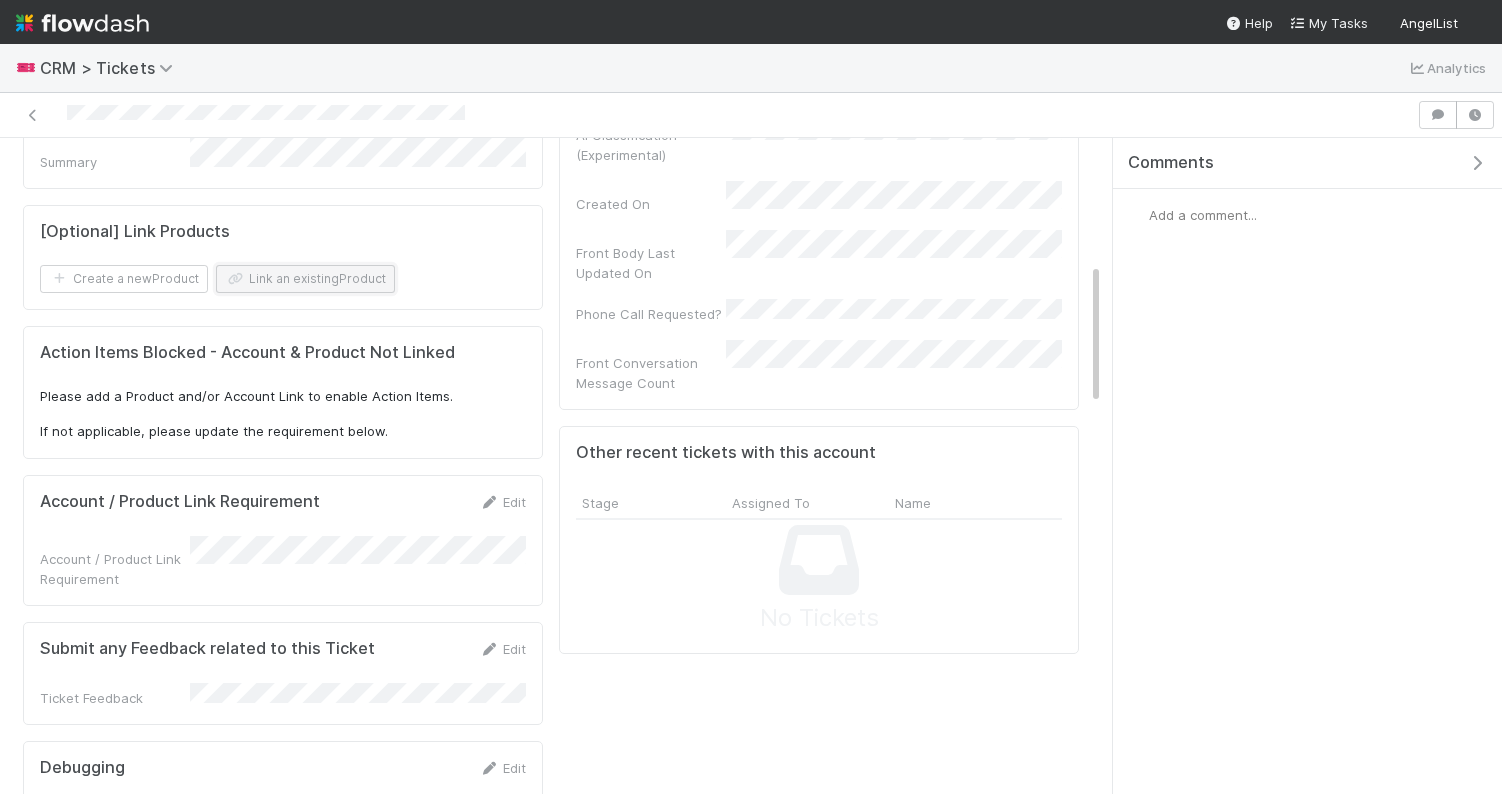 click on "Link an existing  Product" at bounding box center (305, 279) 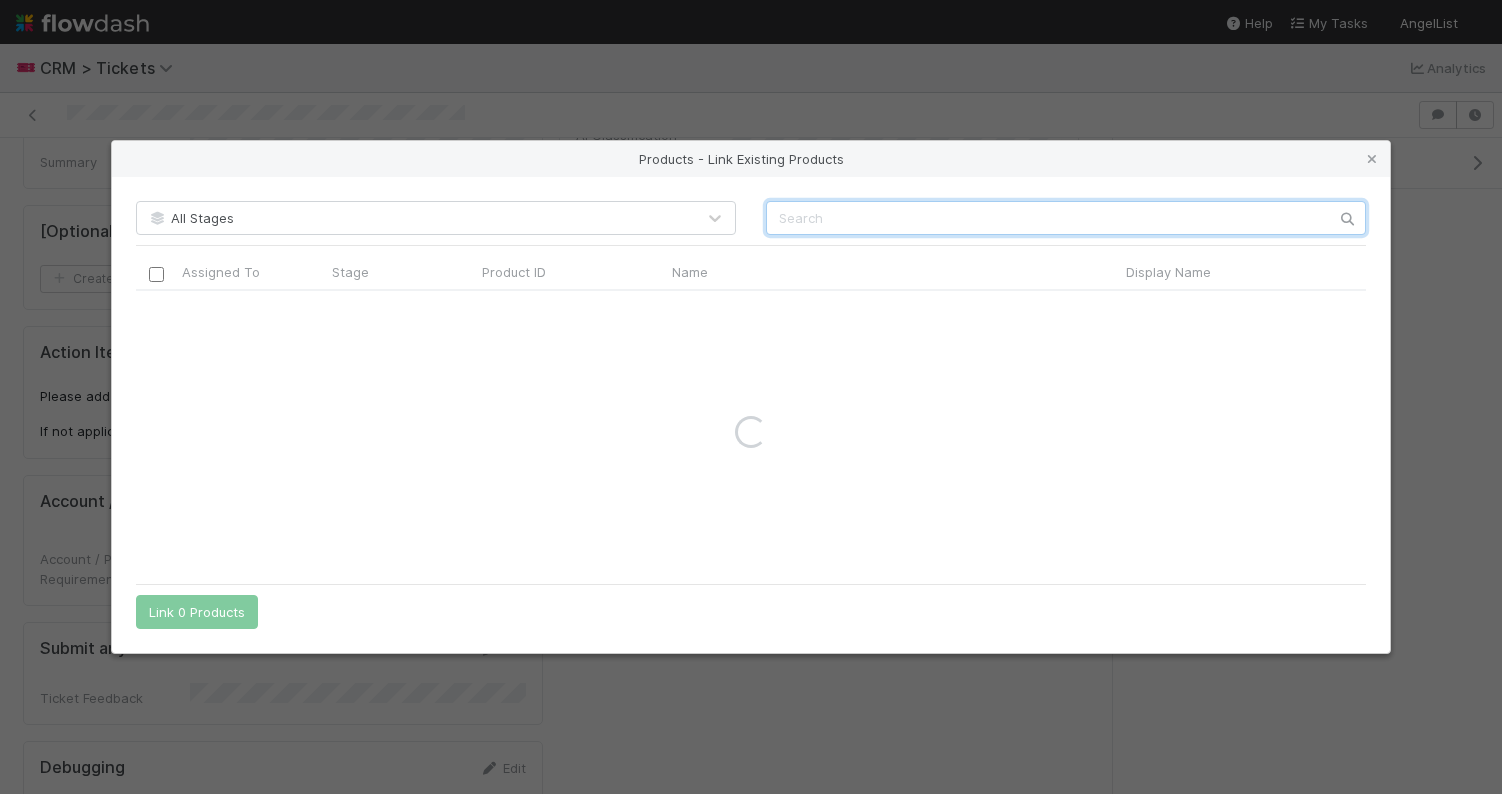 click at bounding box center [1066, 218] 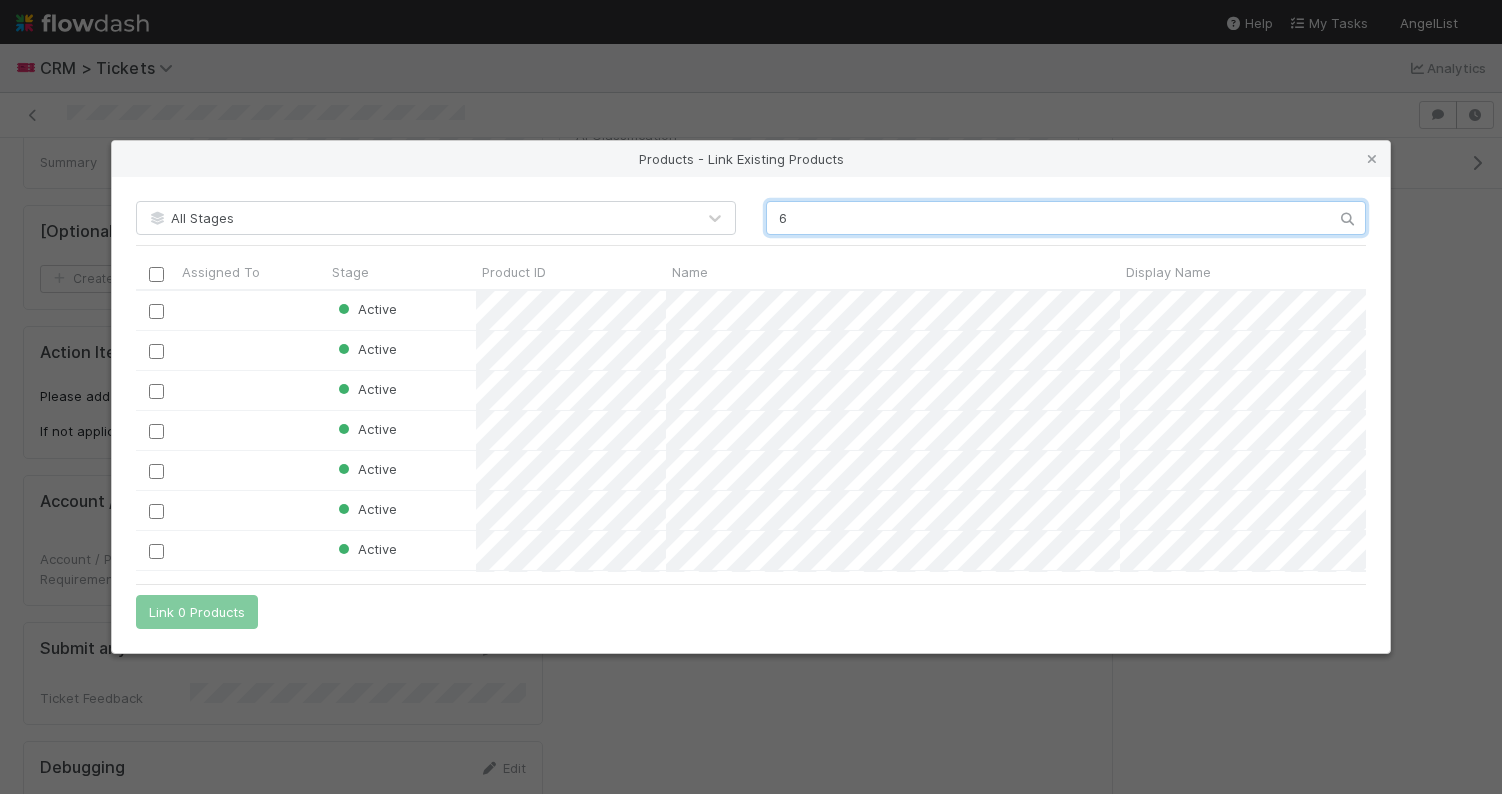scroll, scrollTop: 1, scrollLeft: 1, axis: both 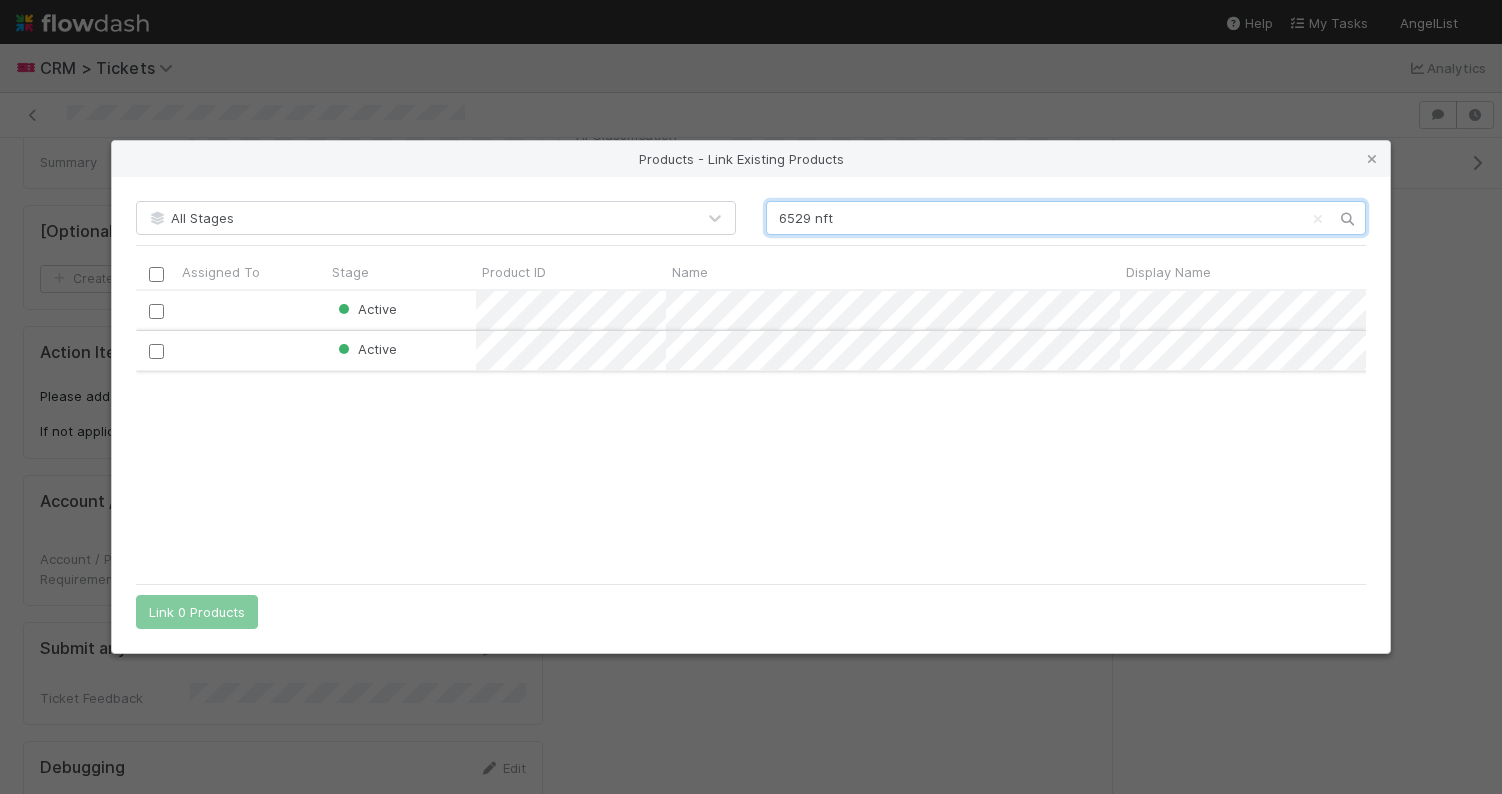 type on "6529 nft" 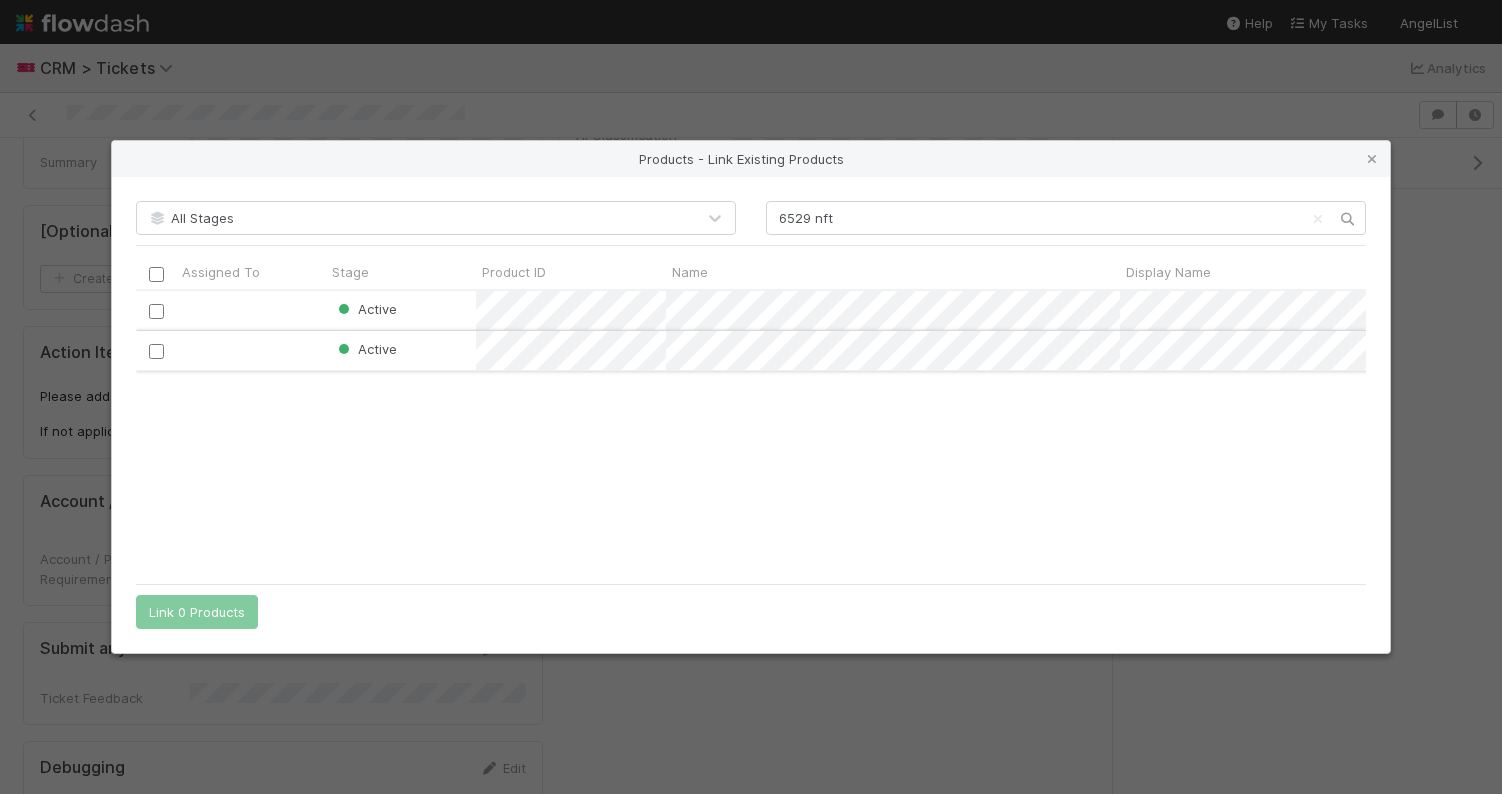 click at bounding box center (156, 351) 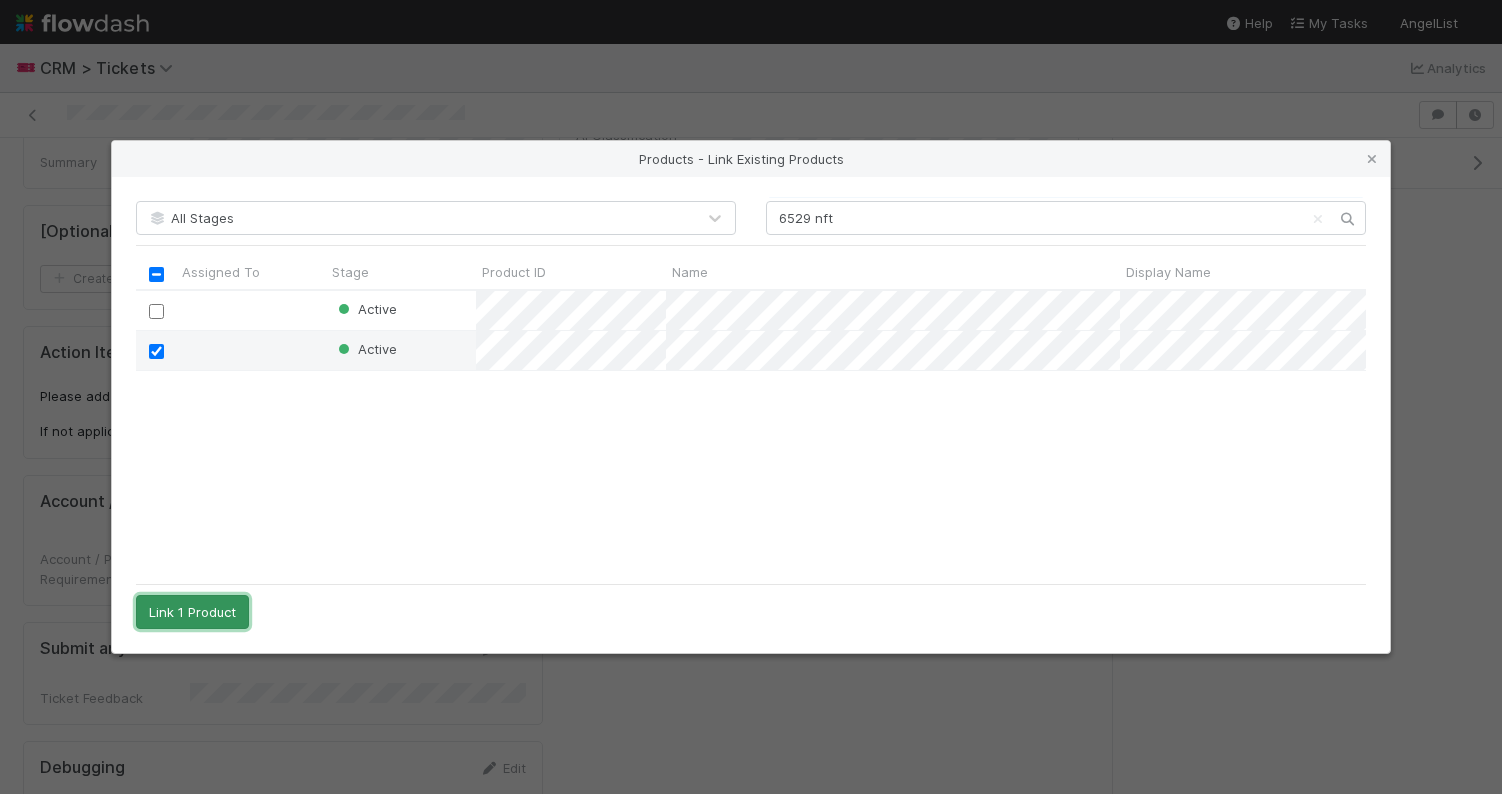 click on "Link   1 Product" at bounding box center [192, 612] 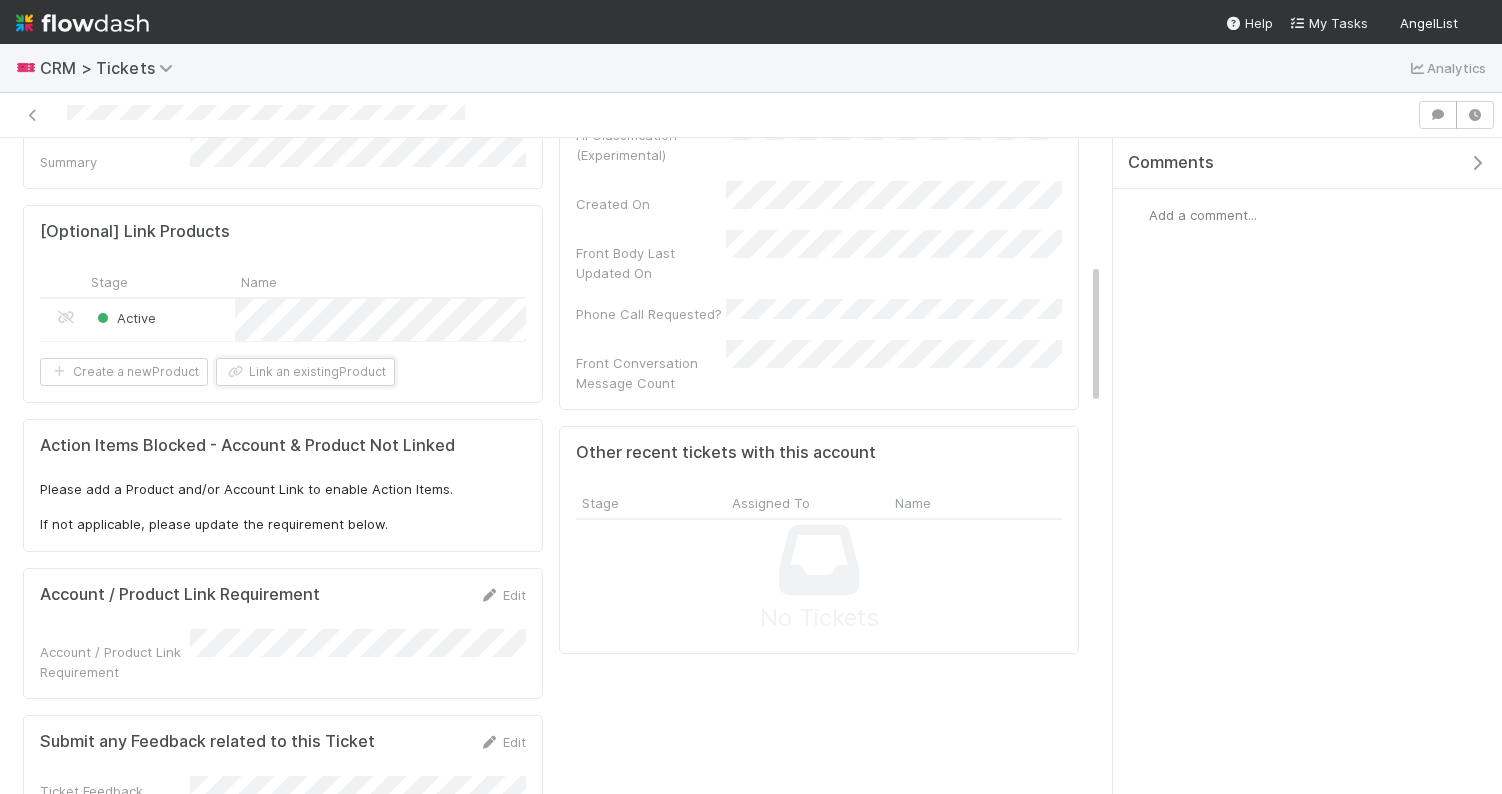 scroll, scrollTop: 0, scrollLeft: 0, axis: both 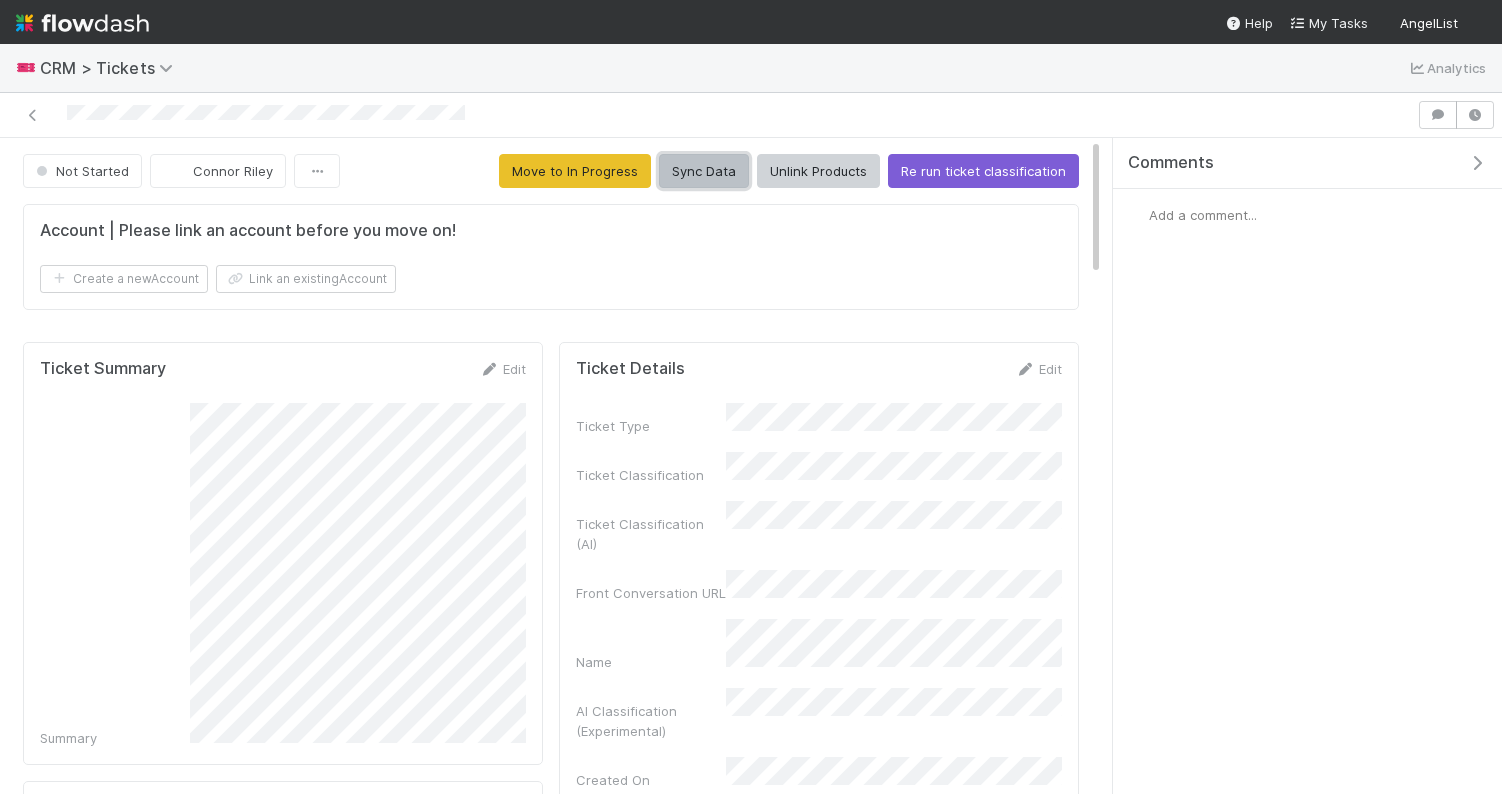 click on "Sync Data" at bounding box center [704, 171] 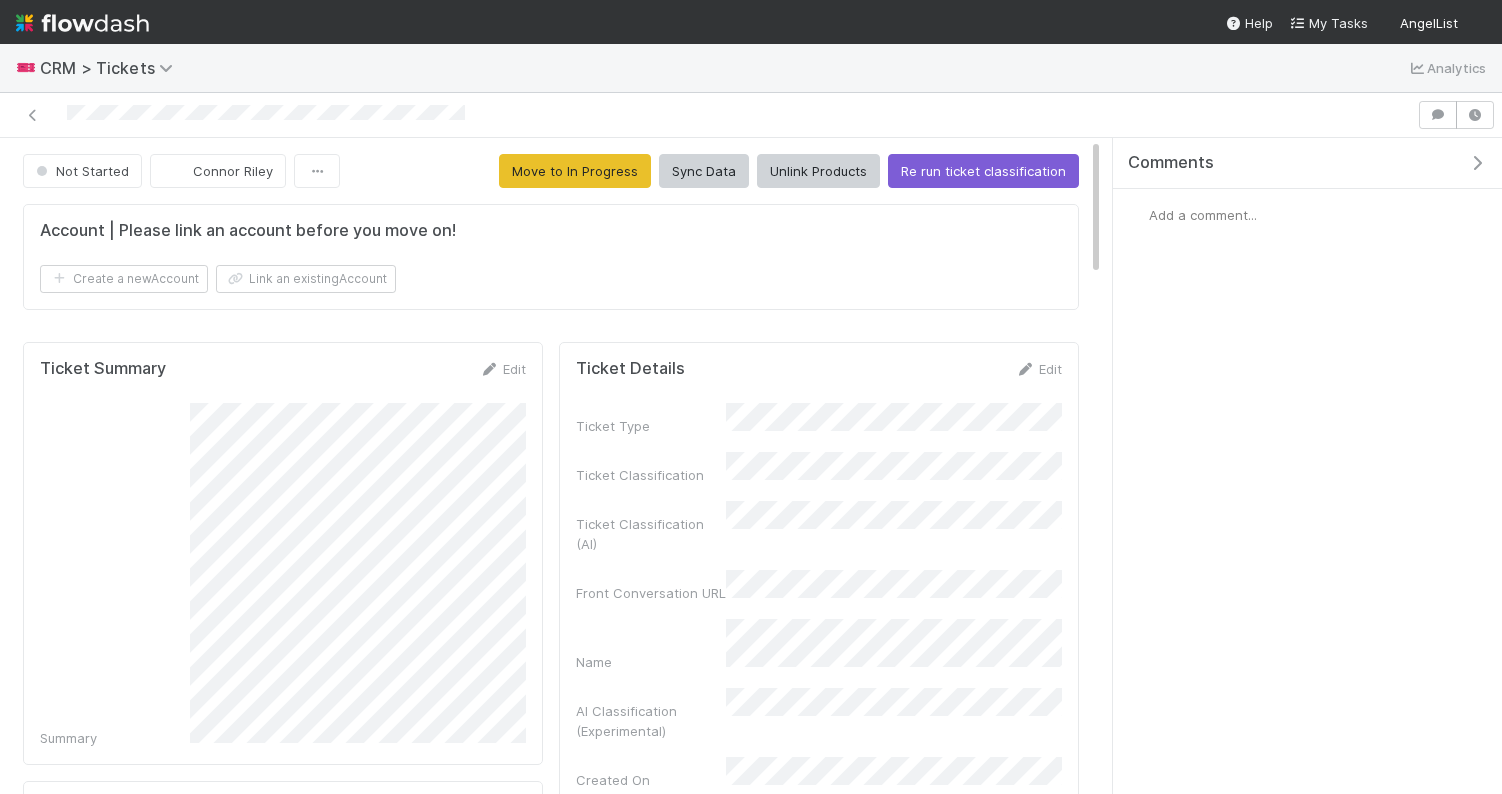 click on "Account | Please link an account before you move on!    Create a new  Account Link an existing  Account" at bounding box center [551, 257] 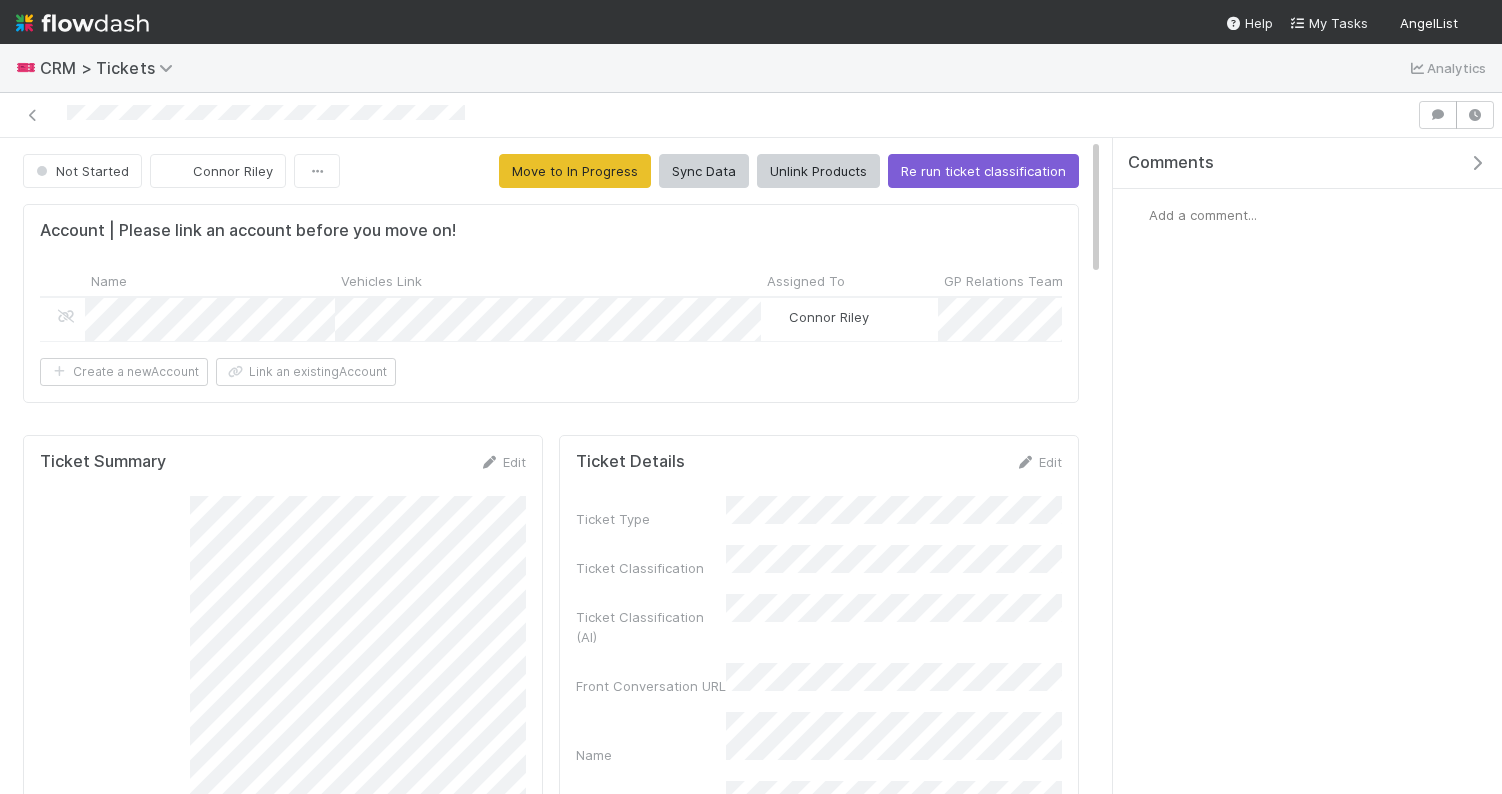 click on "Not Started [FIRST] [LAST] Move to In Progress Sync Data Unlink Products Re run ticket classification Account | Please link an account before you move on!    Name Vehicles Link Assigned To GP Relations Team Secondary Coverage Email Customer Name Customer Email [PHONE] day delay Venture Coverage Synced [DATE] Opt-out trigger Semantic tiering - markdown Semantic tiering - JSON Account health summary - JSON Last QBR summary Account health summary - markdown Account health metrics - Metabase Account health history Incident status Rollover Trigger SPV Launch Trigger Admin Expense Update Trigger CRT Intake Form Trigger [FIRST] [LAST] Create a new  Account Link an existing  Account Ticket Summary Edit Summary  [Optional] Link Products   Stage Name Product ID Syndicate ID Pricing Plan Product Status Product Type Cancelled At Closed At Created At Finalized At Started At SPV - Portfolio Company Legal Name Product Link Total Committed Capital ($) Total Closed Capital ($) Fund Specific Product ID # of Investments LP Count" at bounding box center (551, 1841) 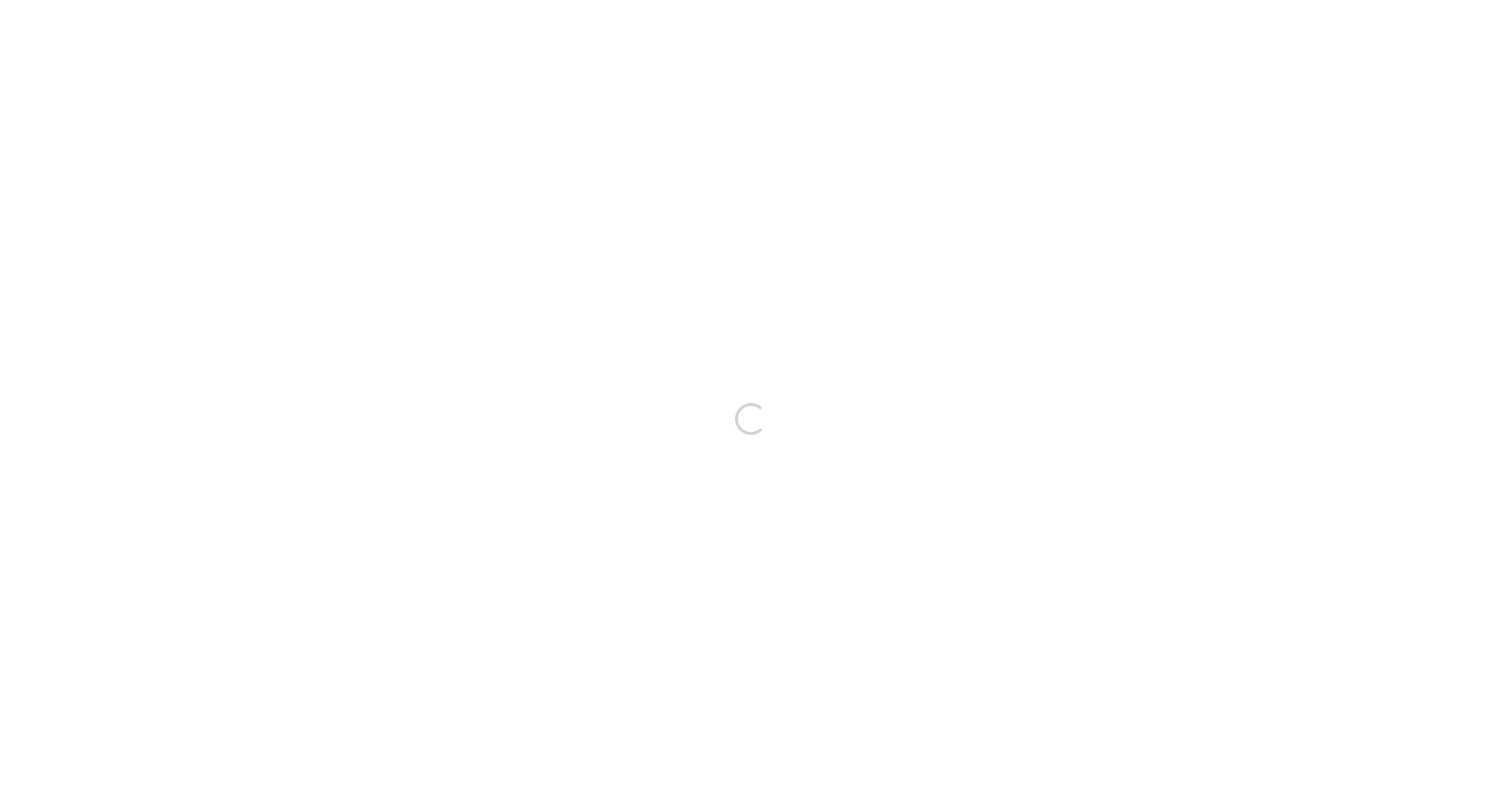 scroll, scrollTop: 0, scrollLeft: 0, axis: both 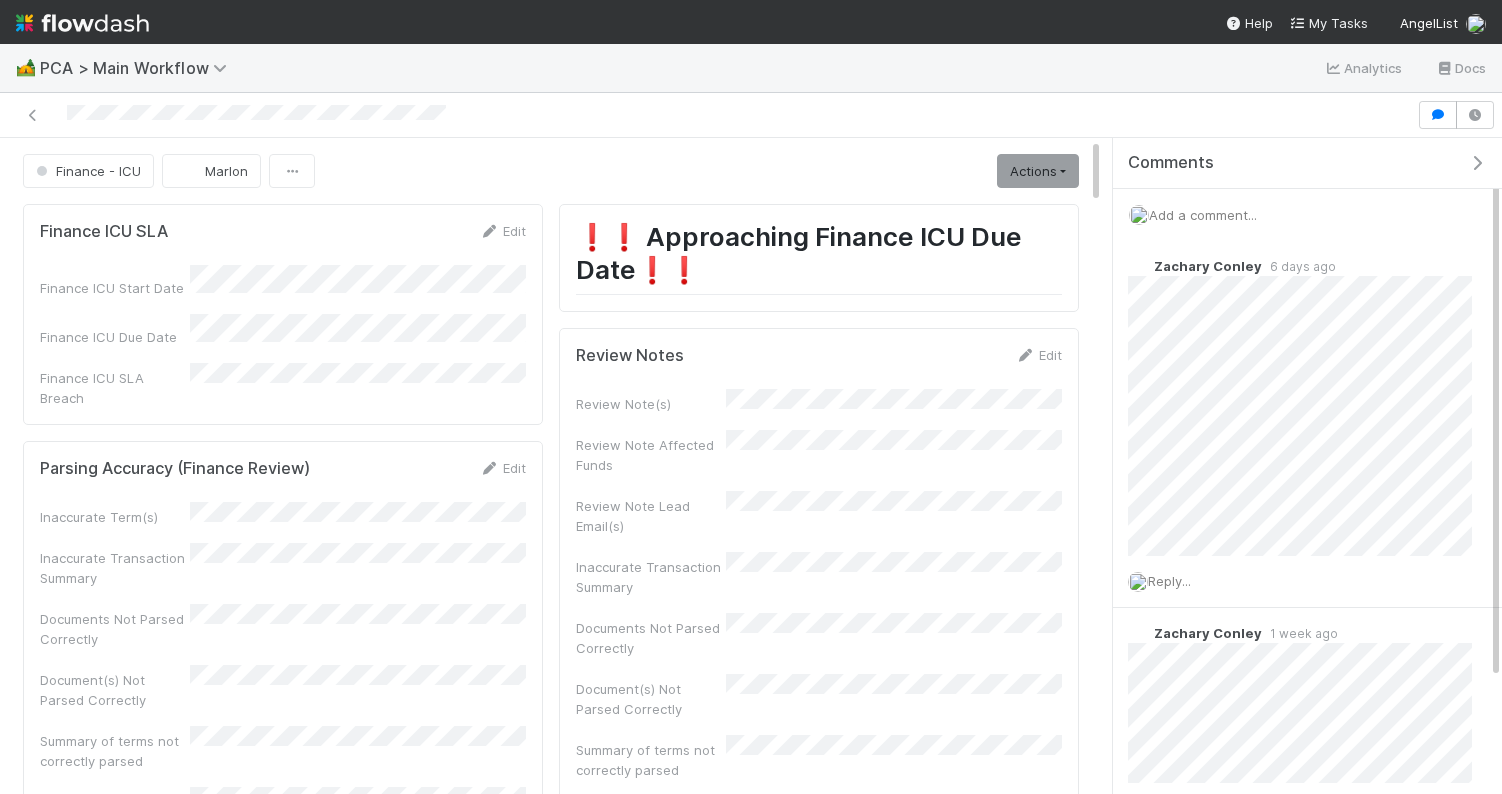 click at bounding box center (751, 115) 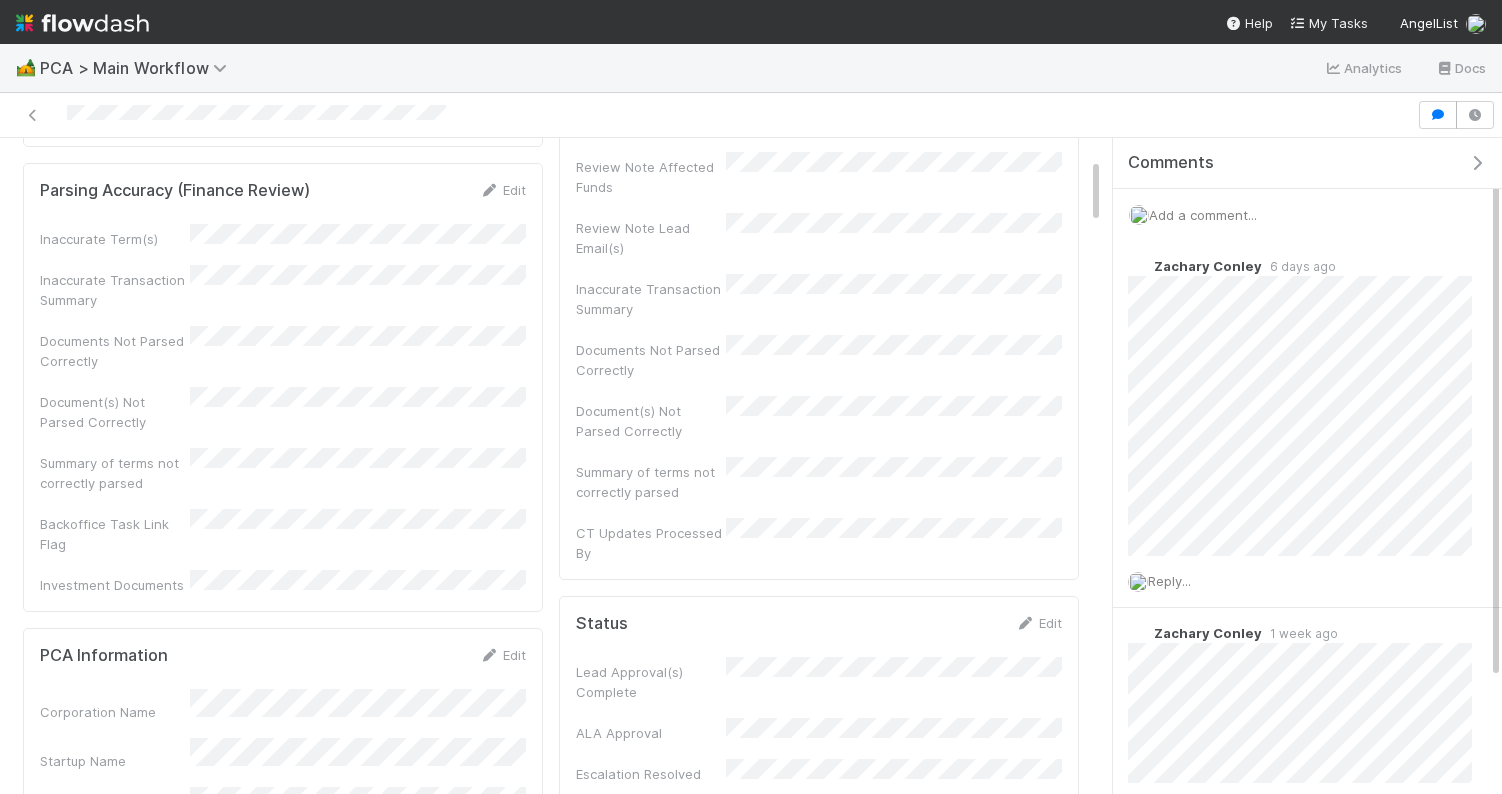 scroll, scrollTop: 0, scrollLeft: 0, axis: both 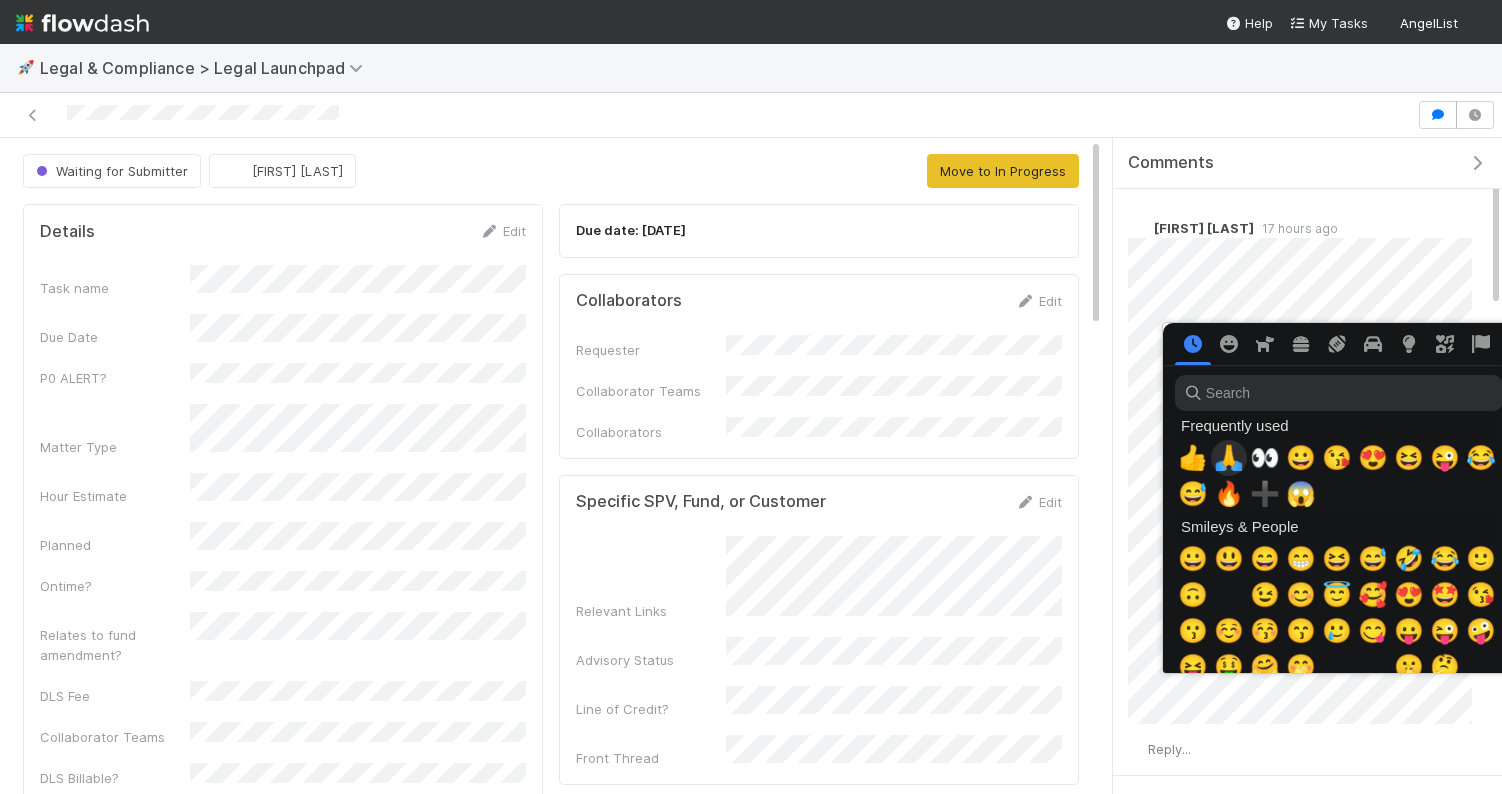 click on "🙏" at bounding box center [1229, 458] 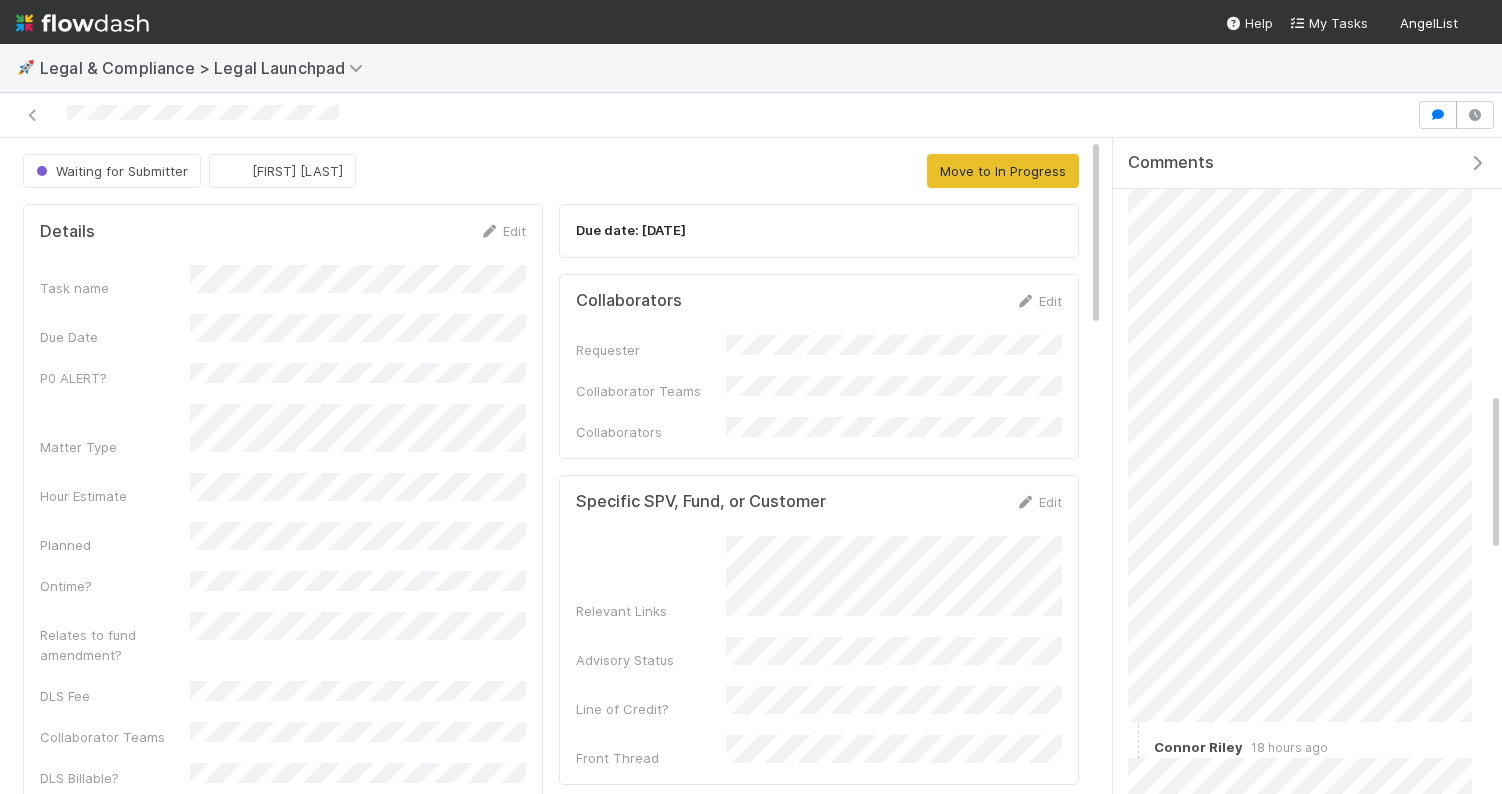 scroll, scrollTop: 1249, scrollLeft: 0, axis: vertical 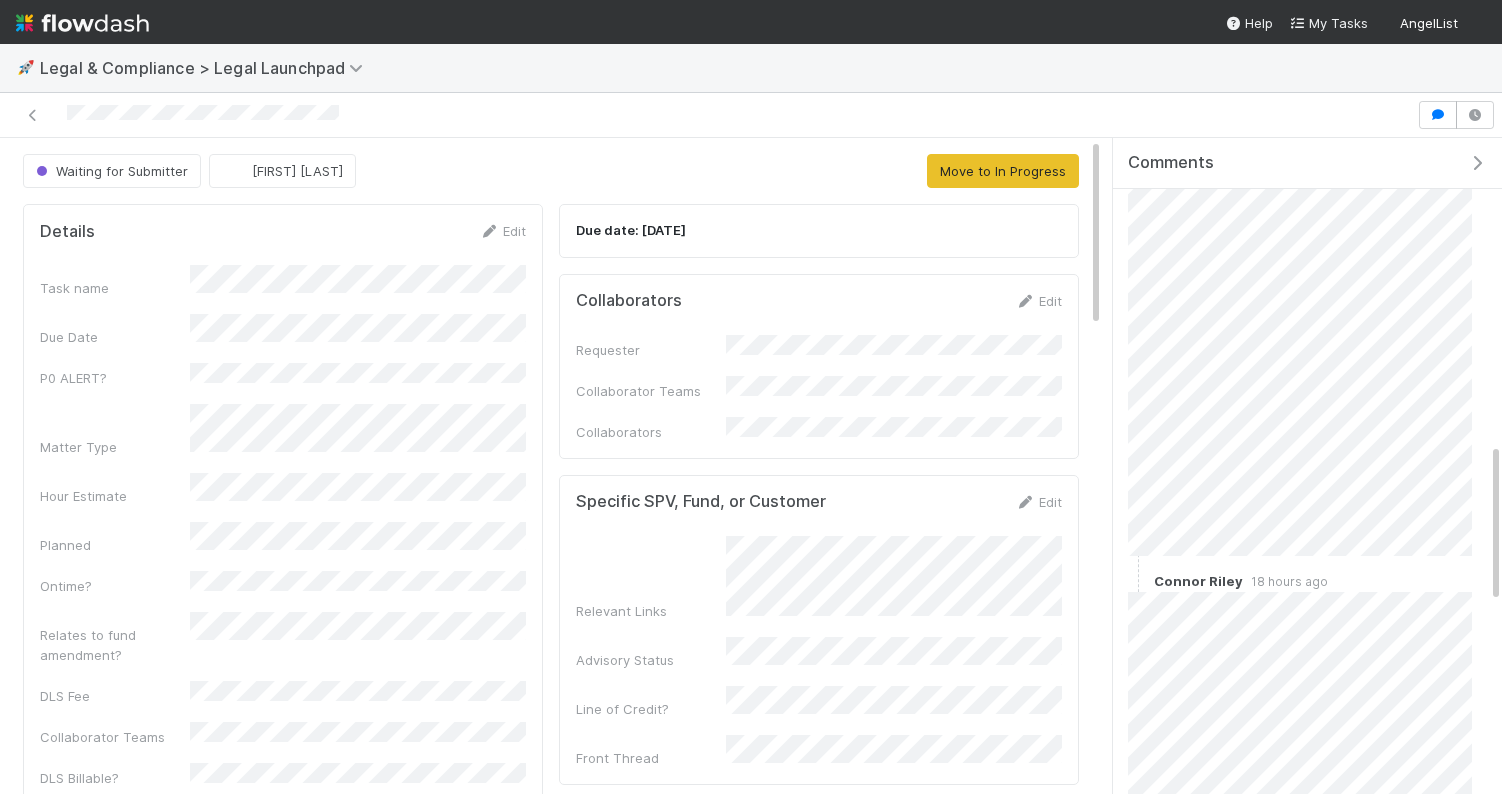 click on "🚀 Legal & Compliance > Legal Launchpad" at bounding box center [751, 68] 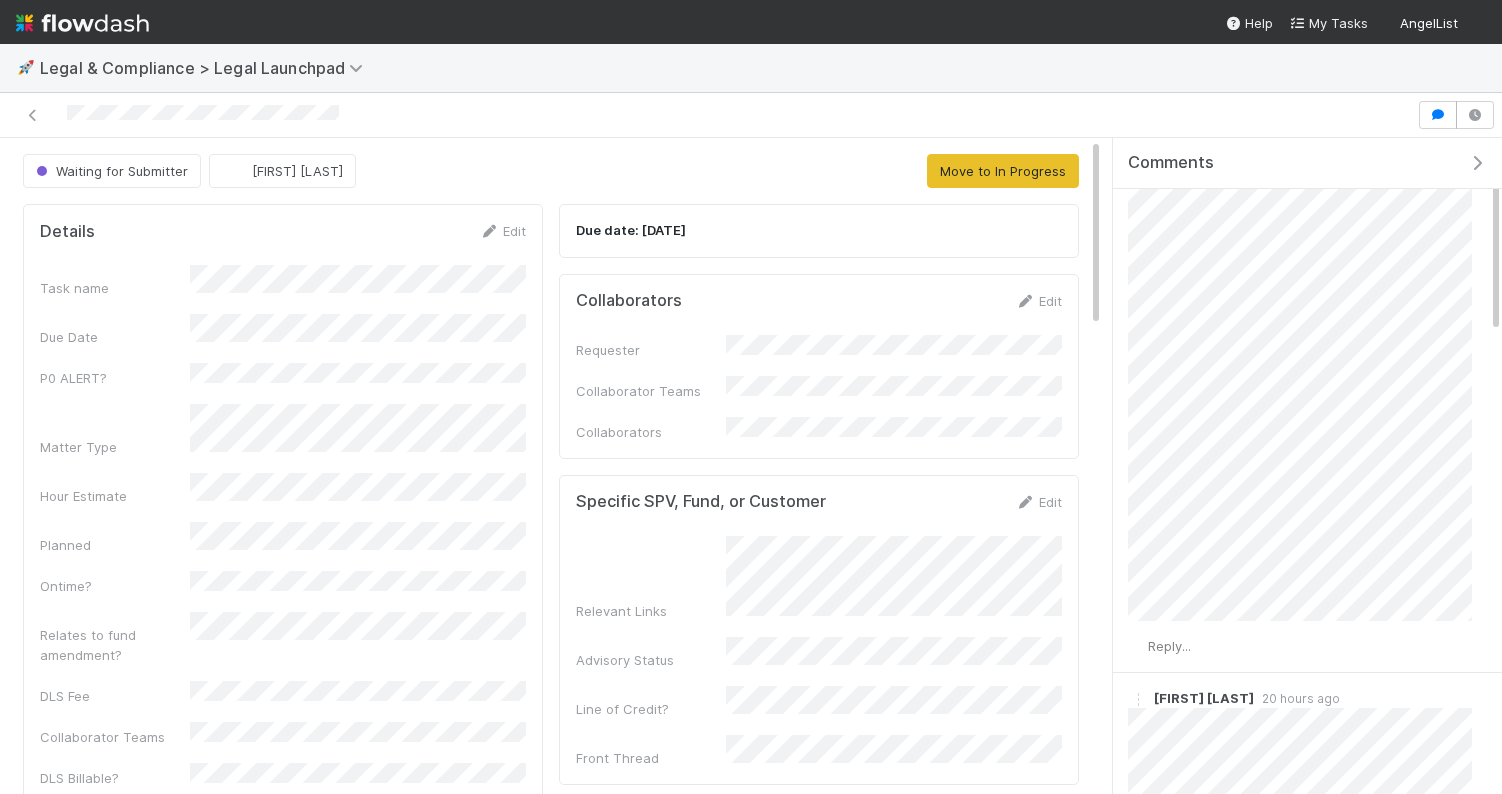 scroll, scrollTop: 0, scrollLeft: 0, axis: both 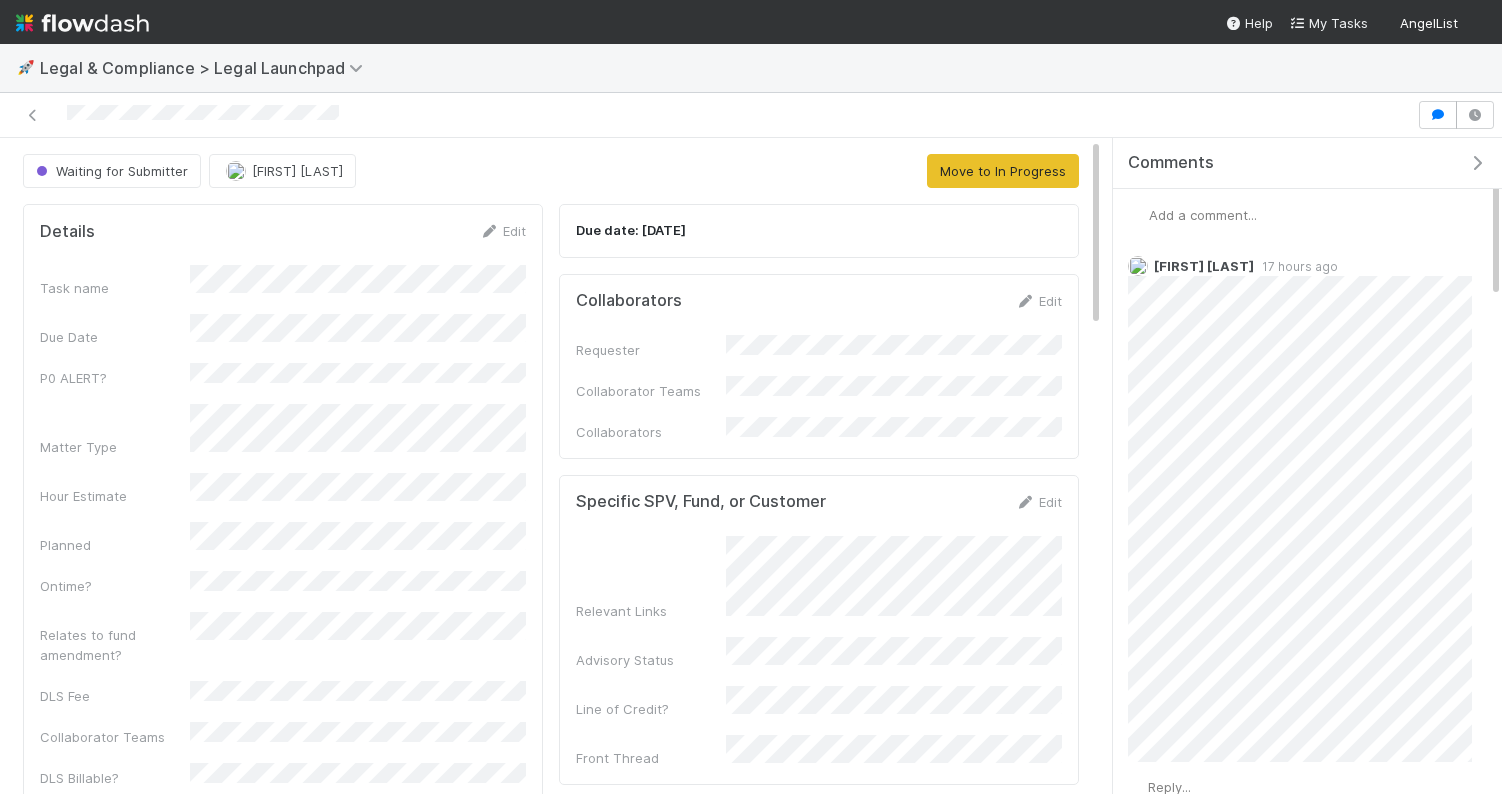 click on "Task name  Due Date  P0 ALERT?  Matter Type  Hour Estimate  Planned  Ontime?  Relates to fund amendment?  DLS Fee  Collaborator Teams  DLS Billable?  Reason for Non-Billable  Reason for AL Good Will  Work Completed?  Contractor Assist  CRM Action Item ID" at bounding box center (283, 643) 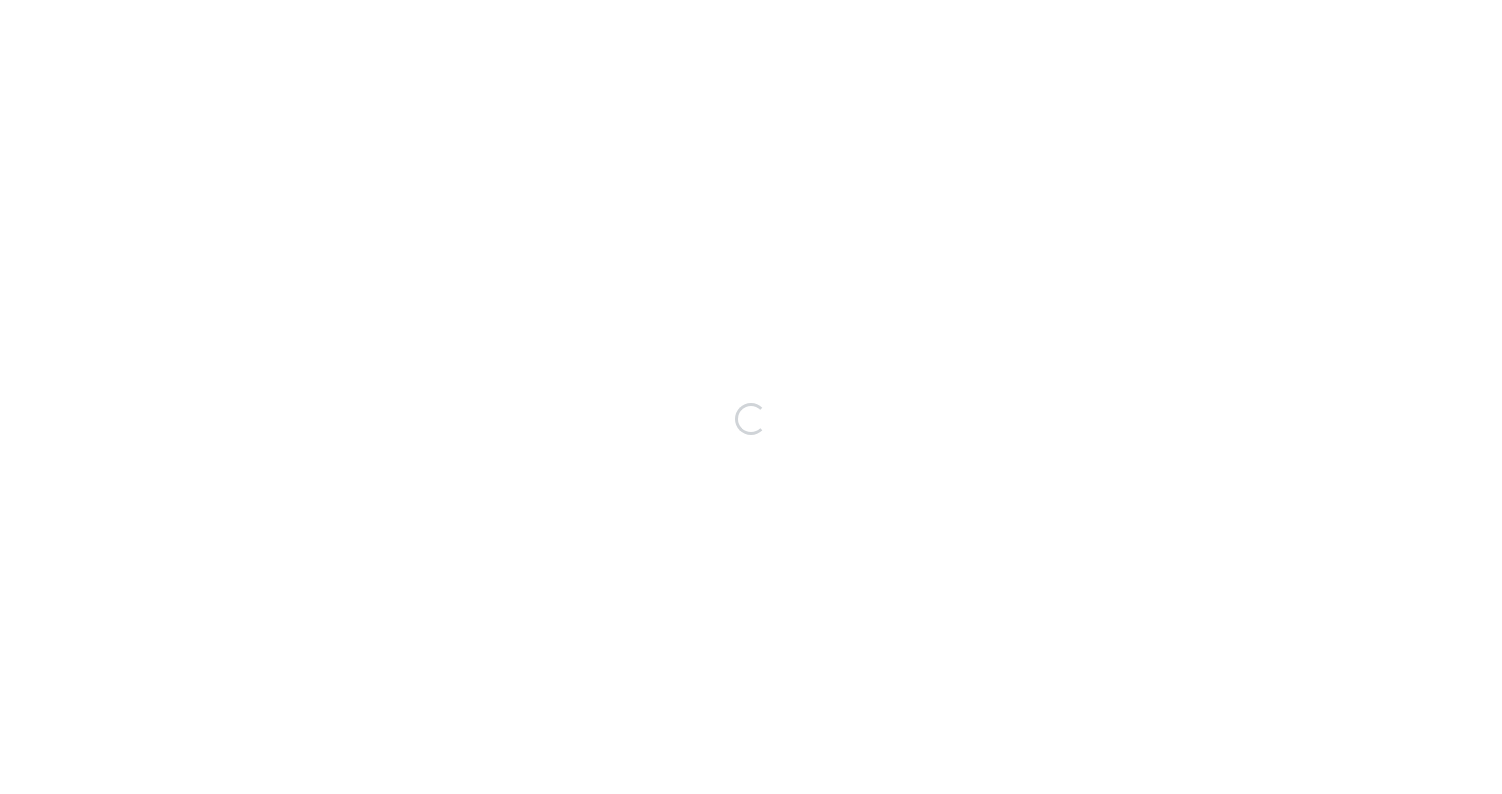 scroll, scrollTop: 0, scrollLeft: 0, axis: both 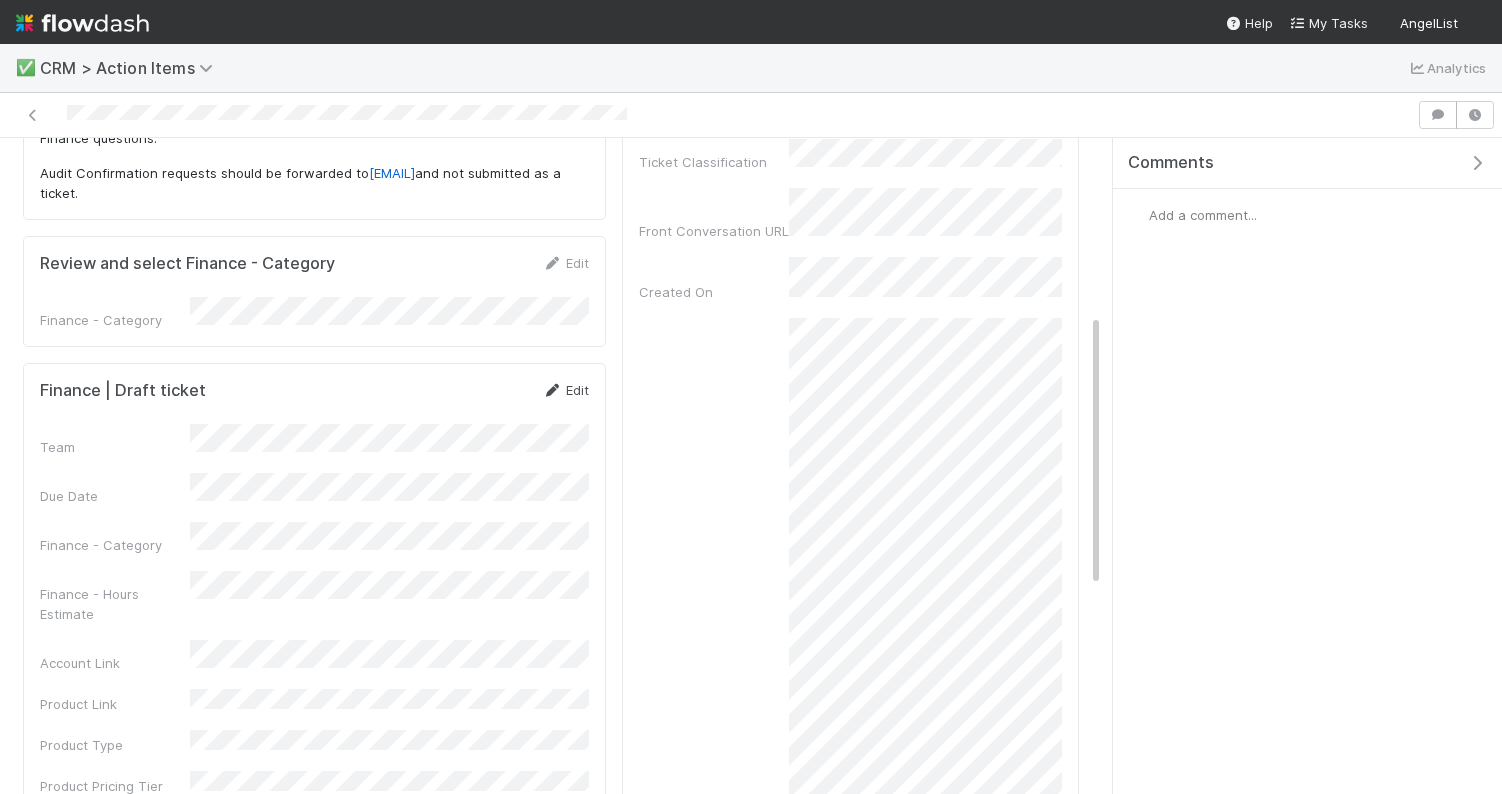click on "Edit" at bounding box center [565, 390] 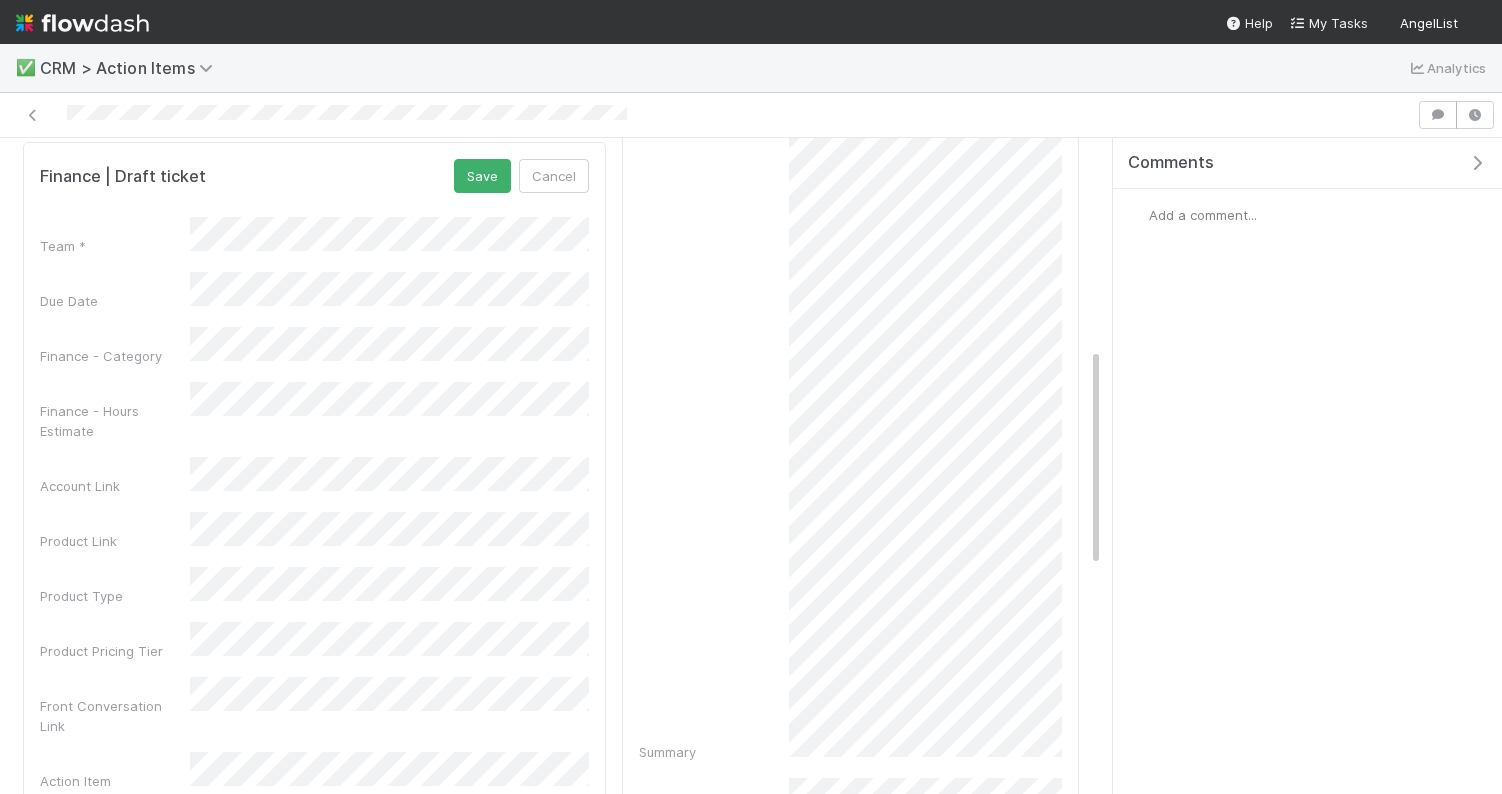 scroll, scrollTop: 657, scrollLeft: 0, axis: vertical 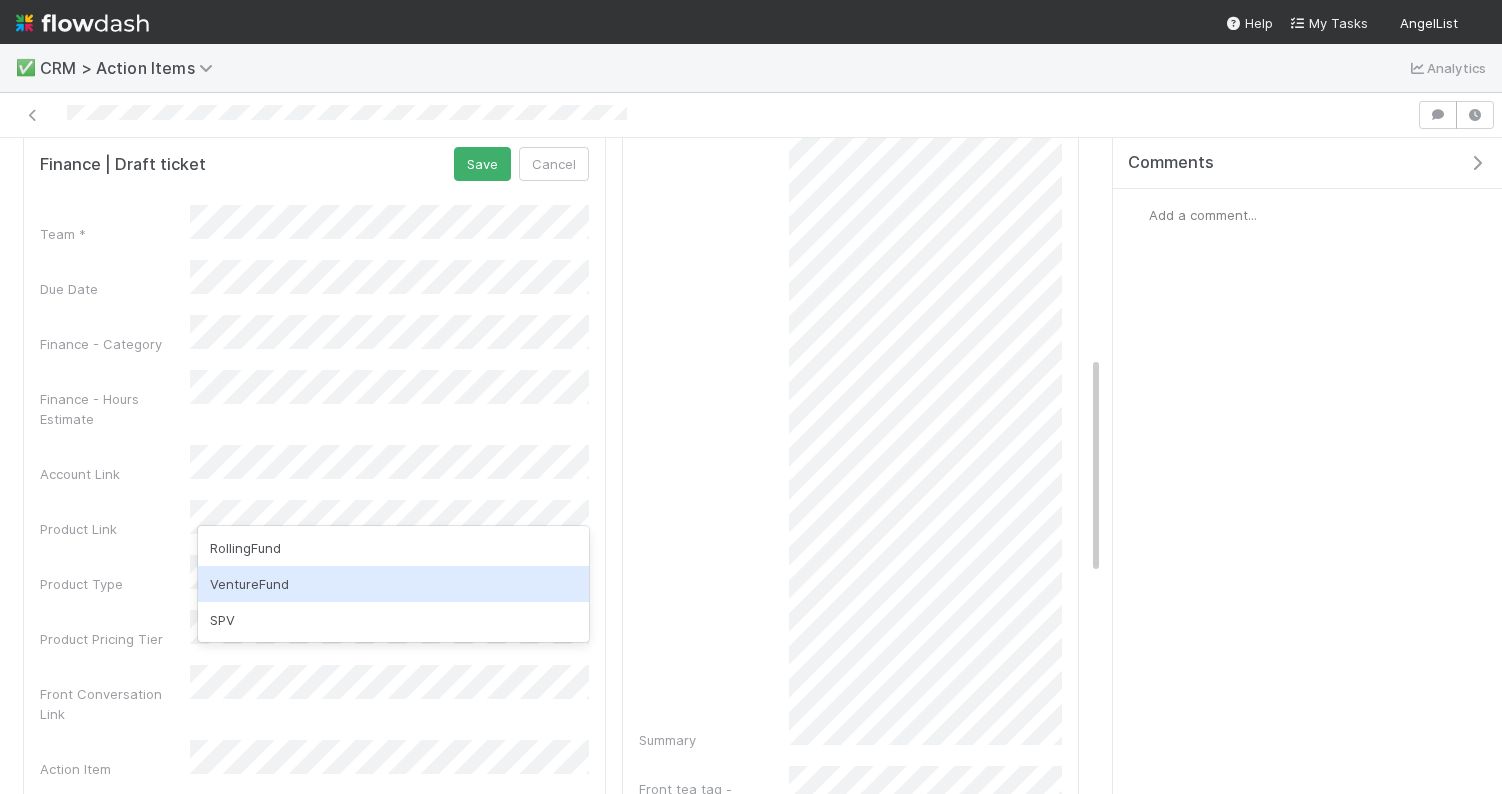 click on "VentureFund" at bounding box center [393, 584] 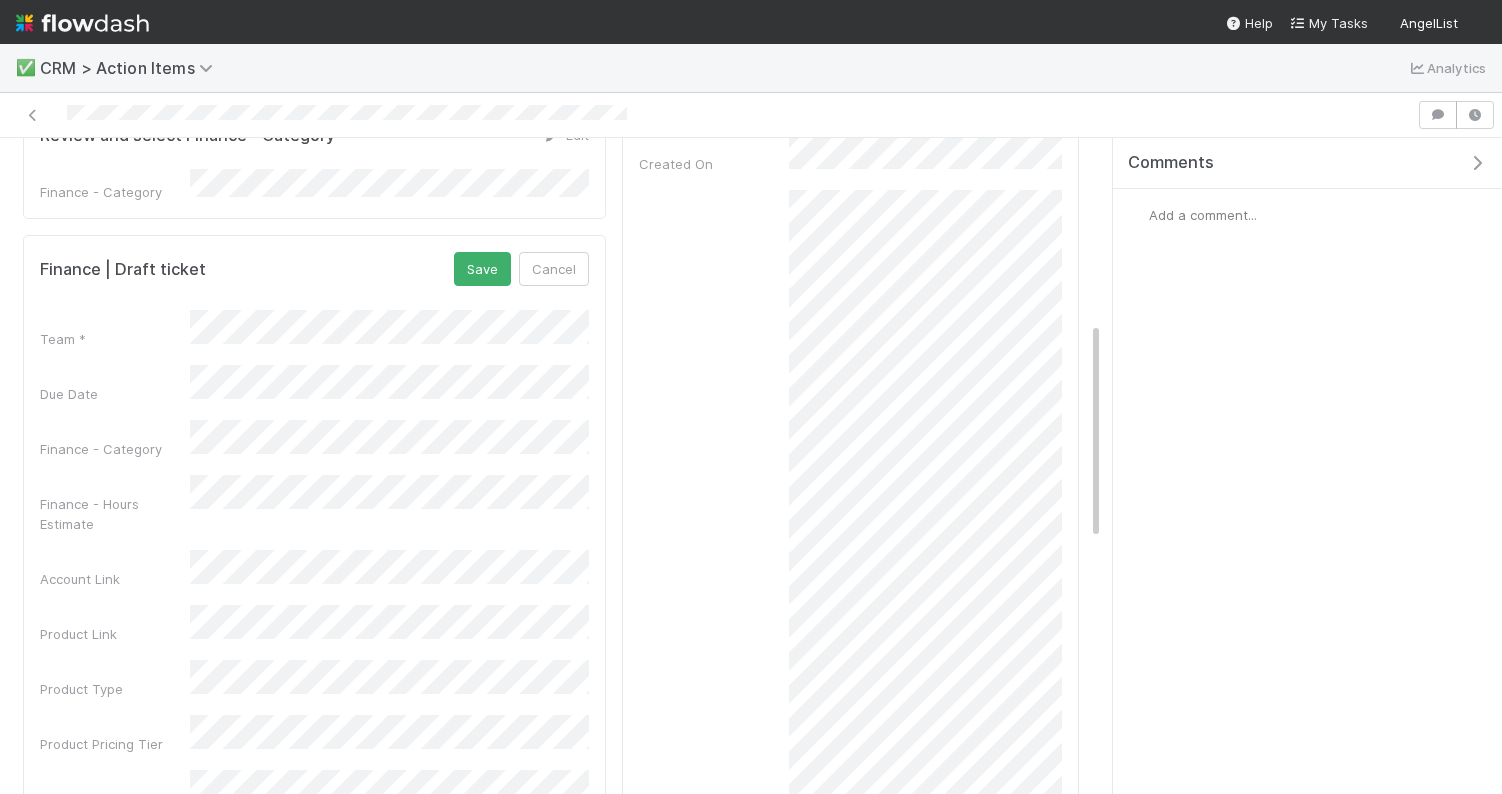scroll, scrollTop: 554, scrollLeft: 0, axis: vertical 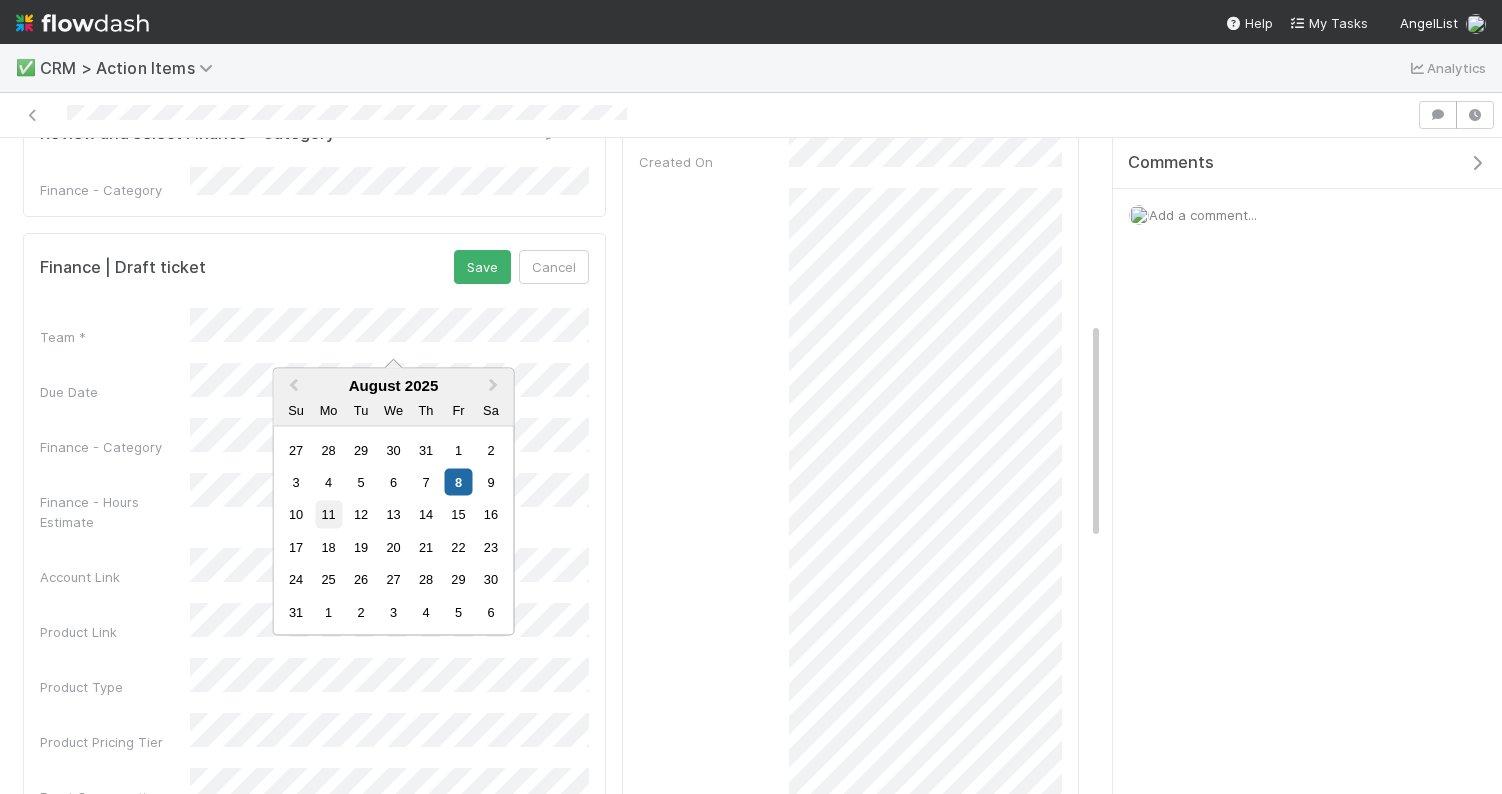 click on "11" at bounding box center [328, 514] 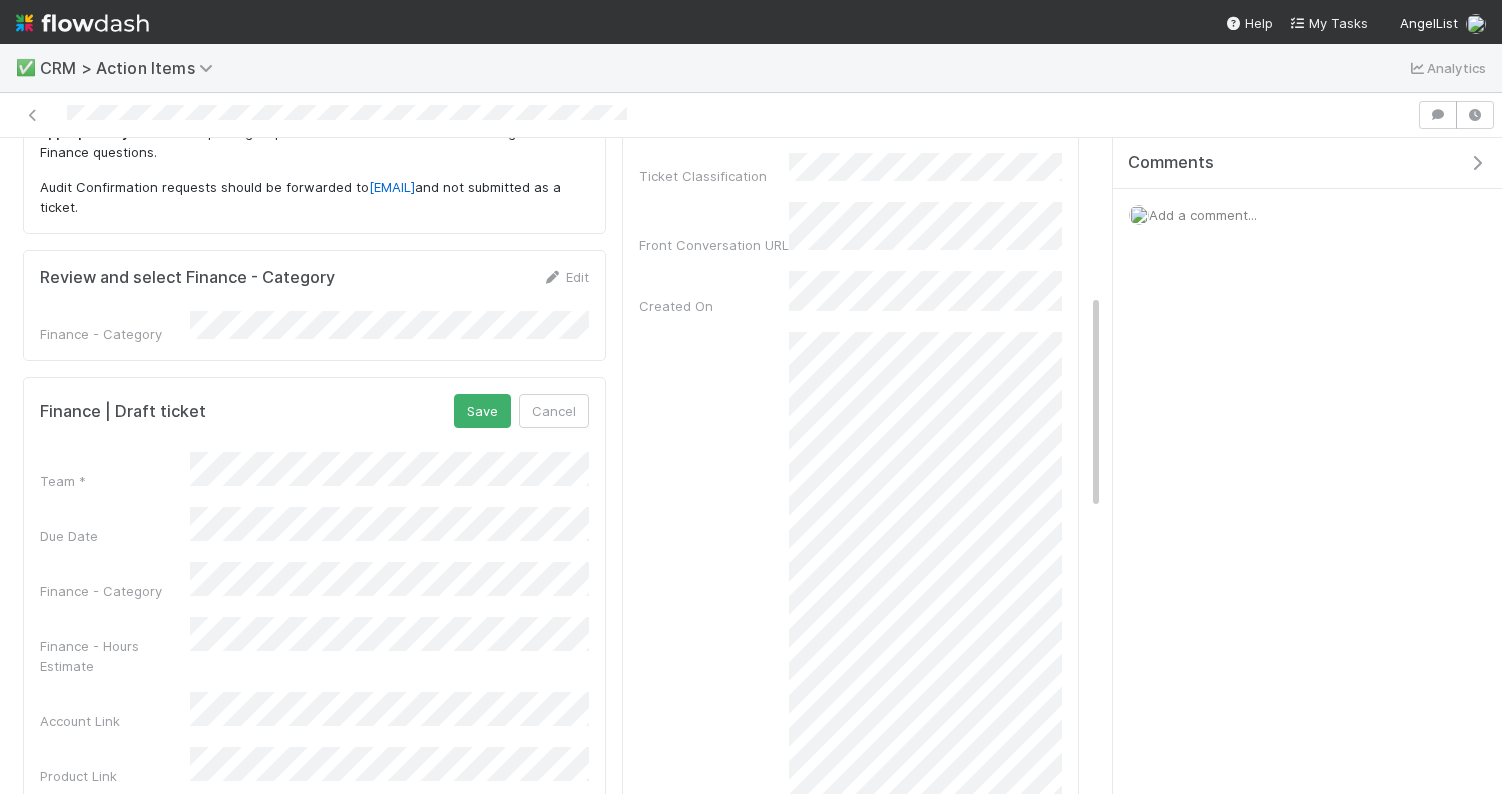 scroll, scrollTop: 550, scrollLeft: 0, axis: vertical 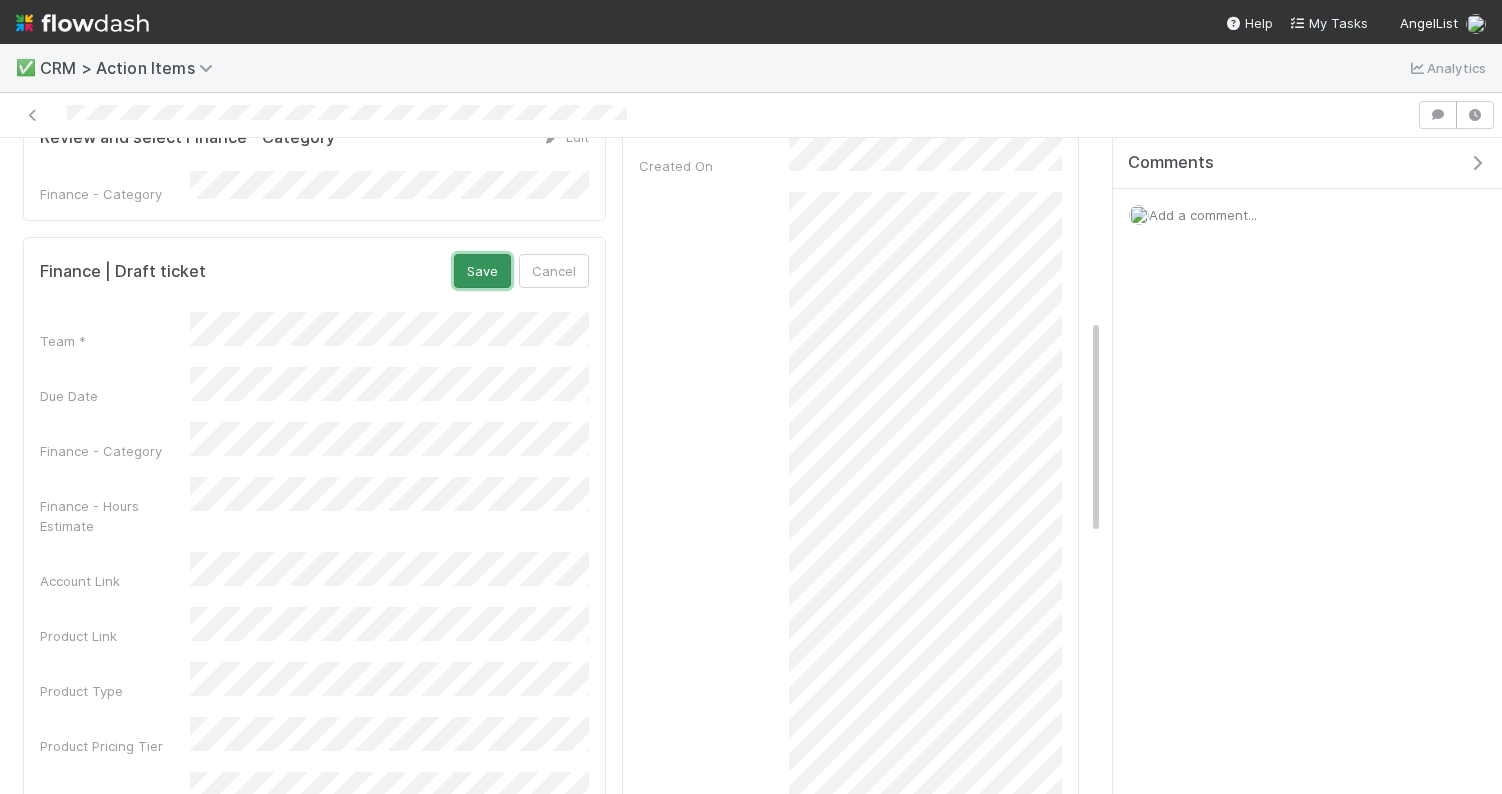 click on "Save" at bounding box center [482, 271] 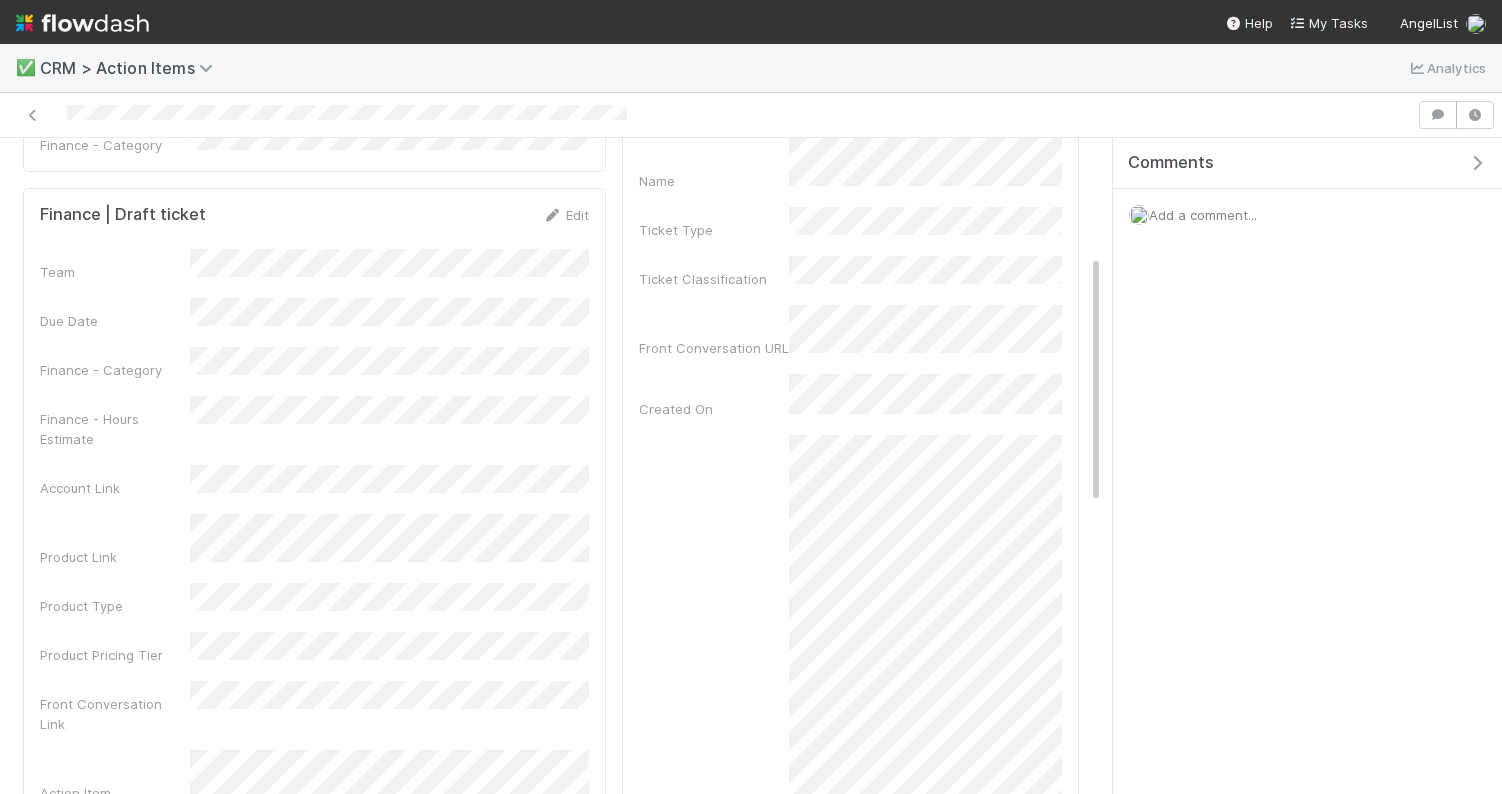 scroll, scrollTop: 0, scrollLeft: 0, axis: both 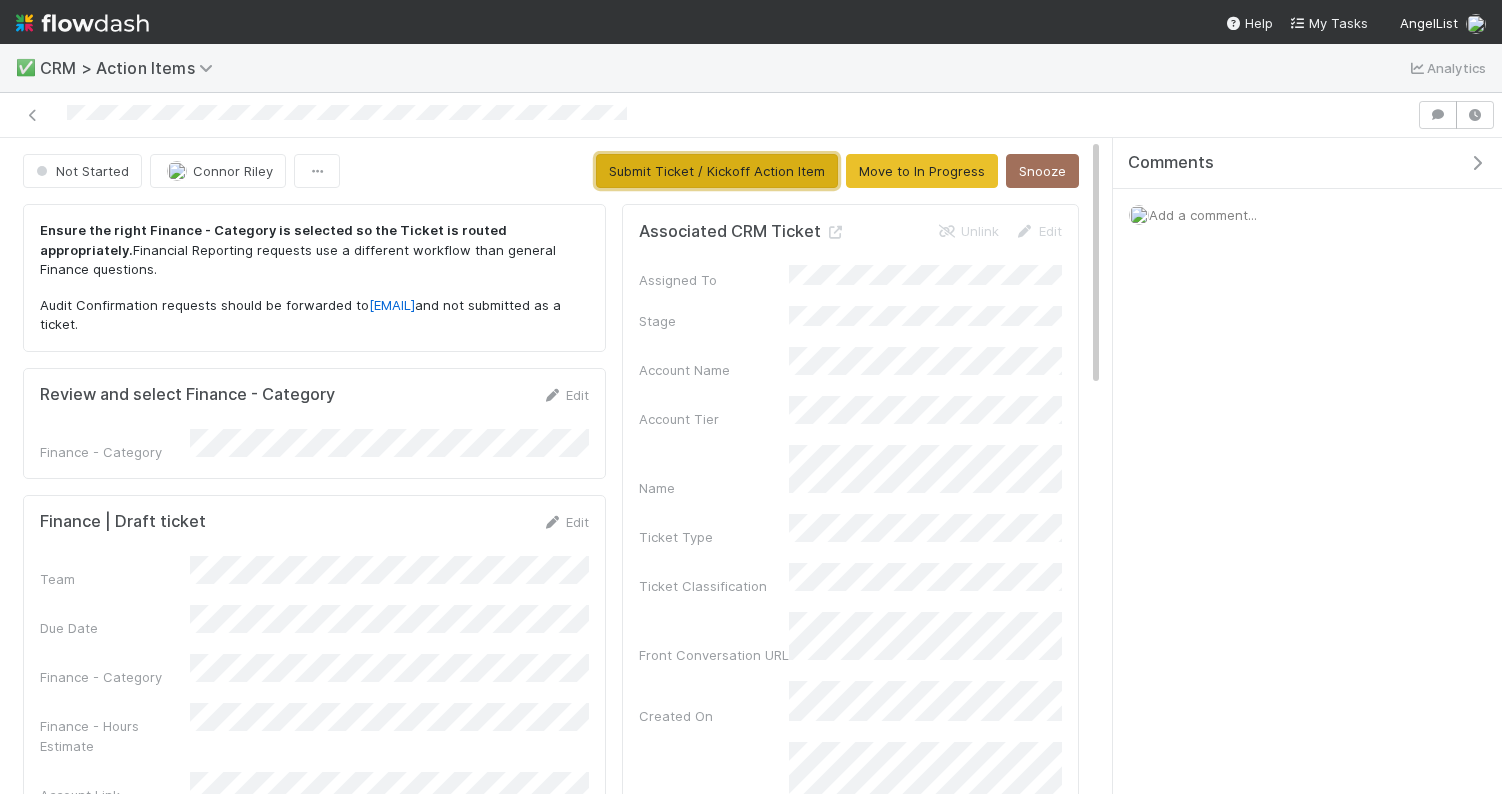click on "Submit Ticket / Kickoff Action Item" at bounding box center (717, 171) 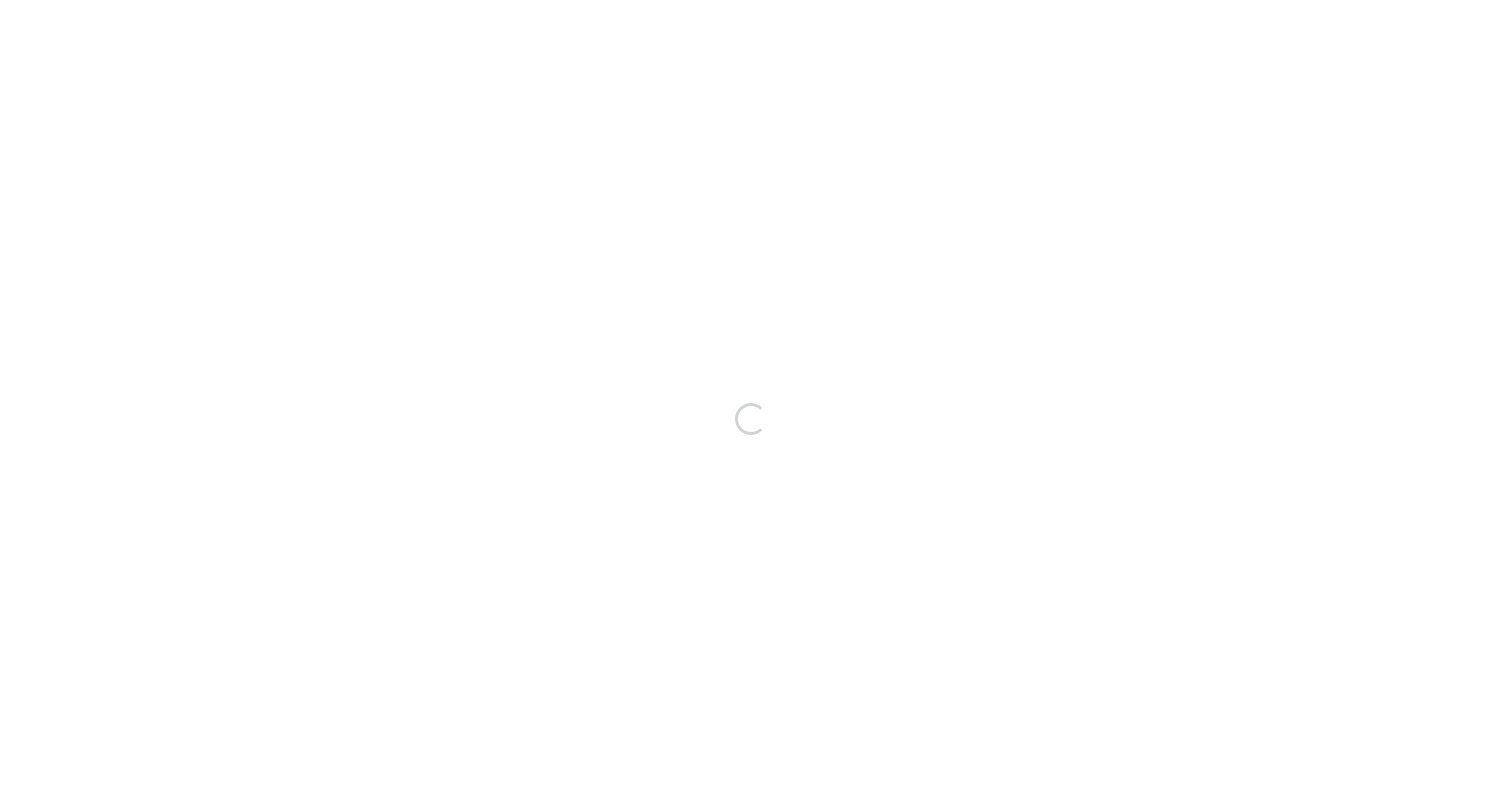 scroll, scrollTop: 0, scrollLeft: 0, axis: both 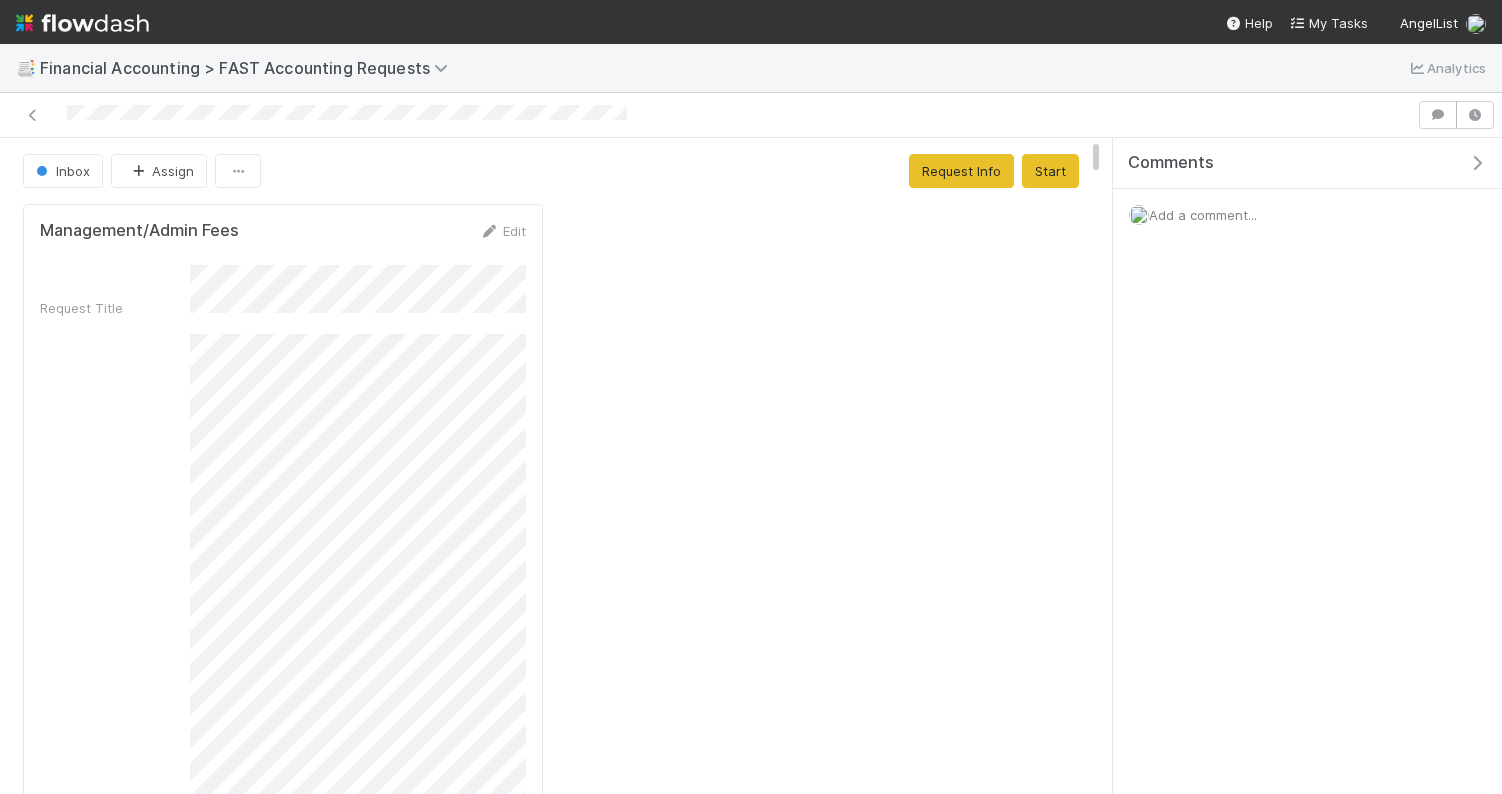 click at bounding box center (819, 6272) 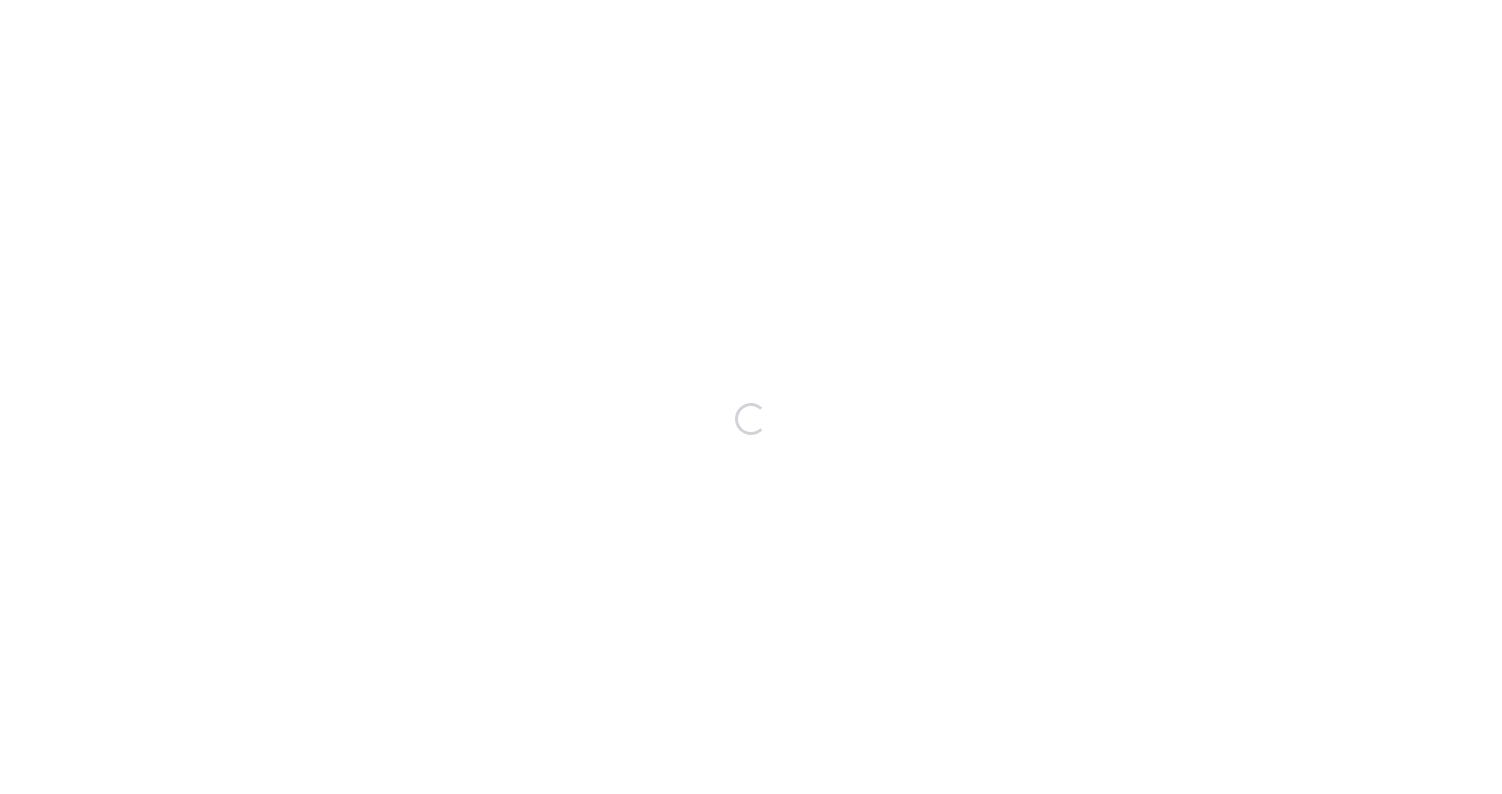 scroll, scrollTop: 0, scrollLeft: 0, axis: both 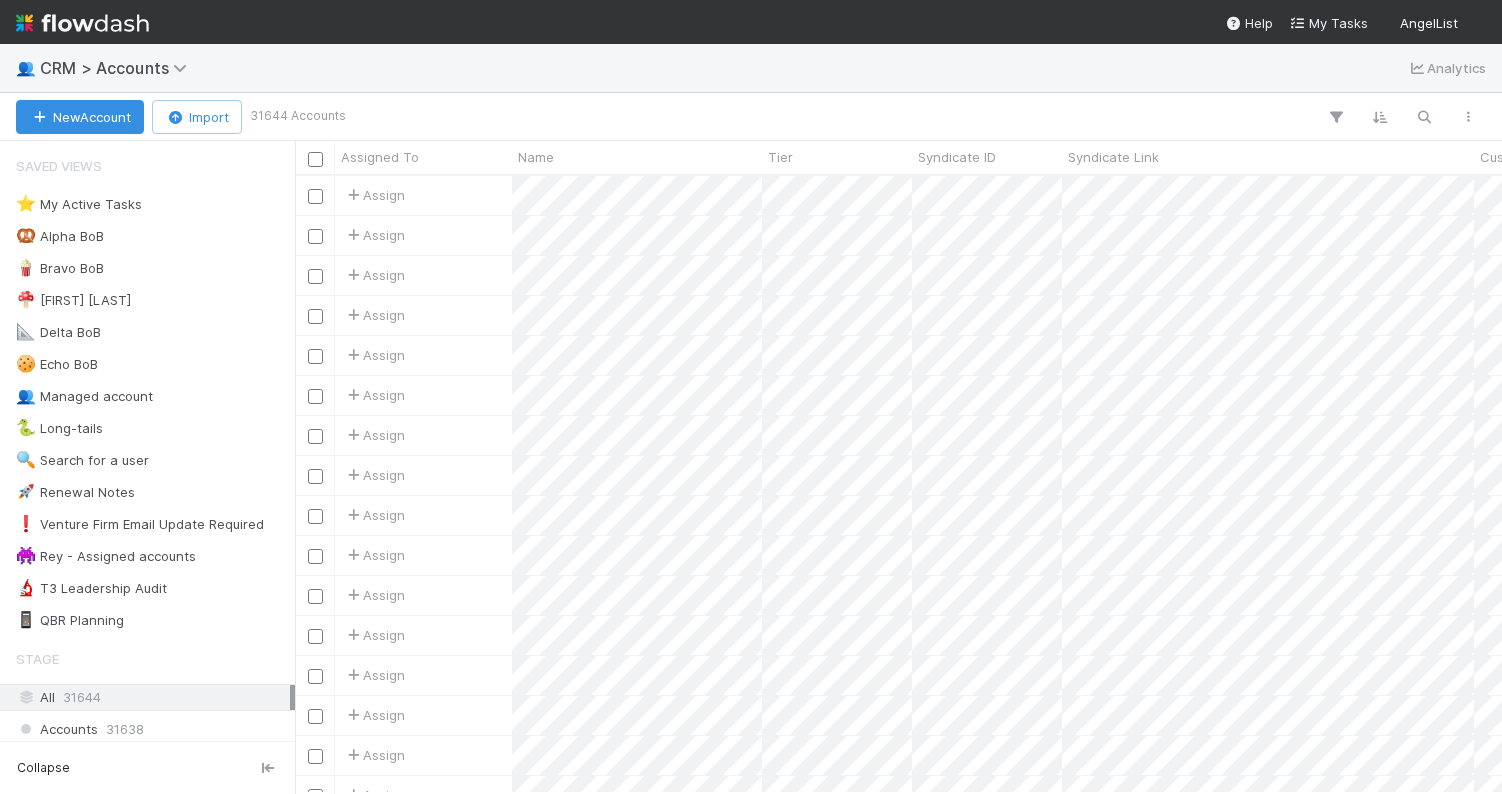 click on "👥 CRM > Accounts Analytics" at bounding box center (751, 68) 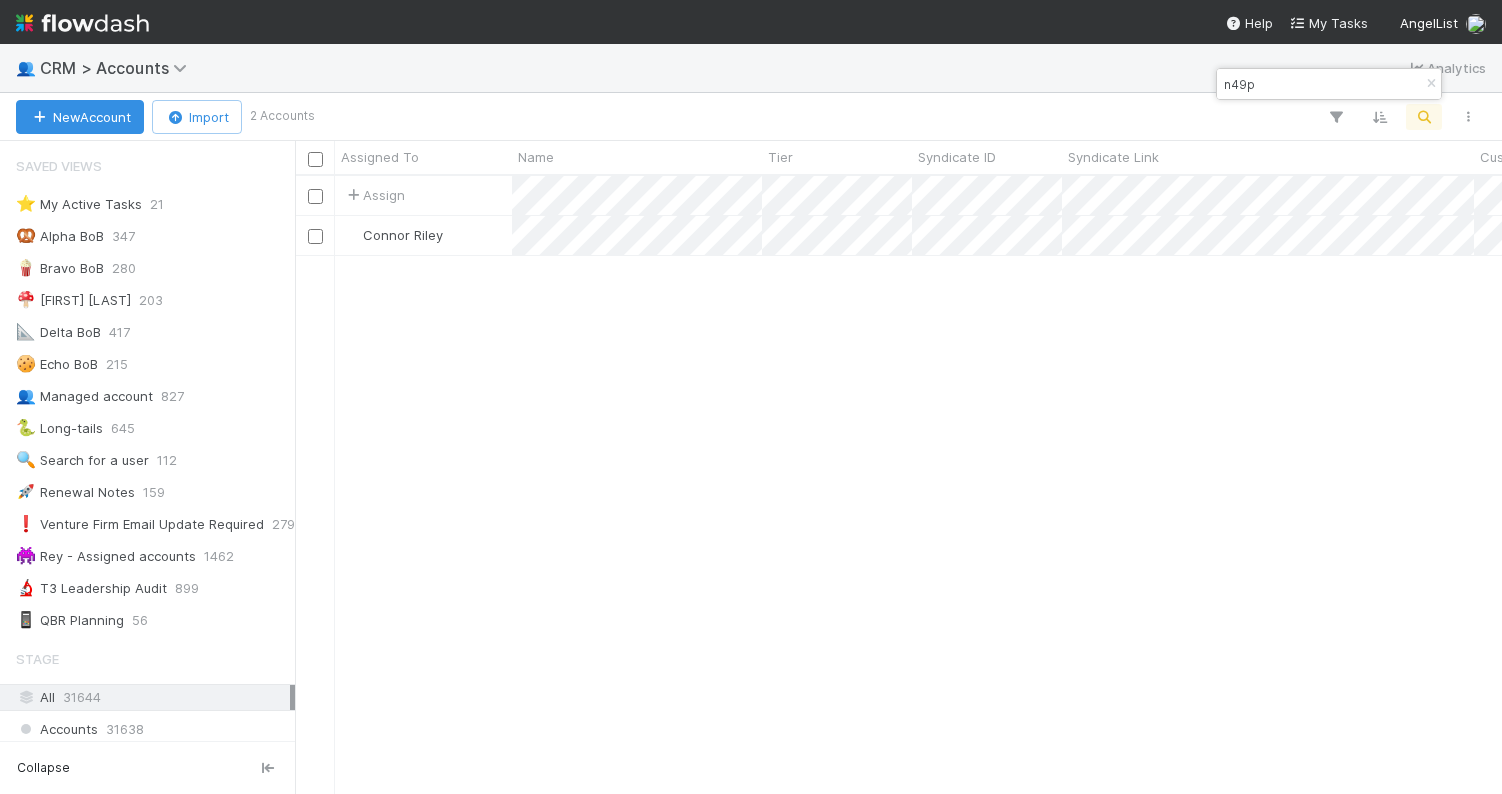 scroll, scrollTop: 0, scrollLeft: 1, axis: horizontal 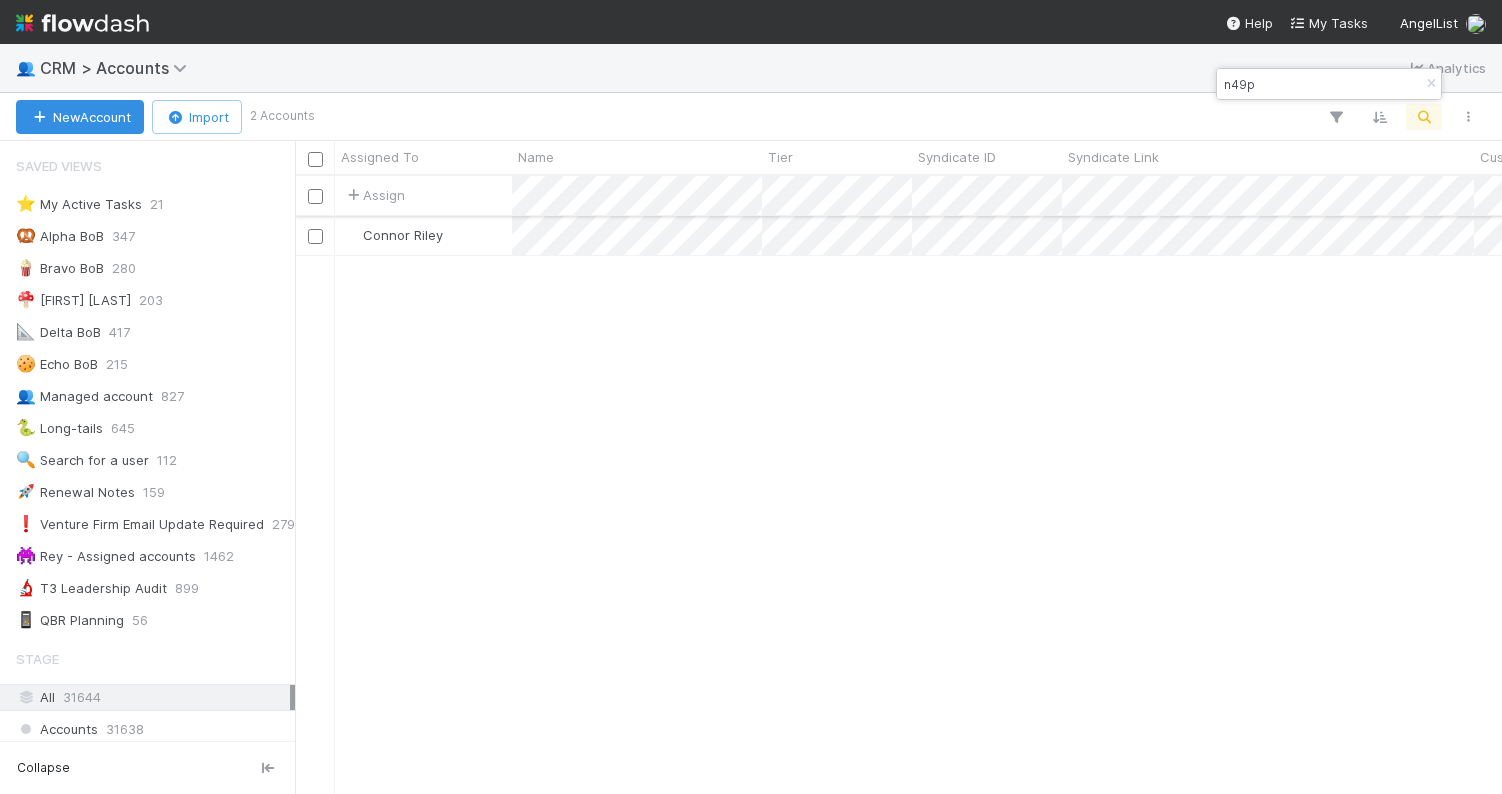 type on "n49p" 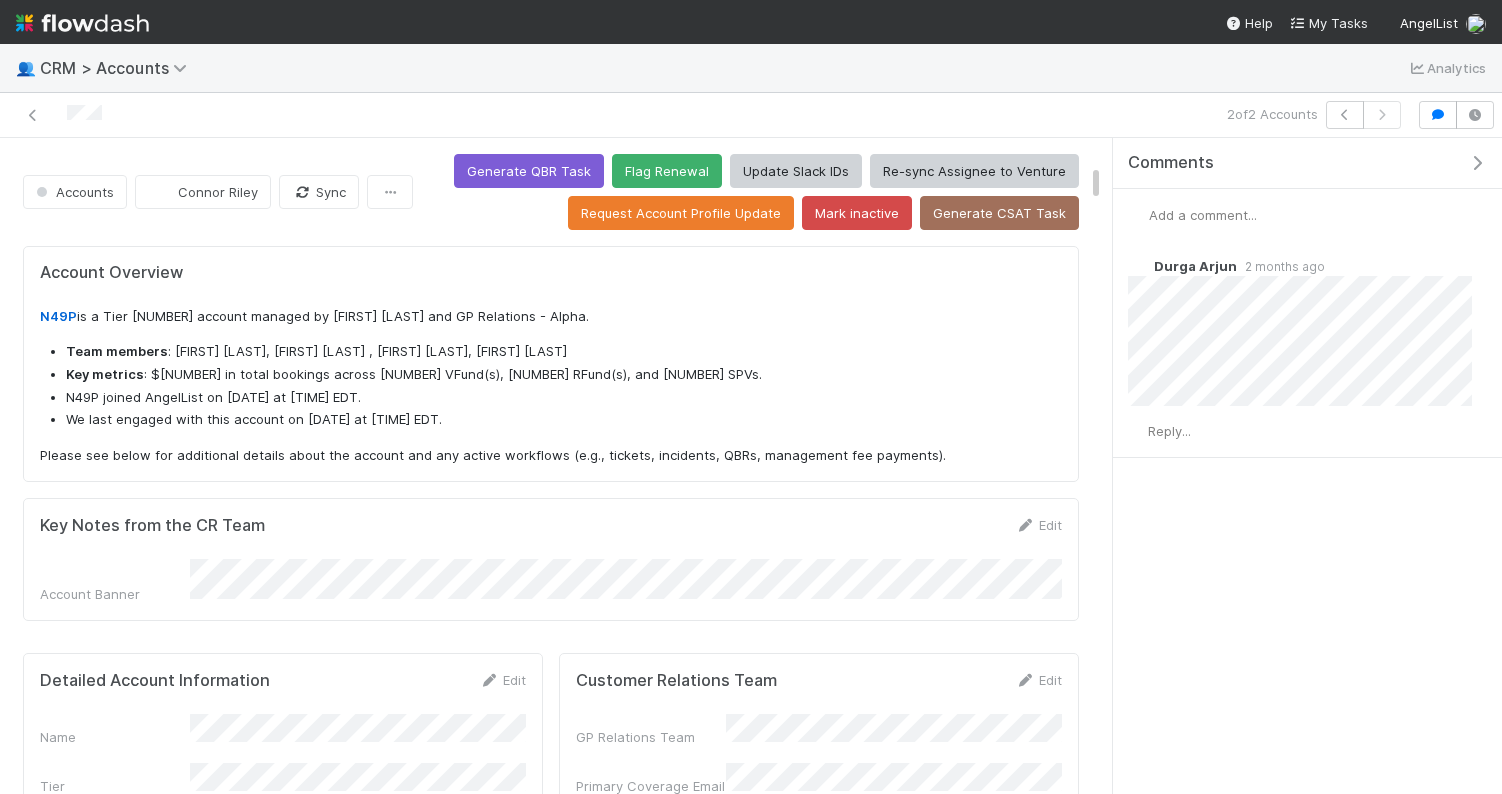scroll, scrollTop: 764, scrollLeft: 0, axis: vertical 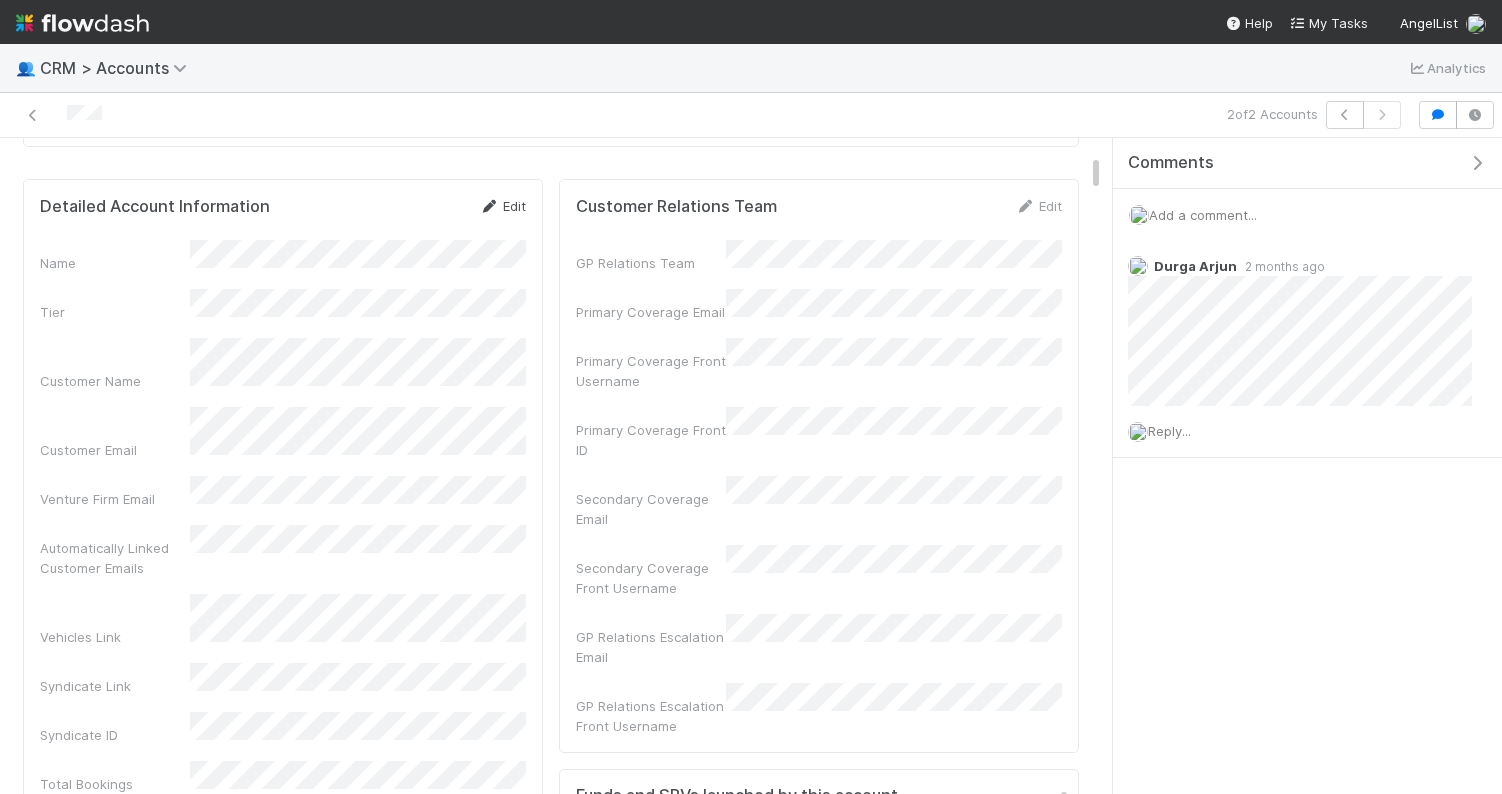 click on "Edit" at bounding box center (502, 206) 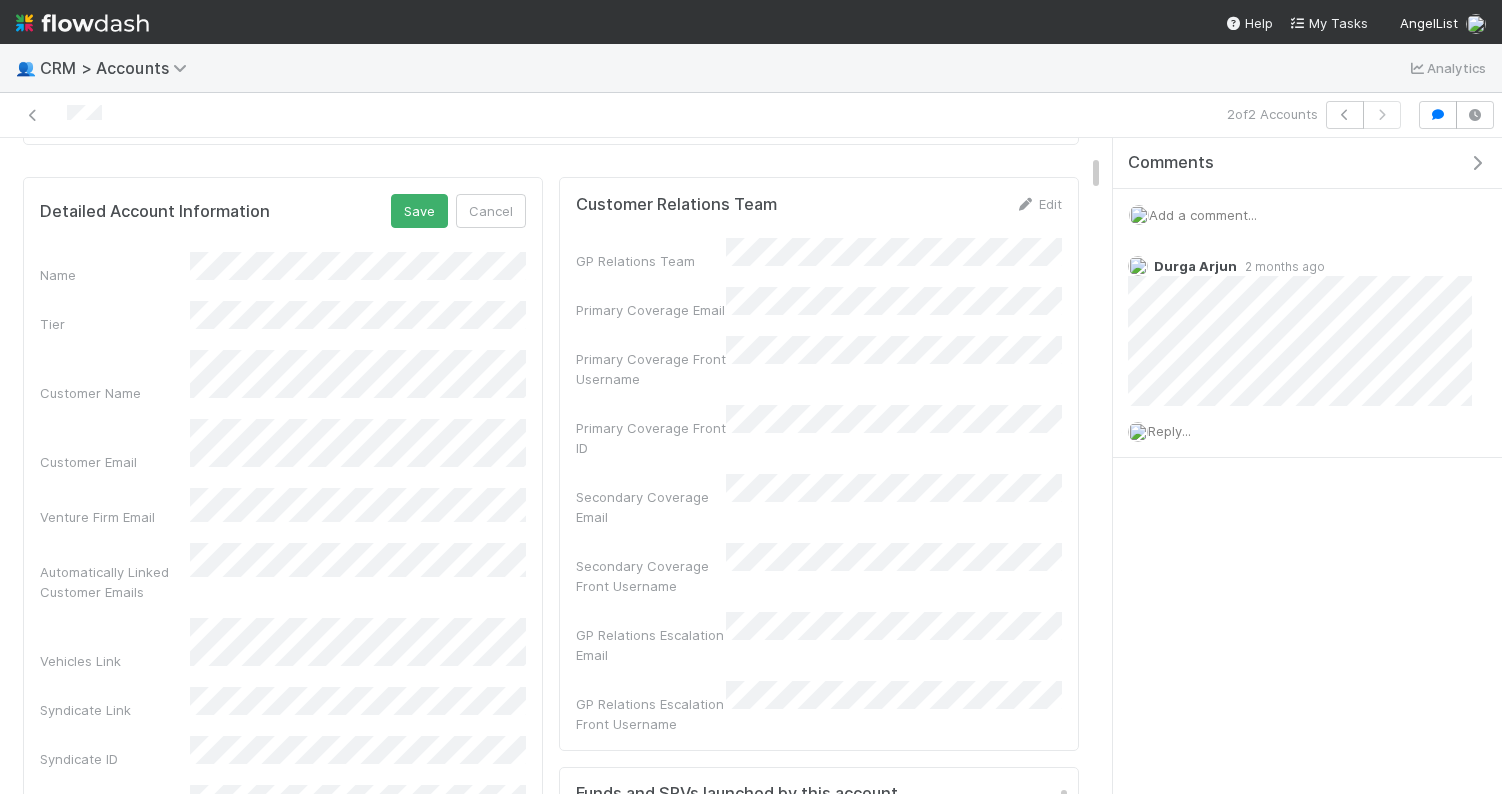 scroll, scrollTop: 498, scrollLeft: 0, axis: vertical 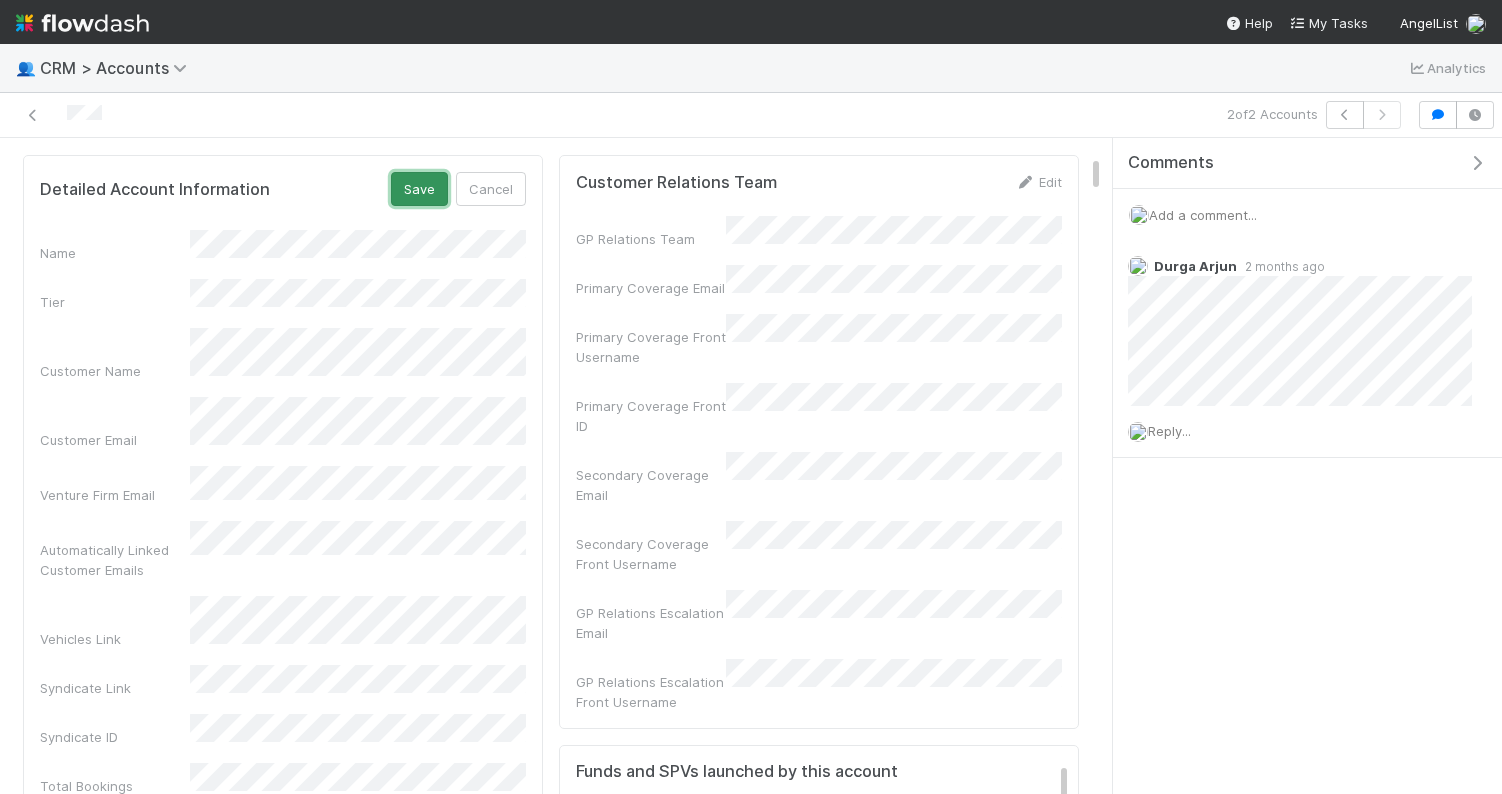 click on "Save" at bounding box center (419, 189) 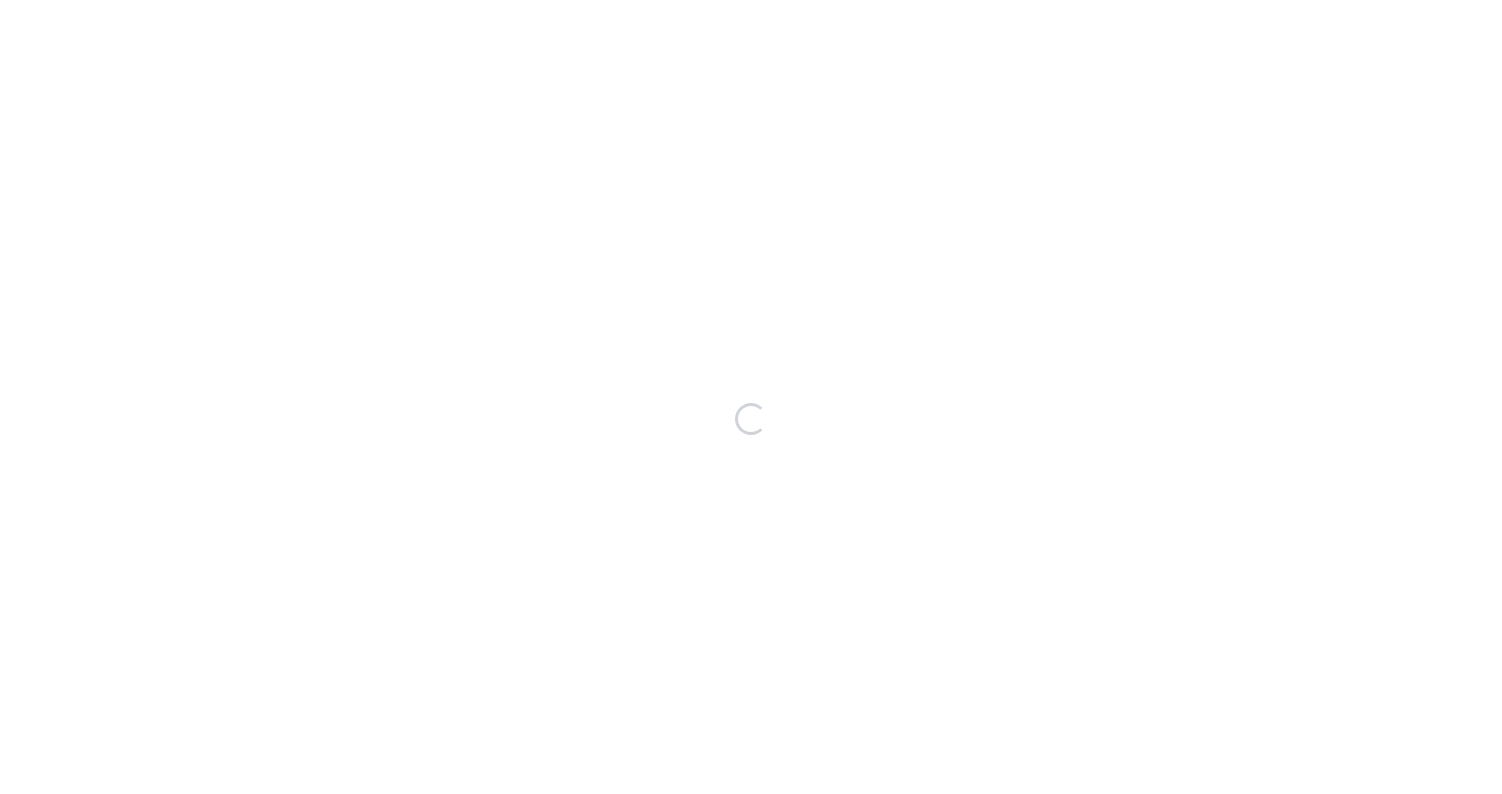 scroll, scrollTop: 0, scrollLeft: 0, axis: both 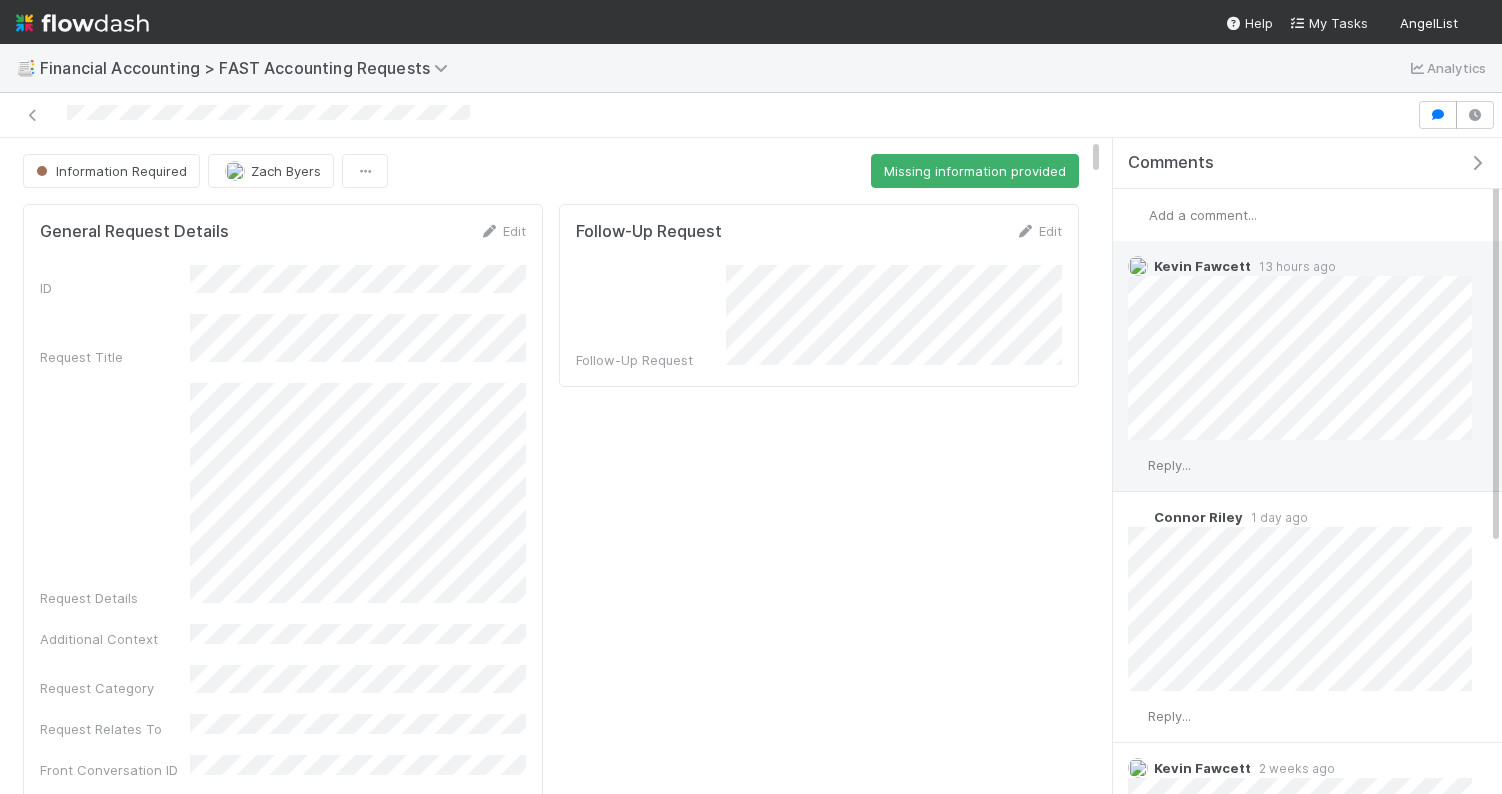 click on "Reply..." at bounding box center (1169, 465) 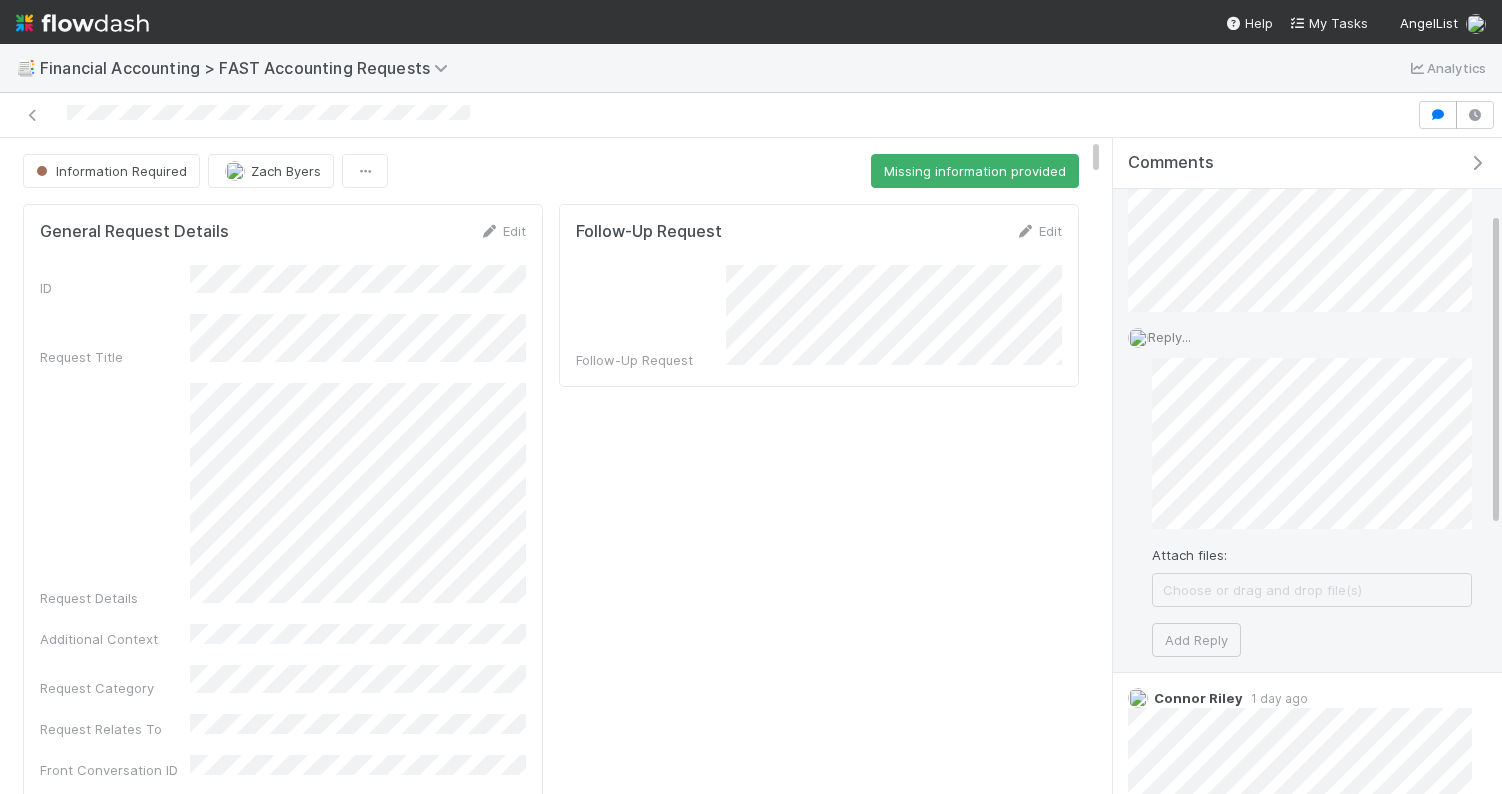 scroll, scrollTop: 155, scrollLeft: 0, axis: vertical 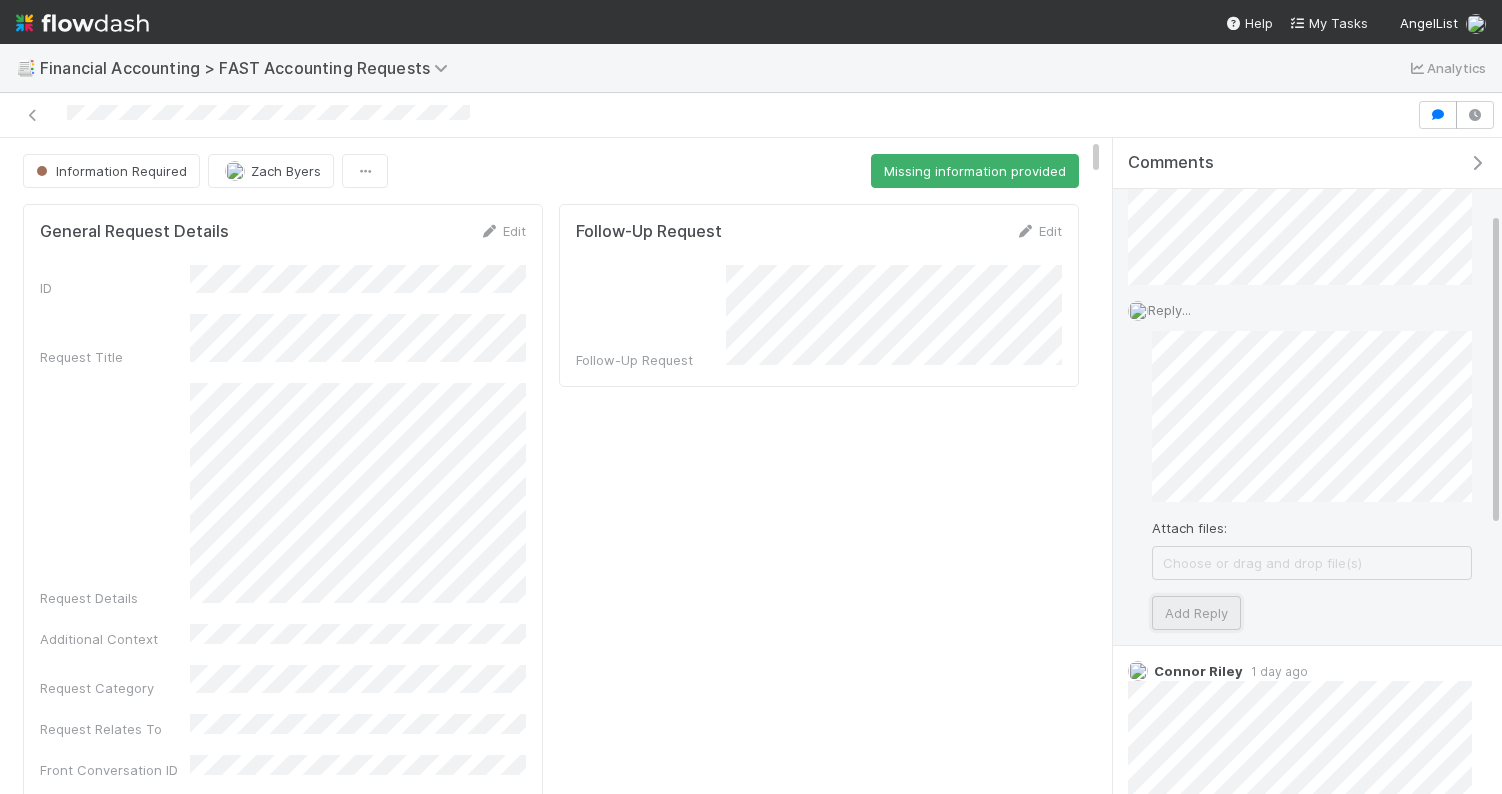 click on "Add Reply" at bounding box center (1196, 613) 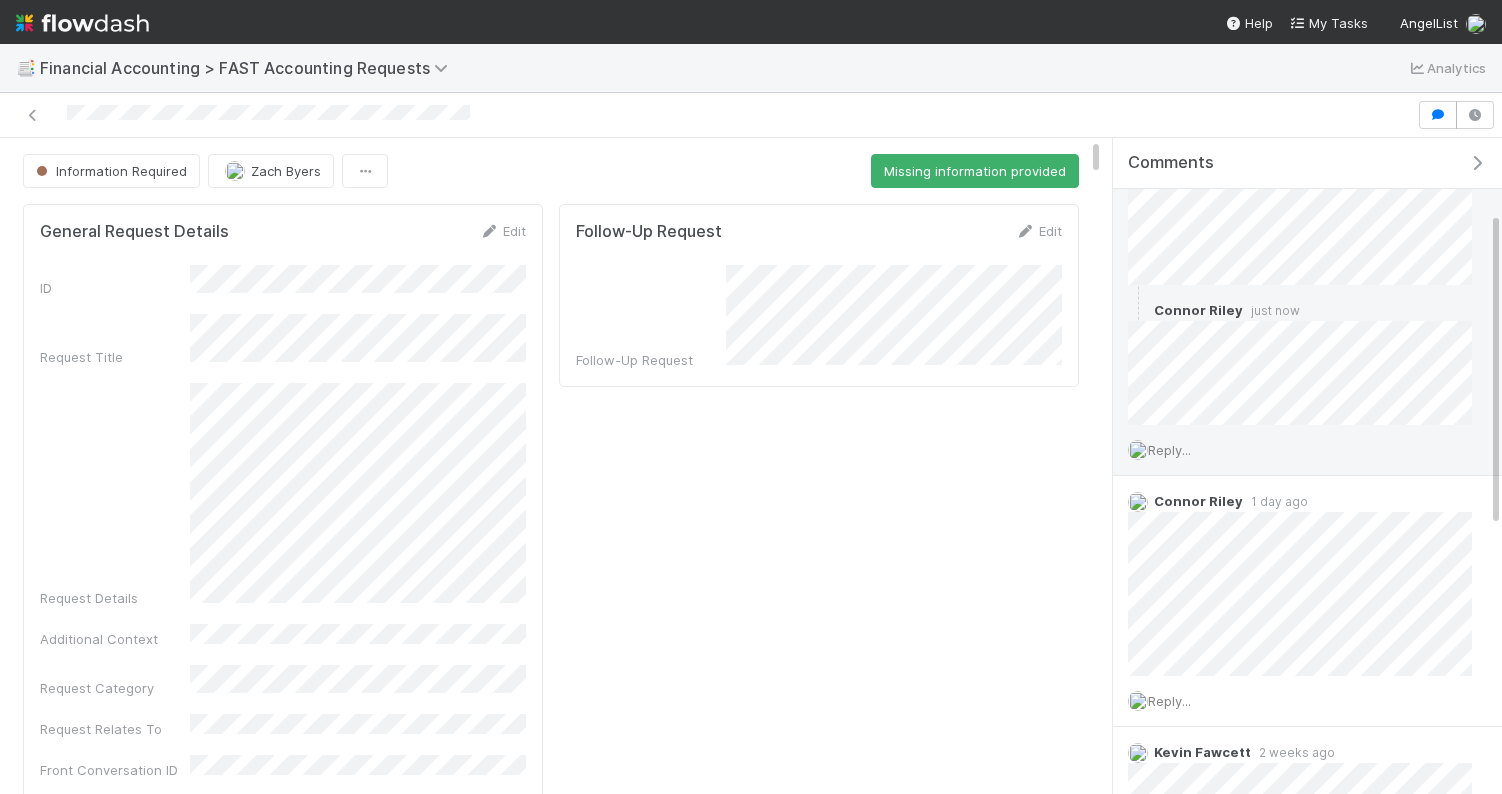 scroll, scrollTop: 0, scrollLeft: 0, axis: both 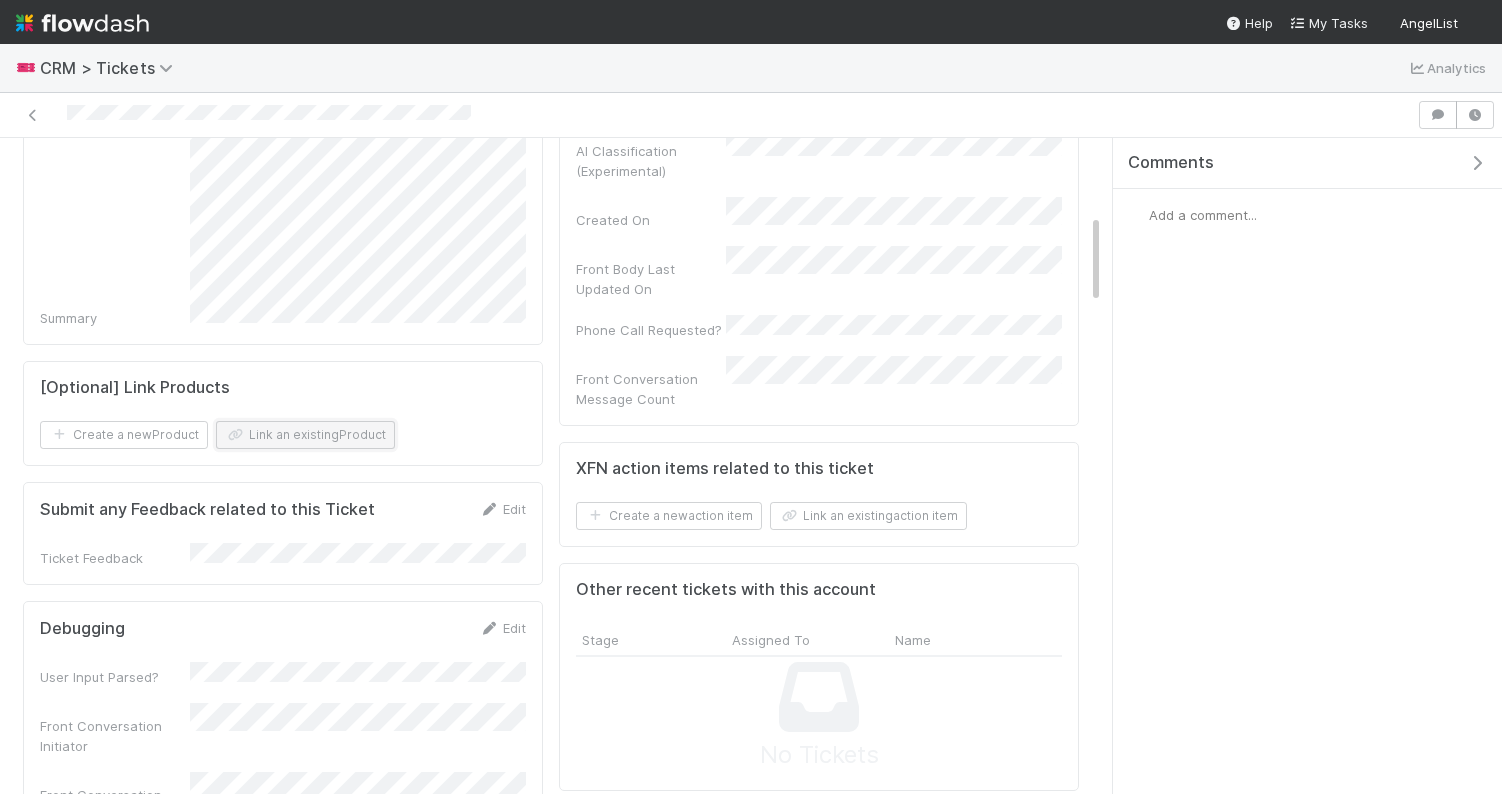 click on "Link an existing  Product" at bounding box center (305, 435) 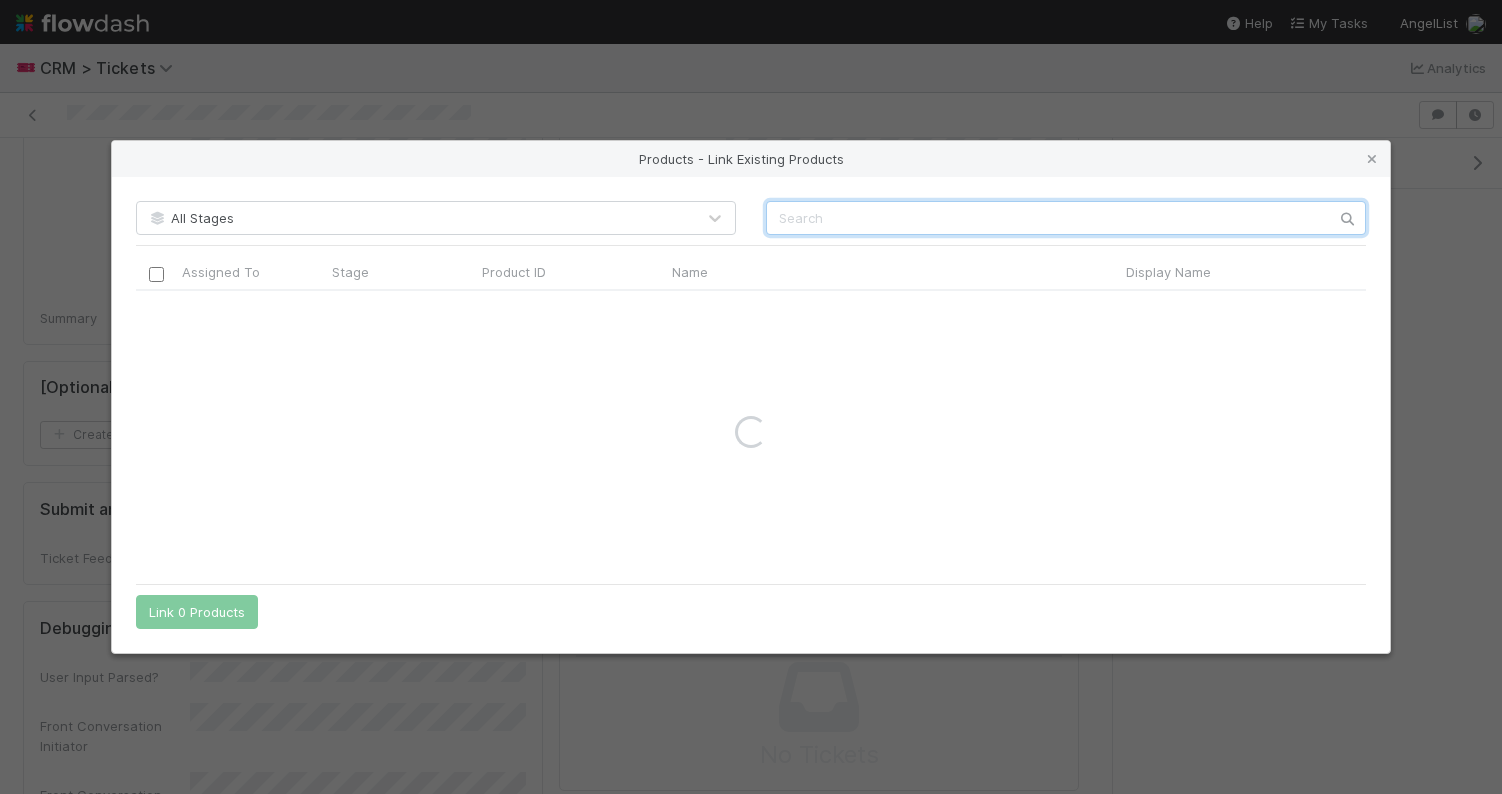 click at bounding box center [1066, 218] 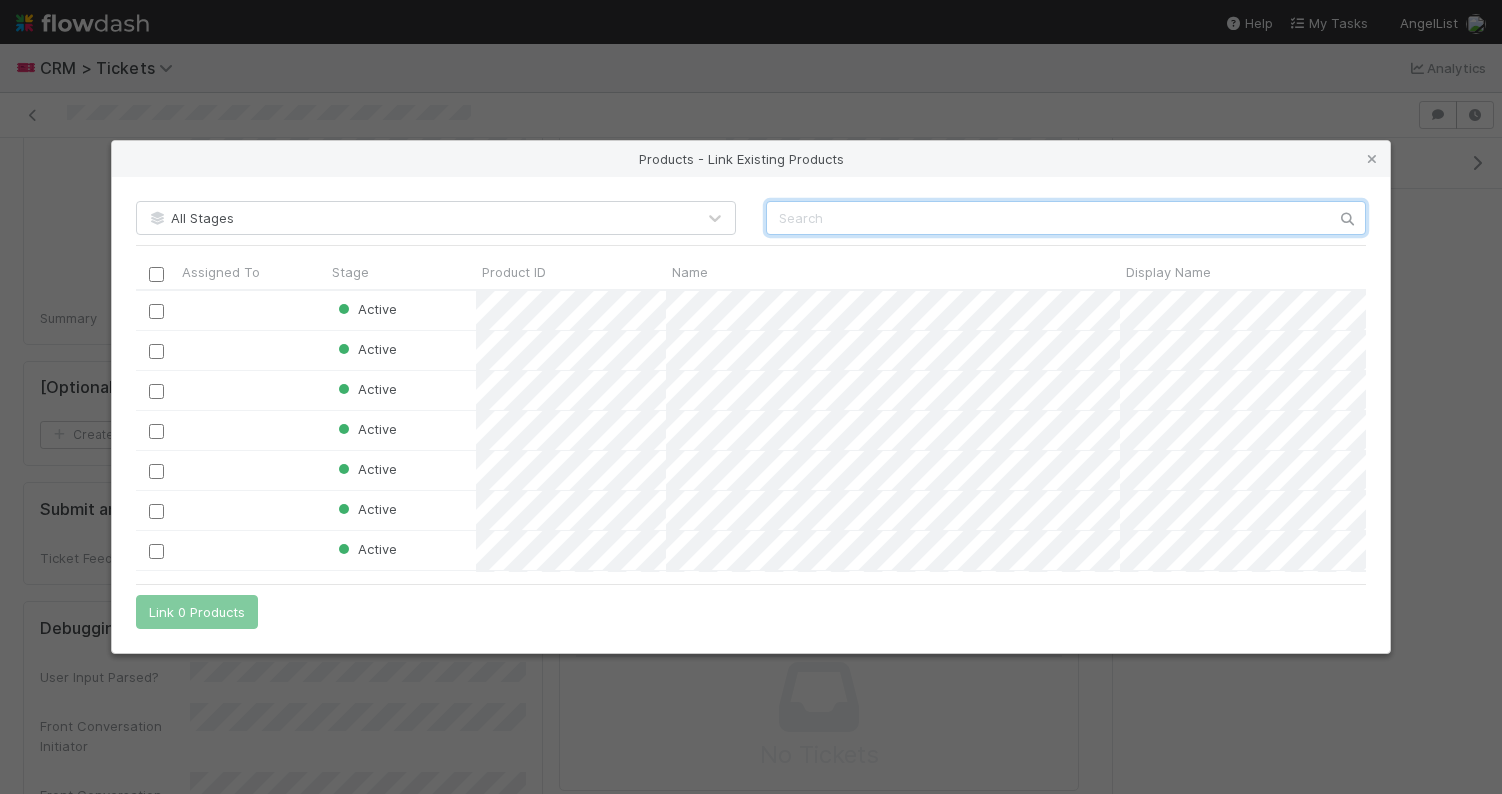 scroll, scrollTop: 1, scrollLeft: 1, axis: both 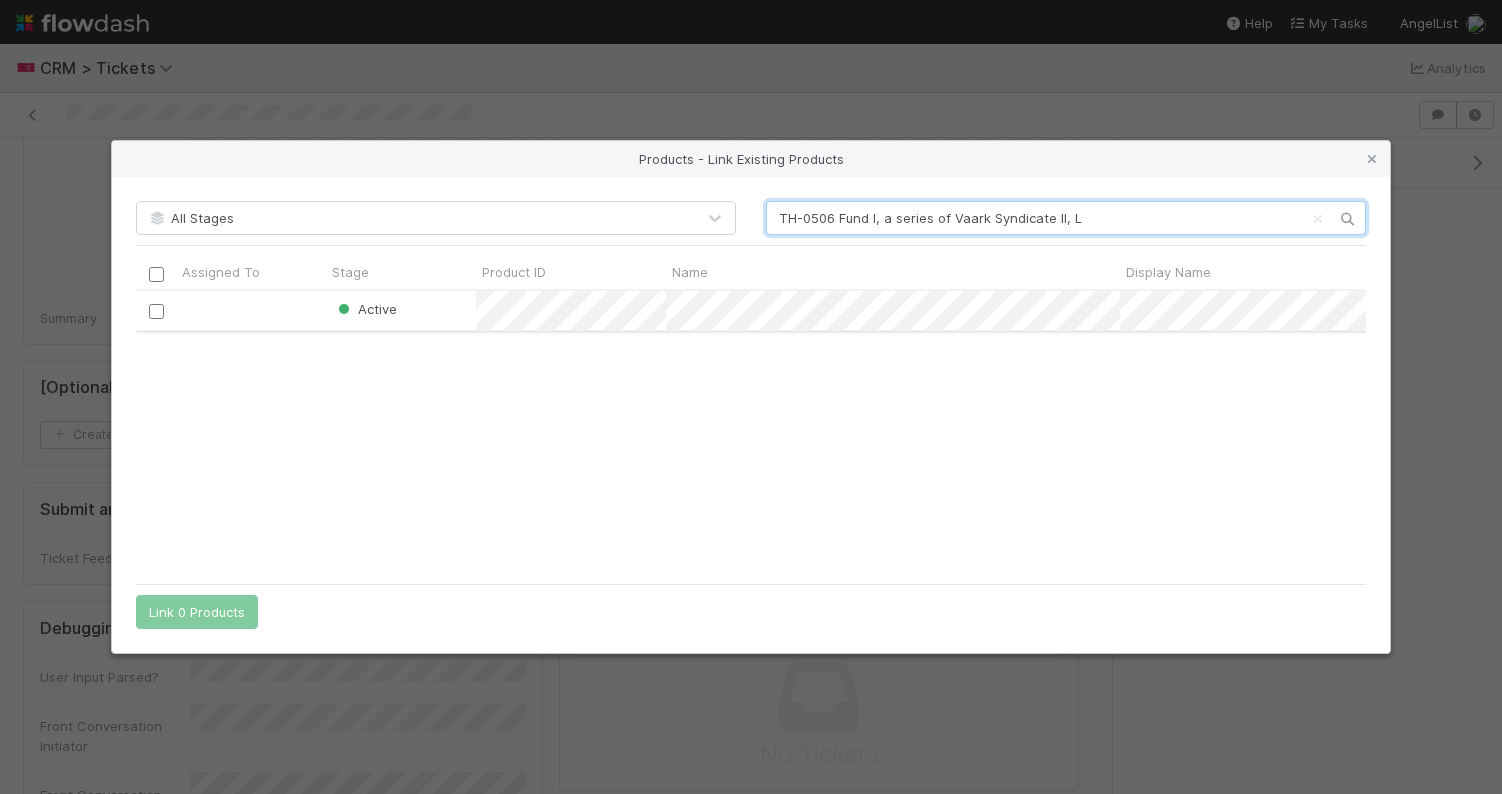 type on "TH-0506 Fund I, a series of Vaark Syndicate II, L" 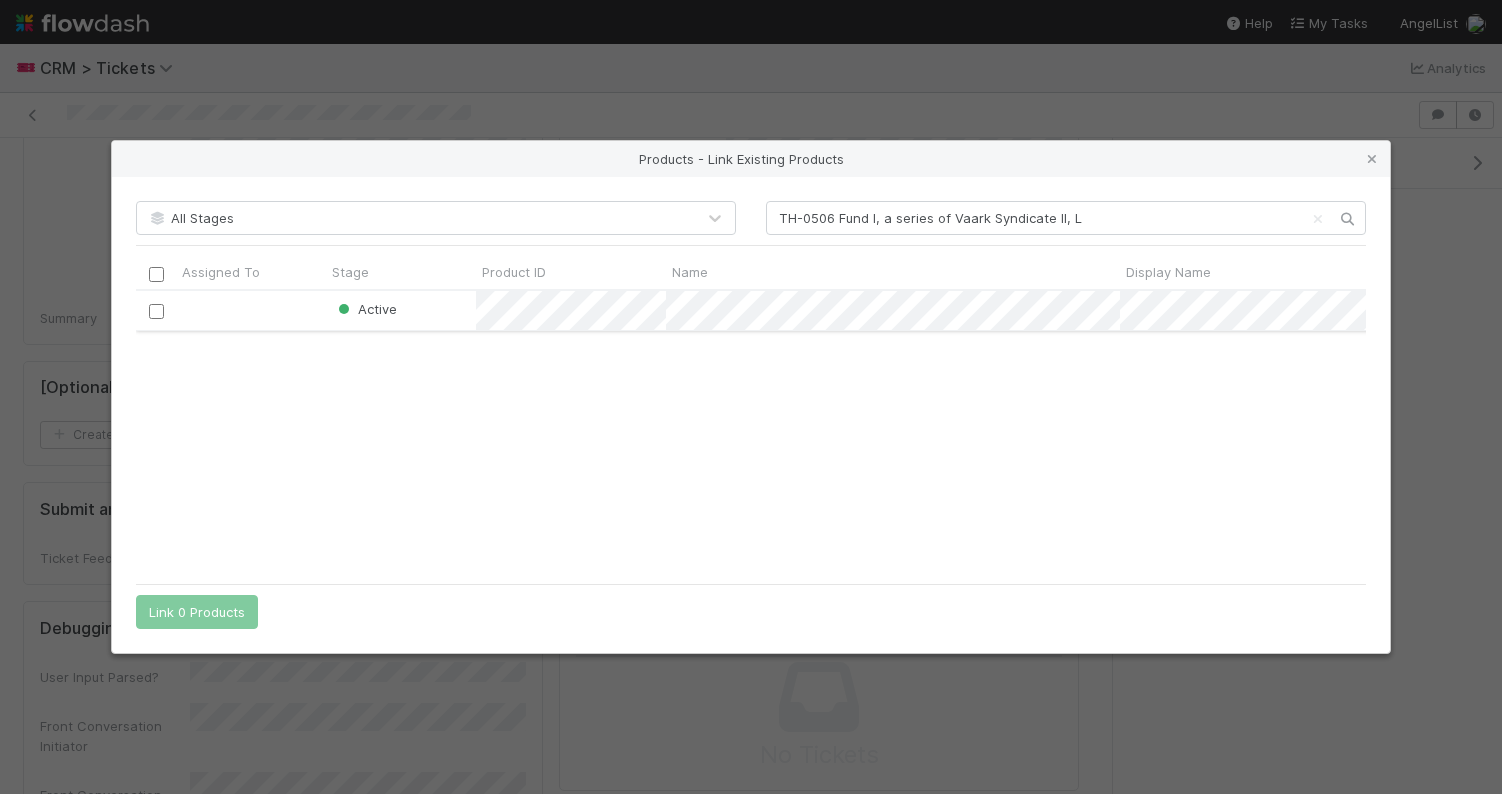 click at bounding box center [156, 311] 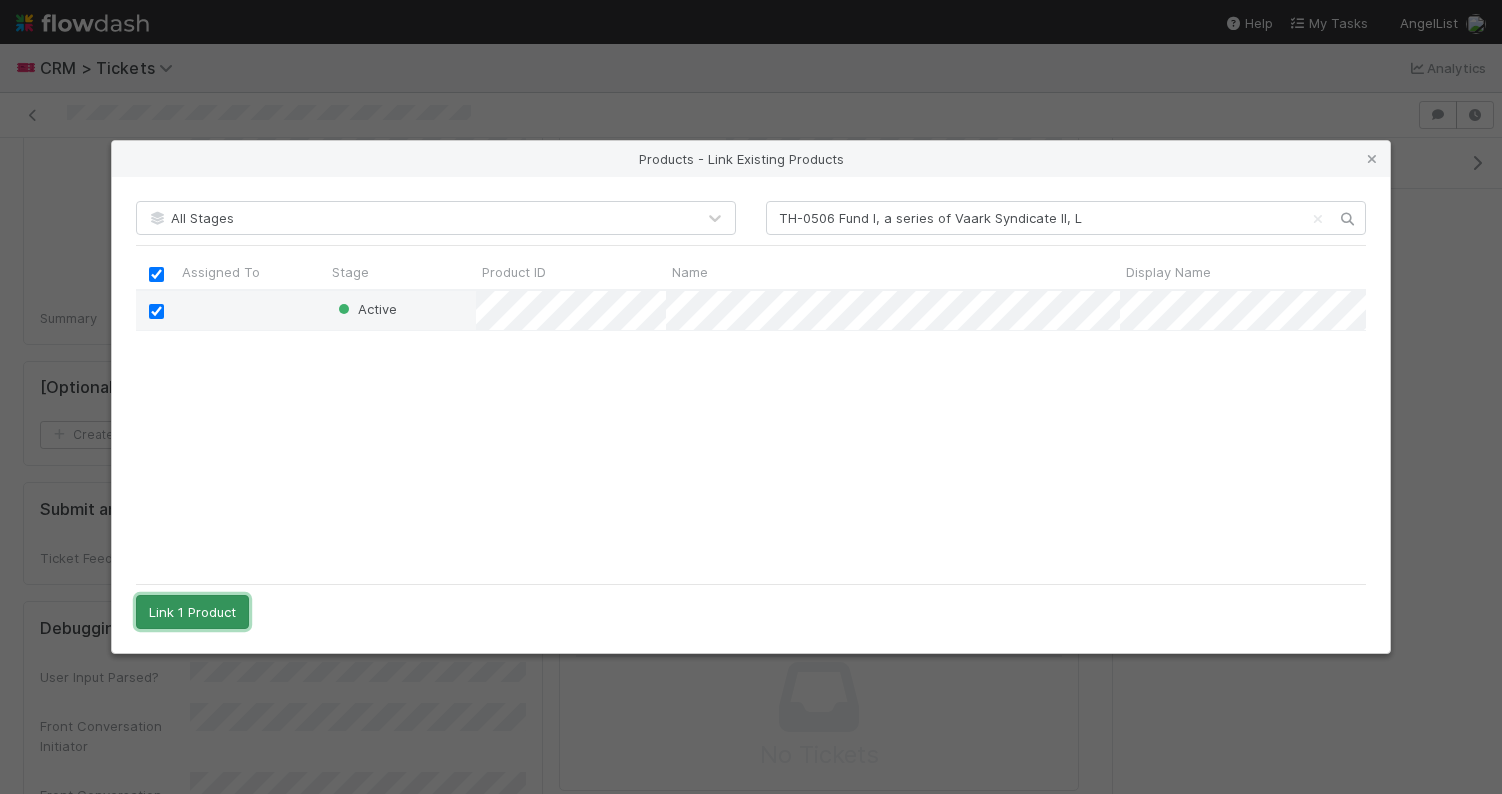 click on "Link   1 Product" at bounding box center (192, 612) 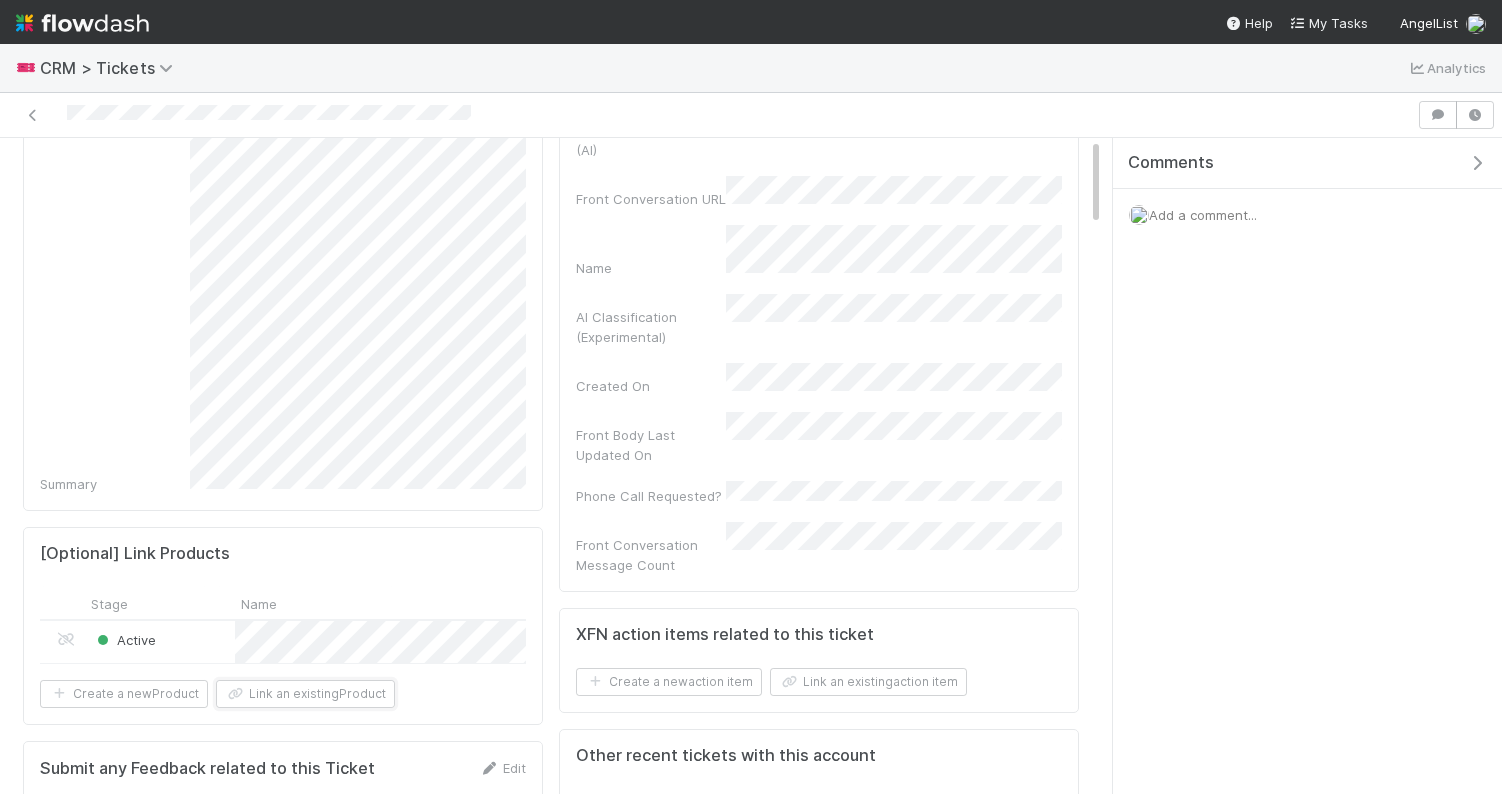 scroll, scrollTop: 0, scrollLeft: 0, axis: both 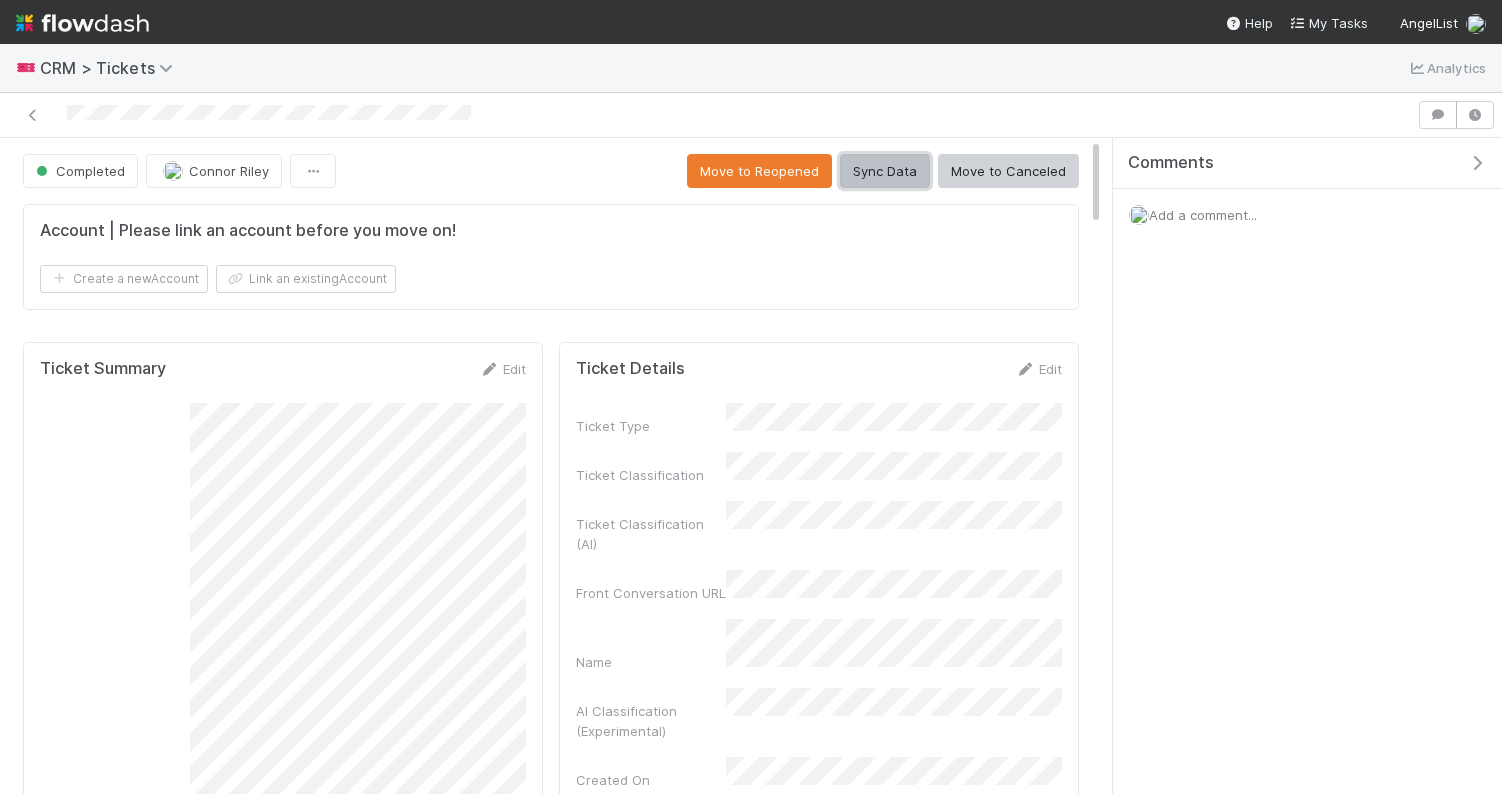 click on "Sync Data" at bounding box center (885, 171) 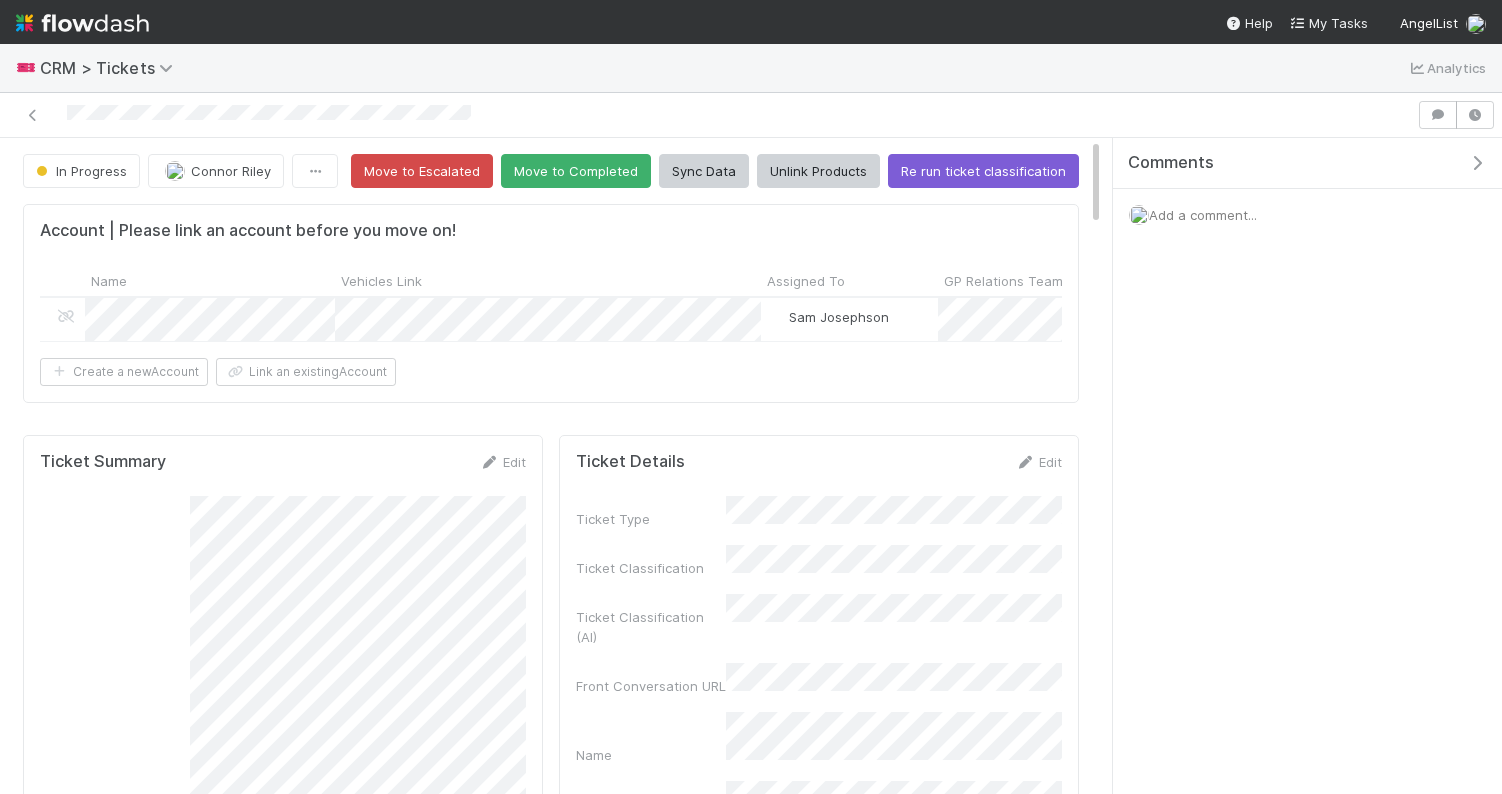 click on "Account | Please link an account before you move on!" at bounding box center (551, 231) 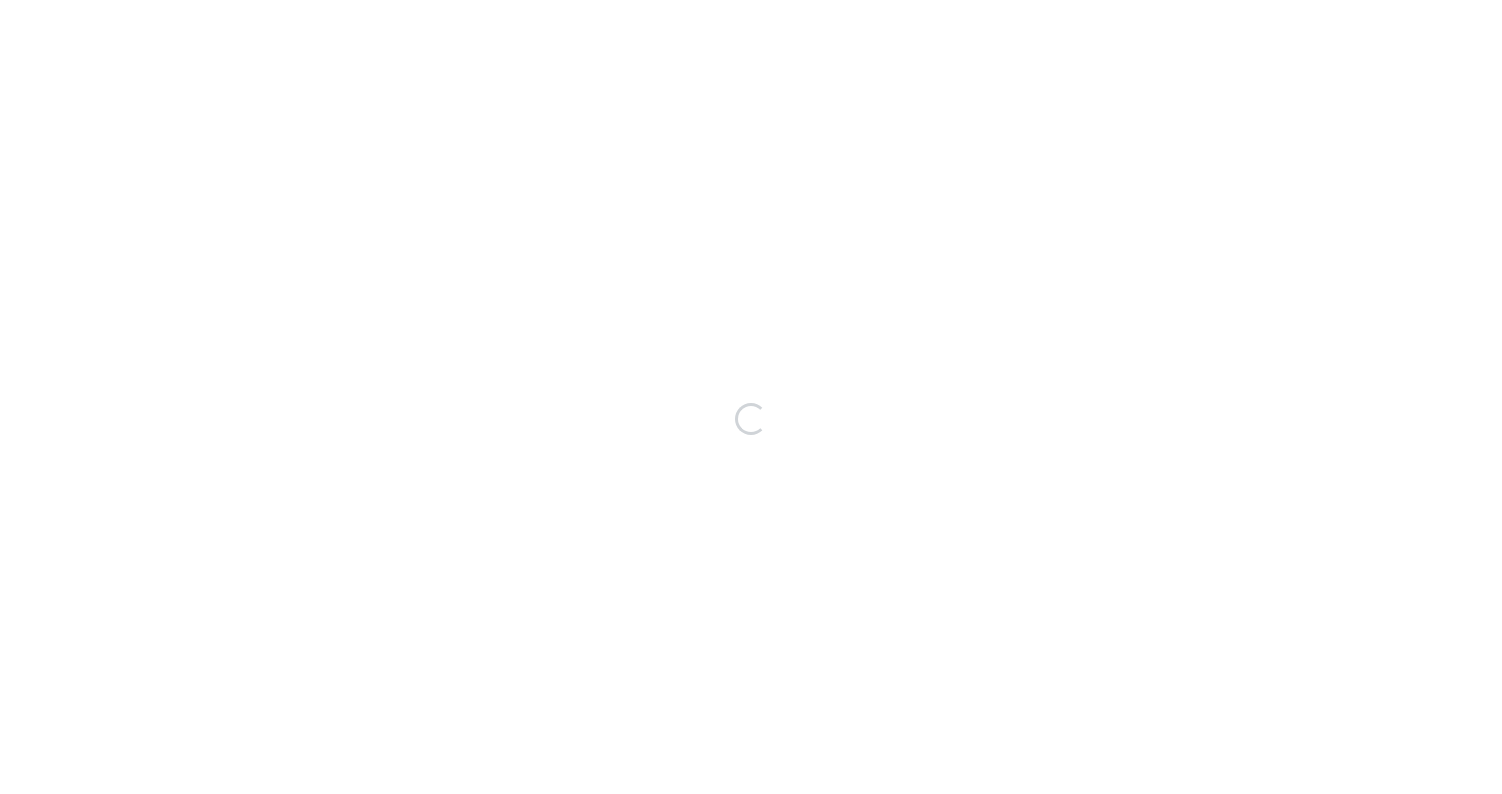 scroll, scrollTop: 0, scrollLeft: 0, axis: both 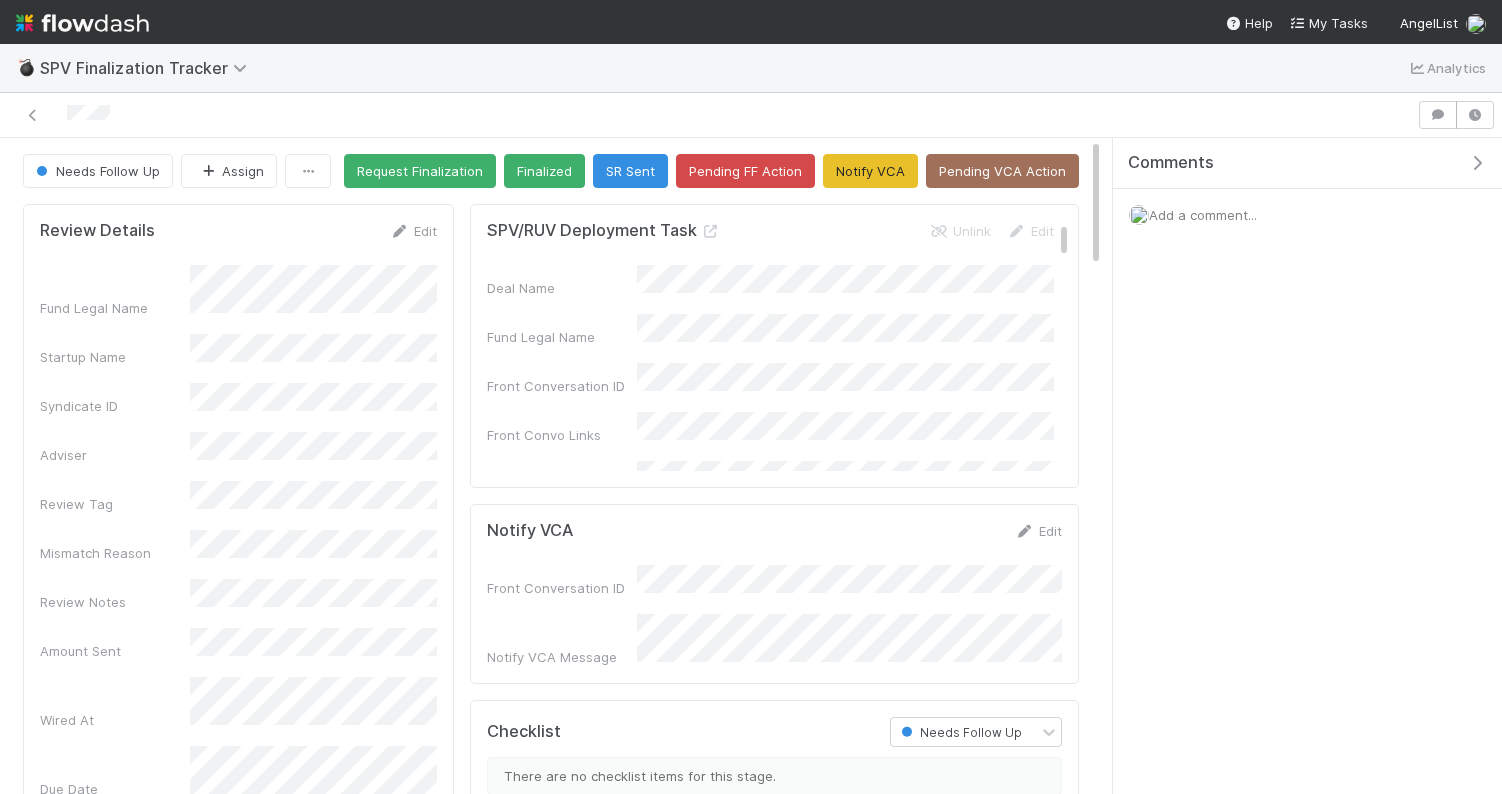click on "Add a comment..." at bounding box center [1203, 215] 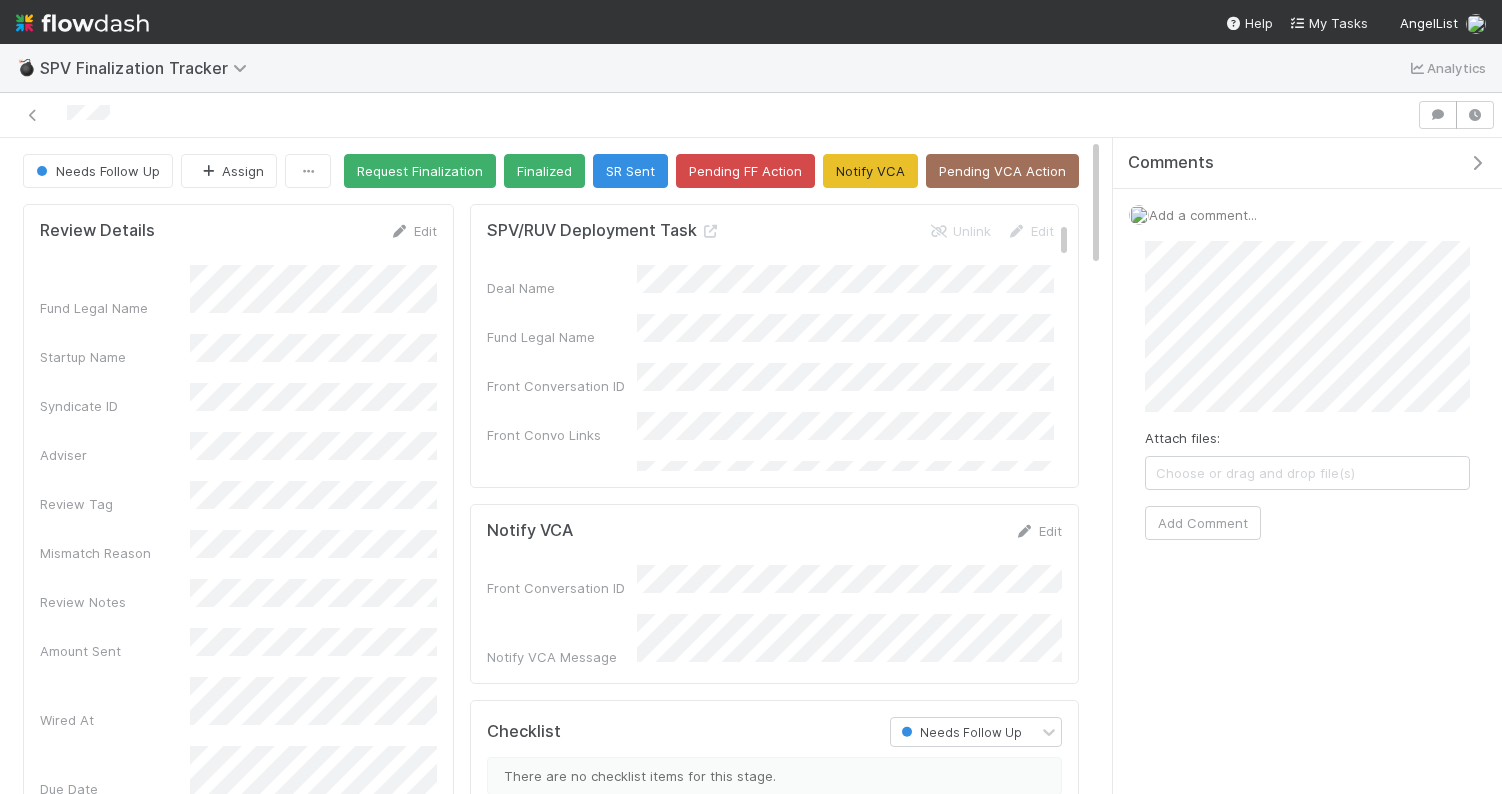 click on "Add Comment" at bounding box center (1203, 523) 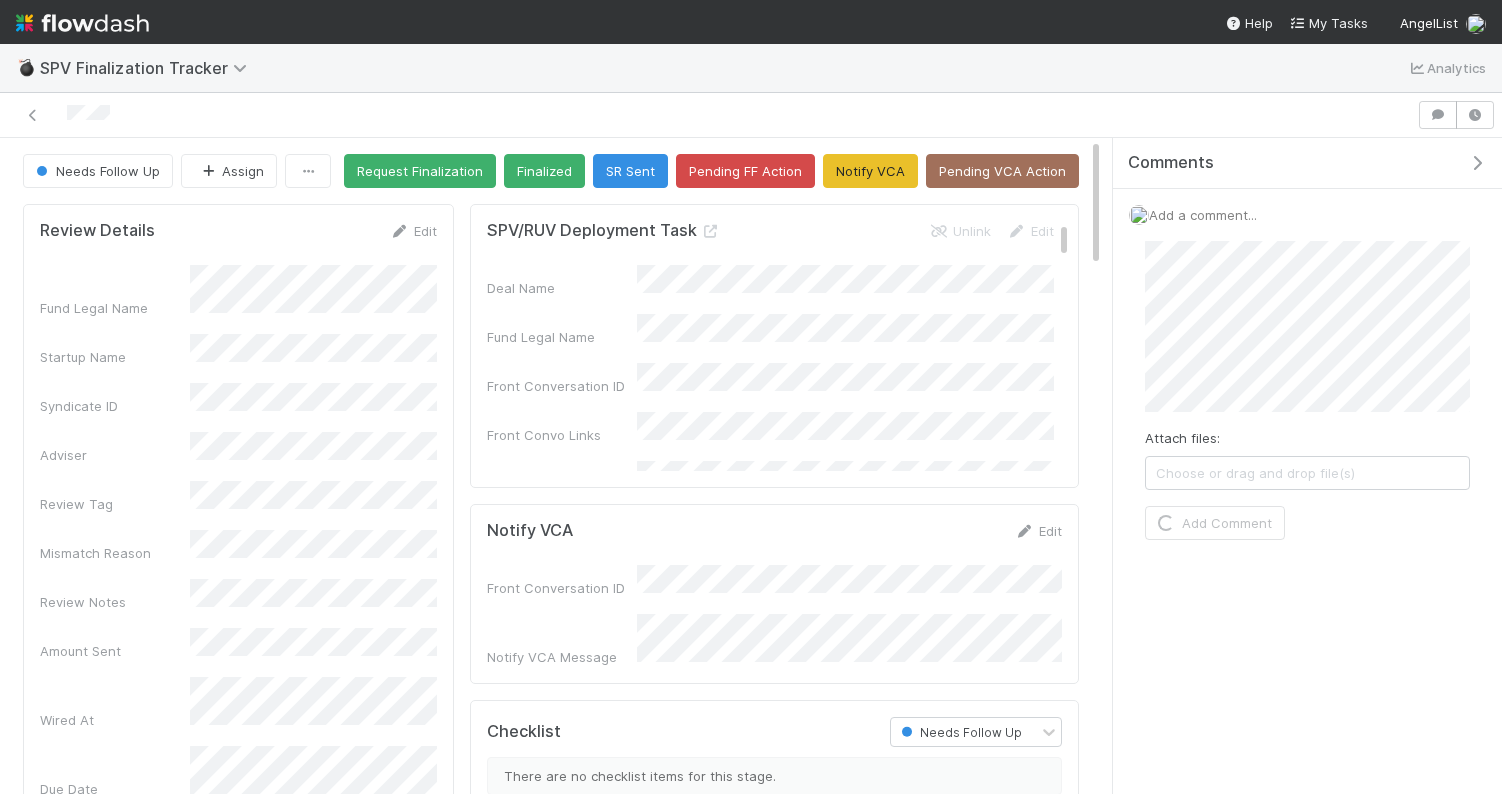 click on "Comments   Add a comment... Attach files: Choose or drag and drop file(s) Add Comment" at bounding box center (1307, 405) 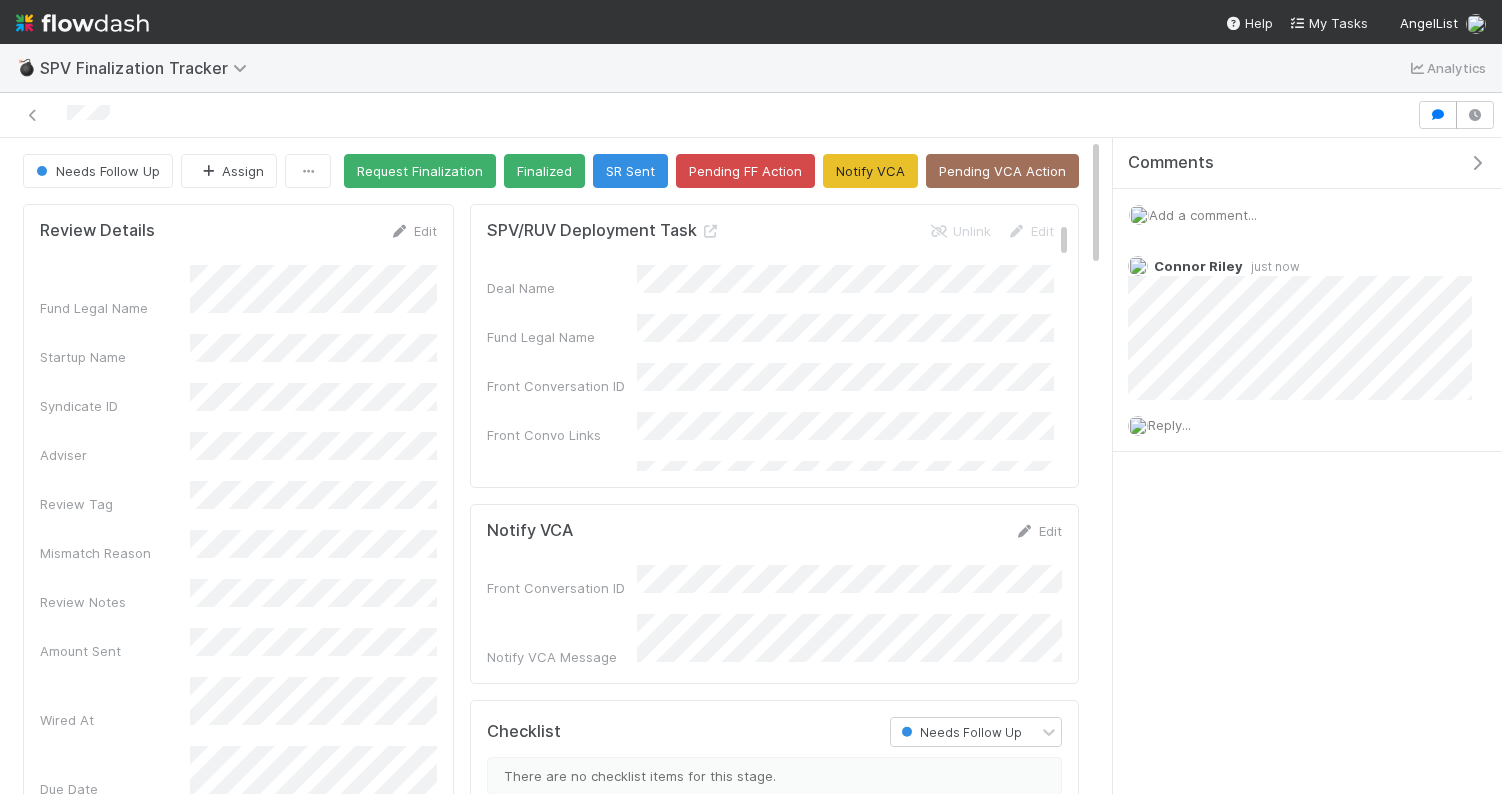 click on "💣 SPV Finalization Tracker Analytics" at bounding box center (751, 68) 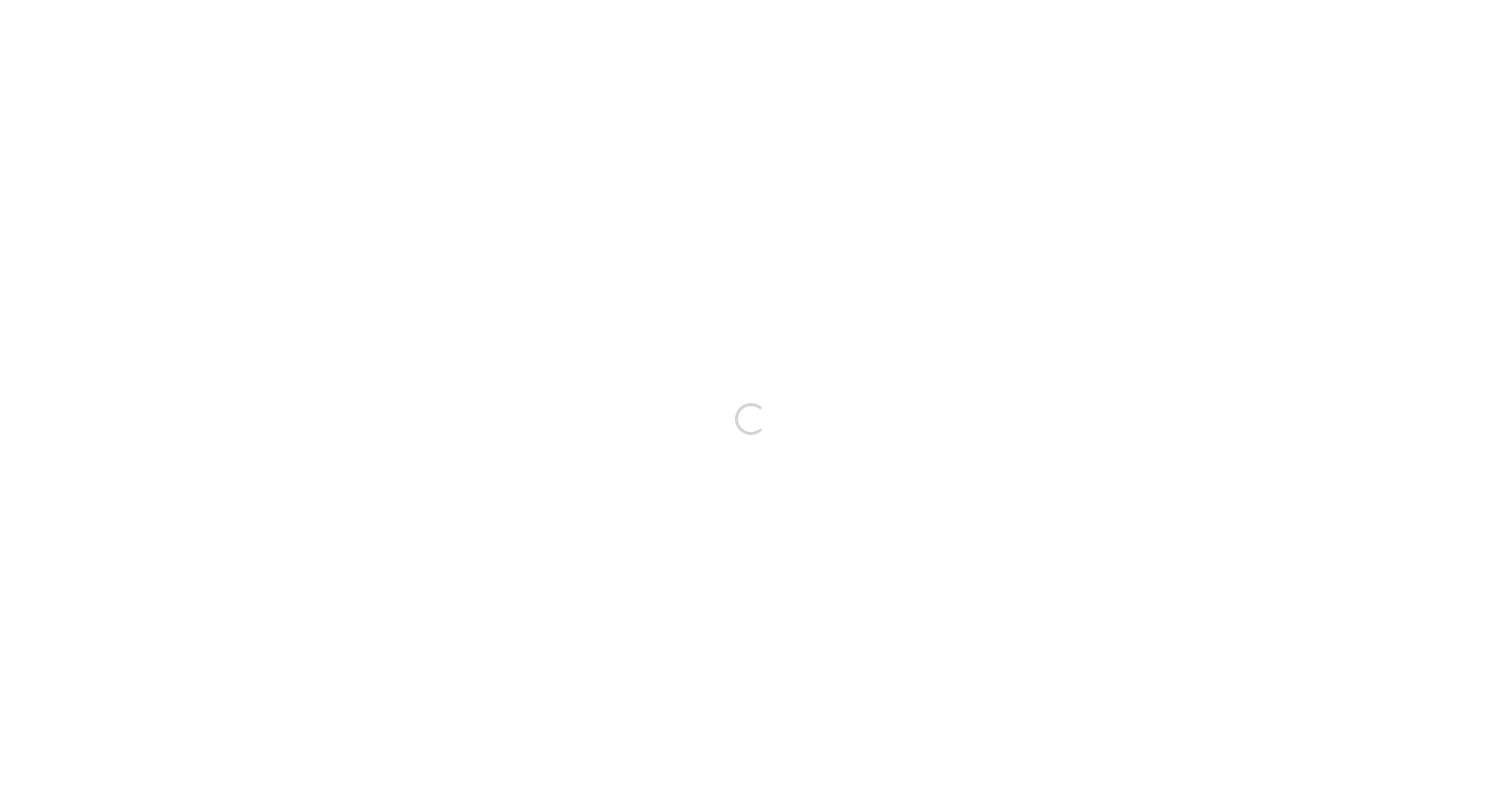 scroll, scrollTop: 0, scrollLeft: 0, axis: both 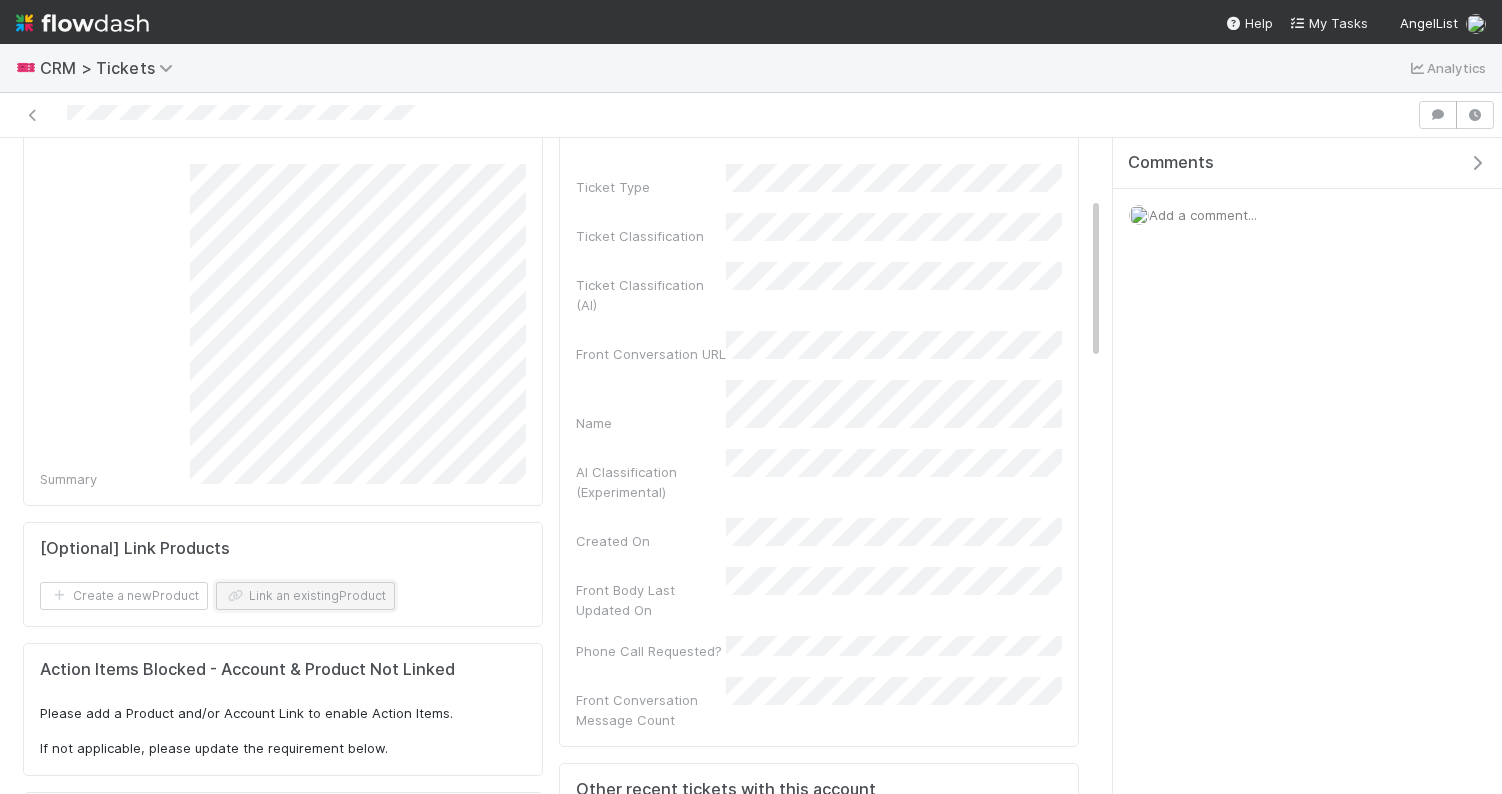 click on "Link an existing  Product" at bounding box center (305, 596) 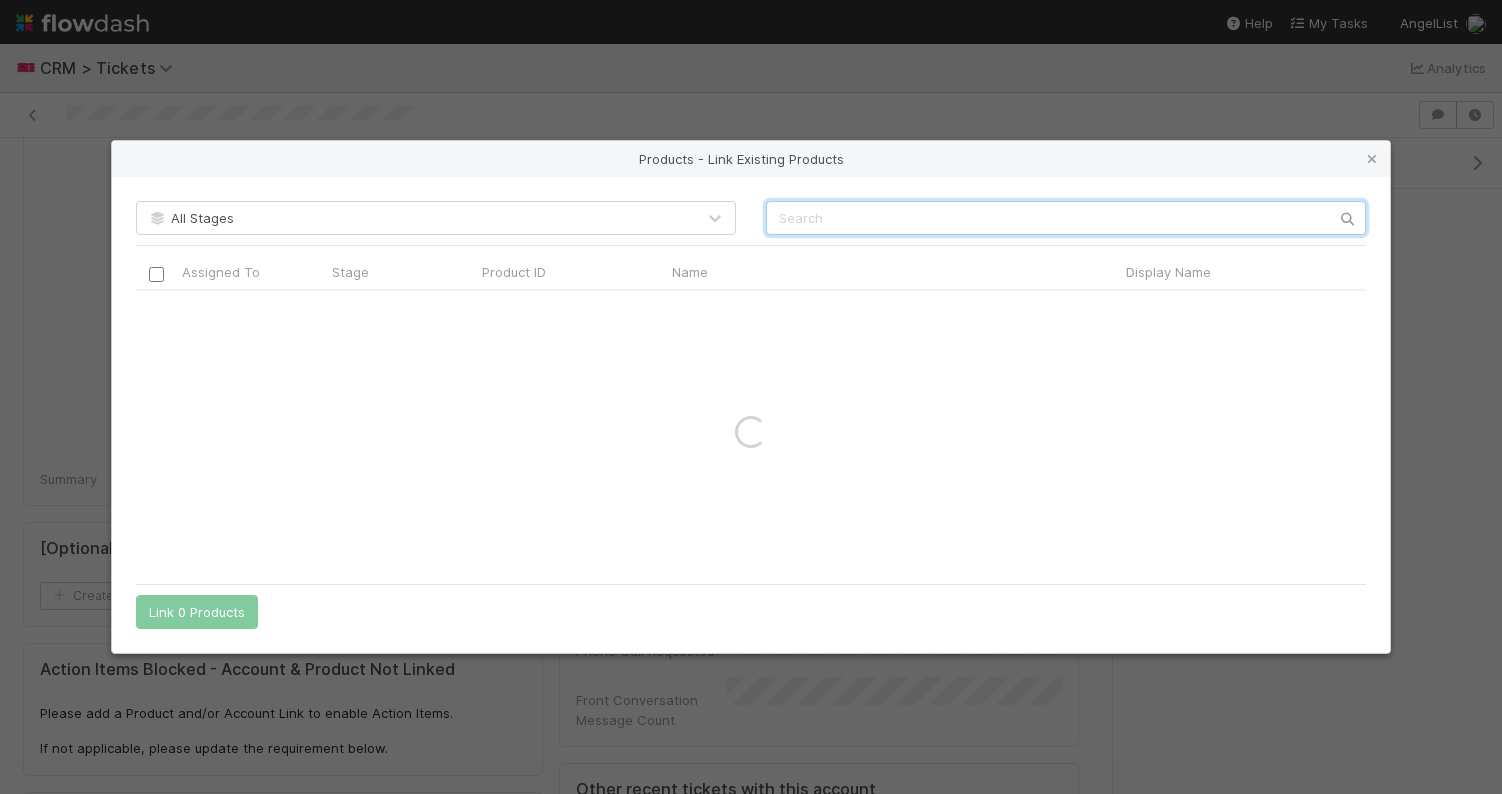 click at bounding box center (1066, 218) 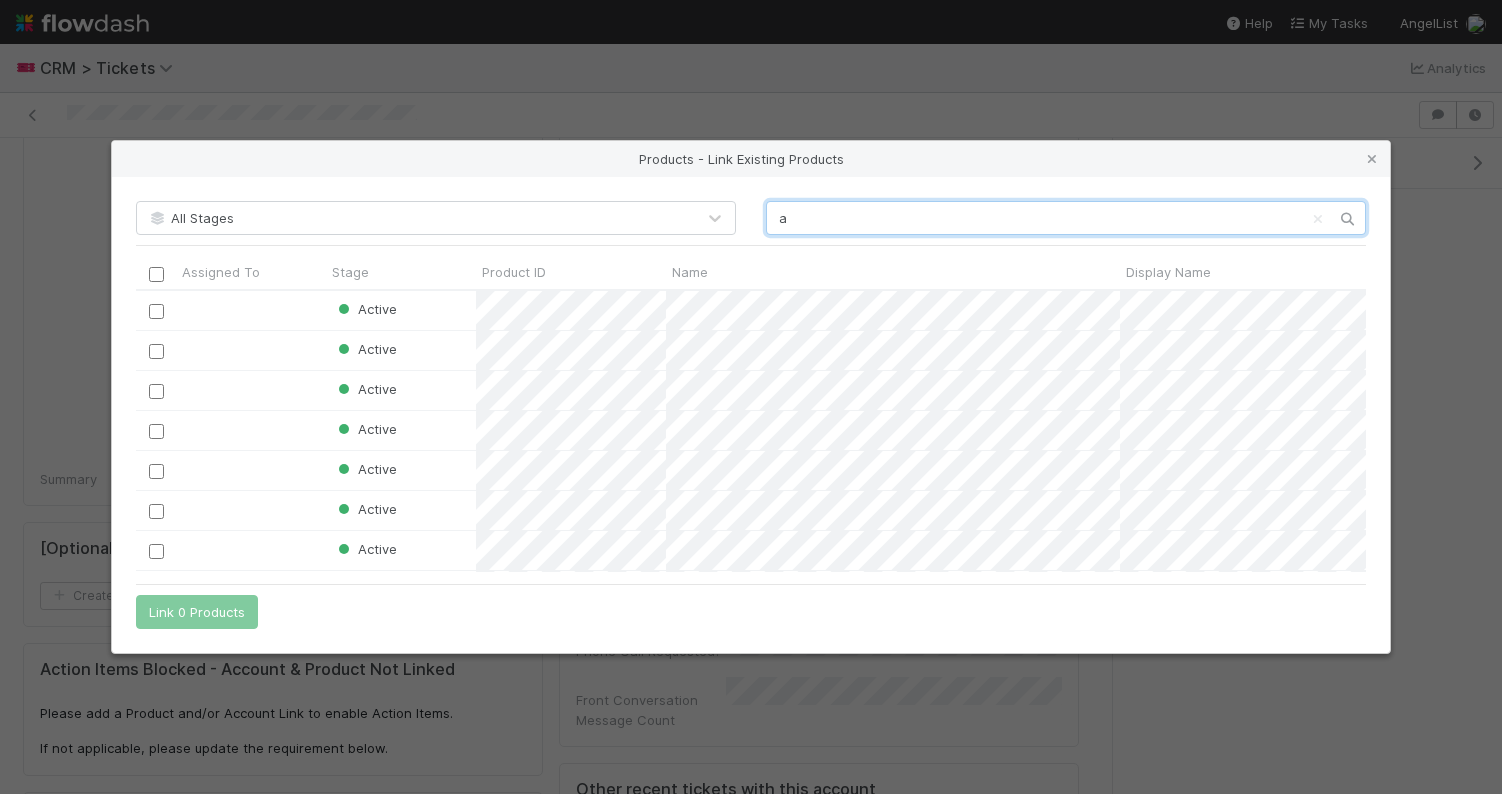scroll, scrollTop: 1, scrollLeft: 1, axis: both 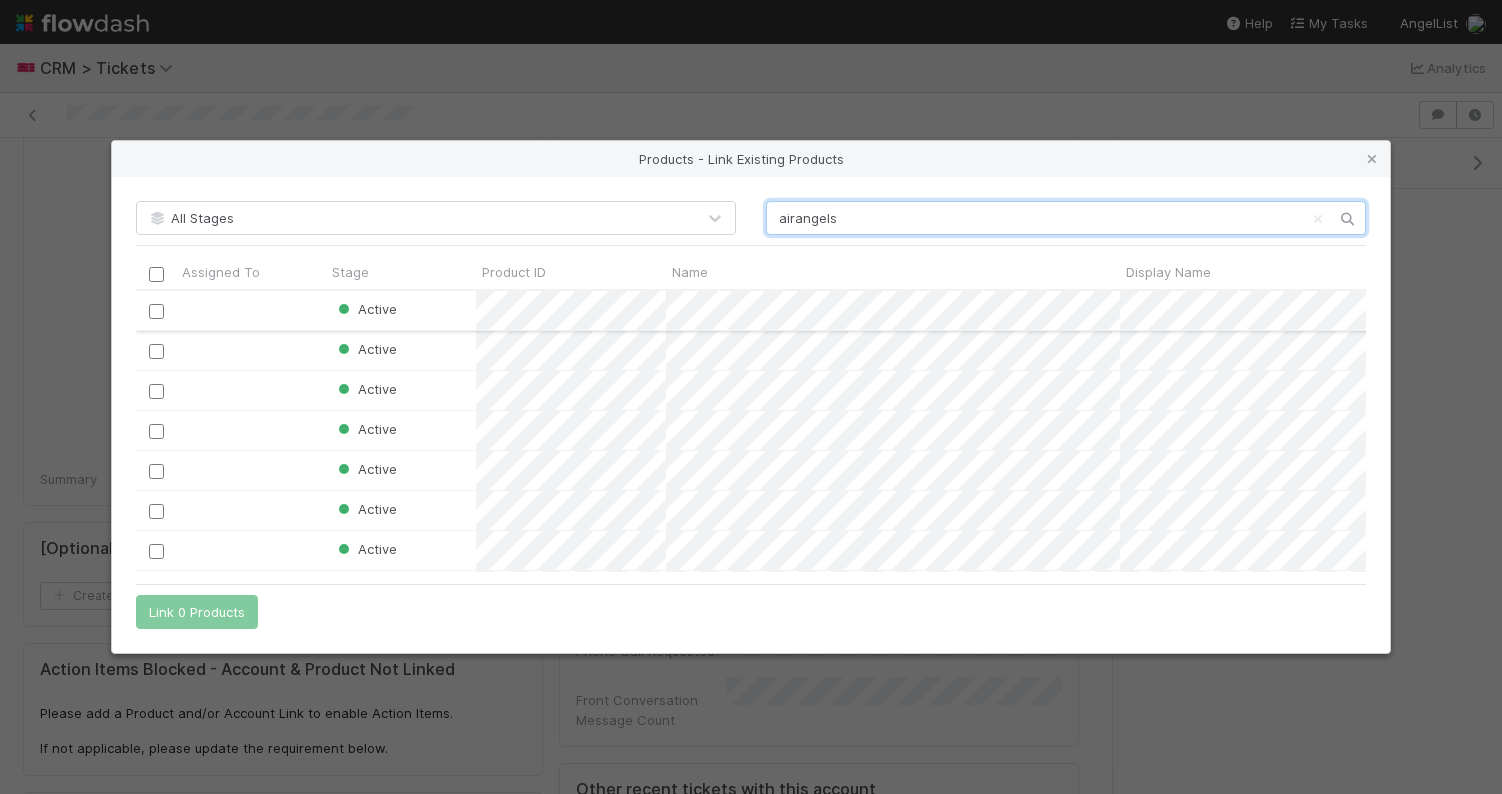 type on "airangels" 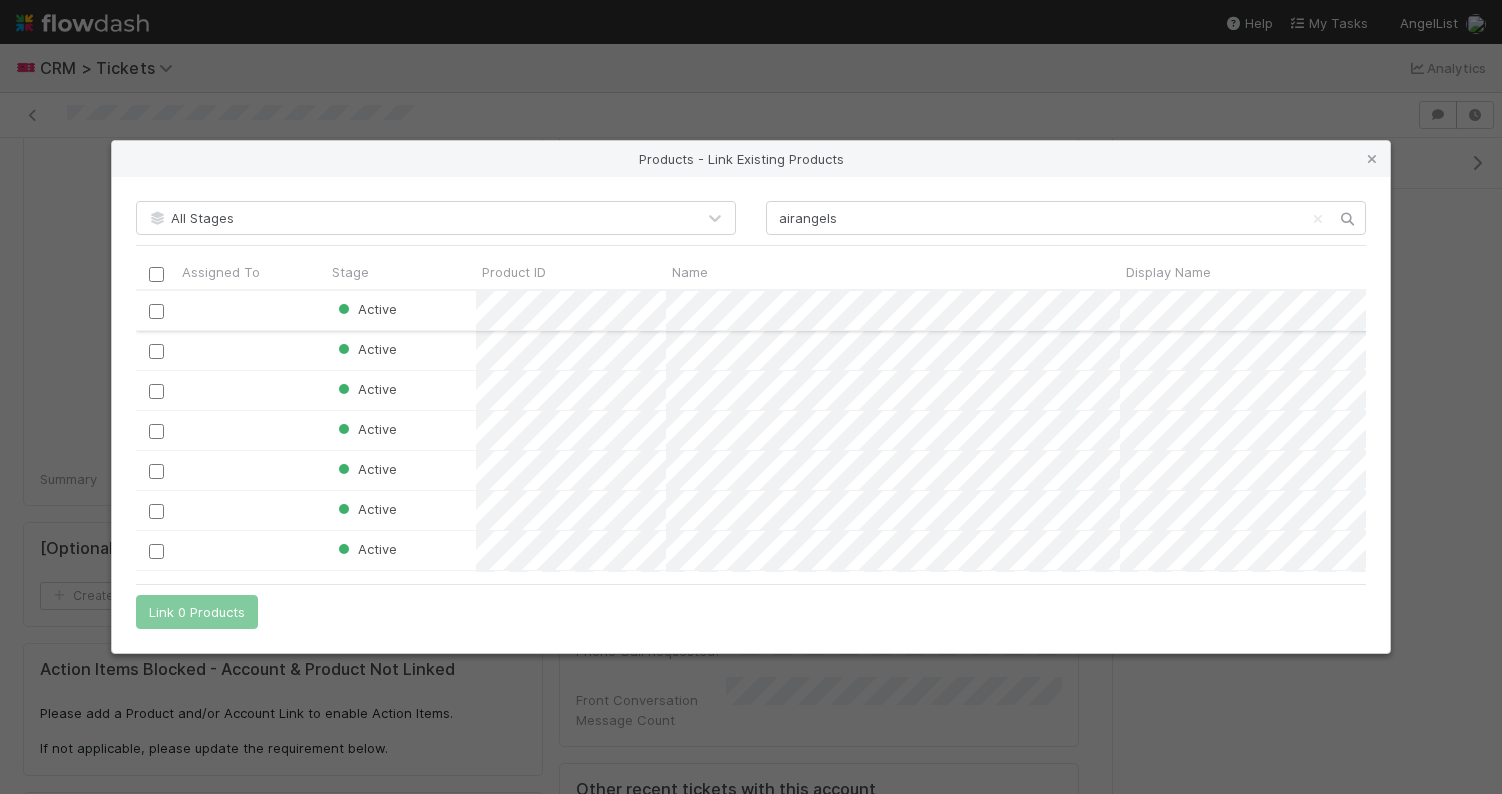 click at bounding box center [156, 311] 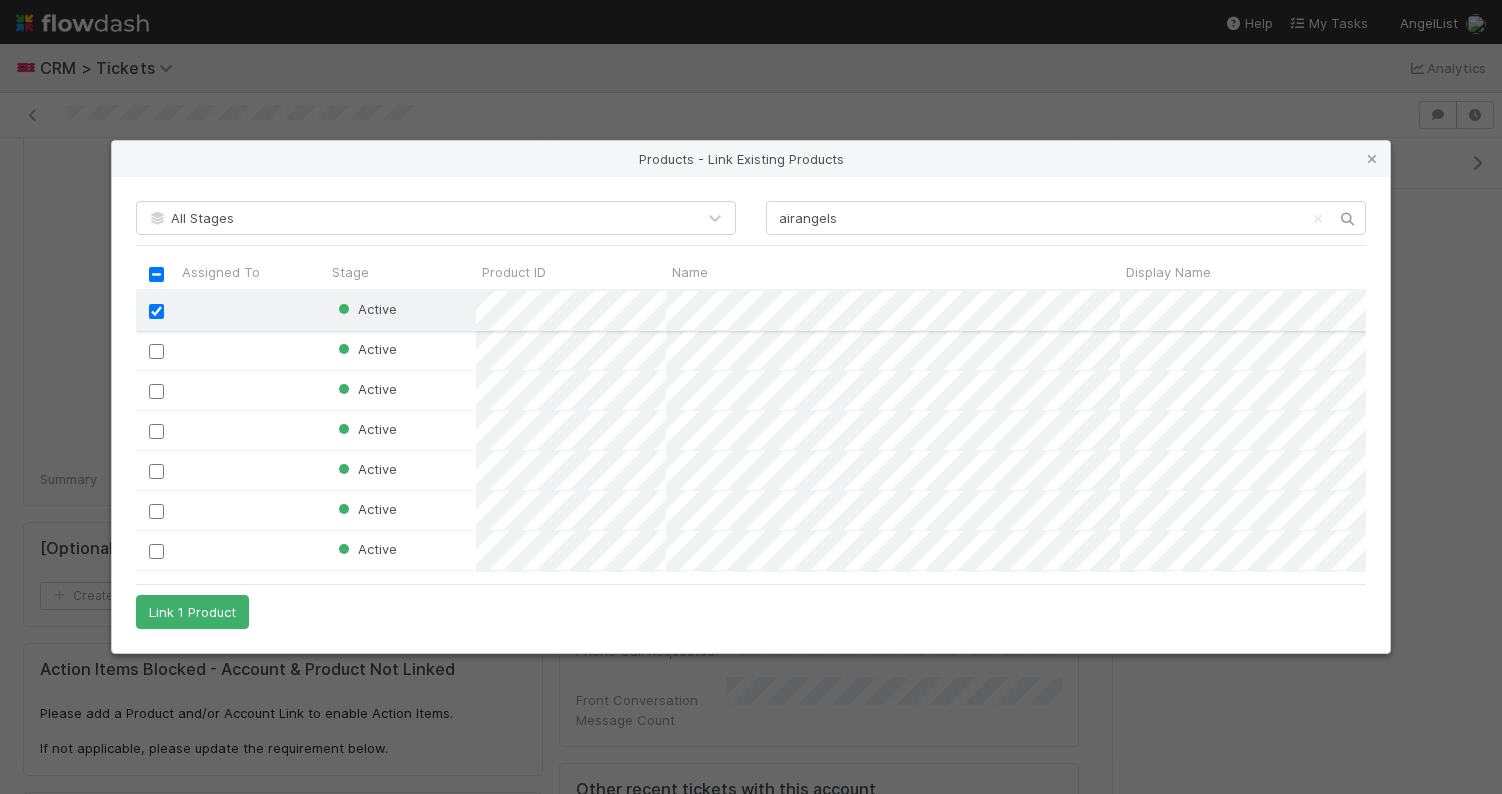 click at bounding box center (156, 311) 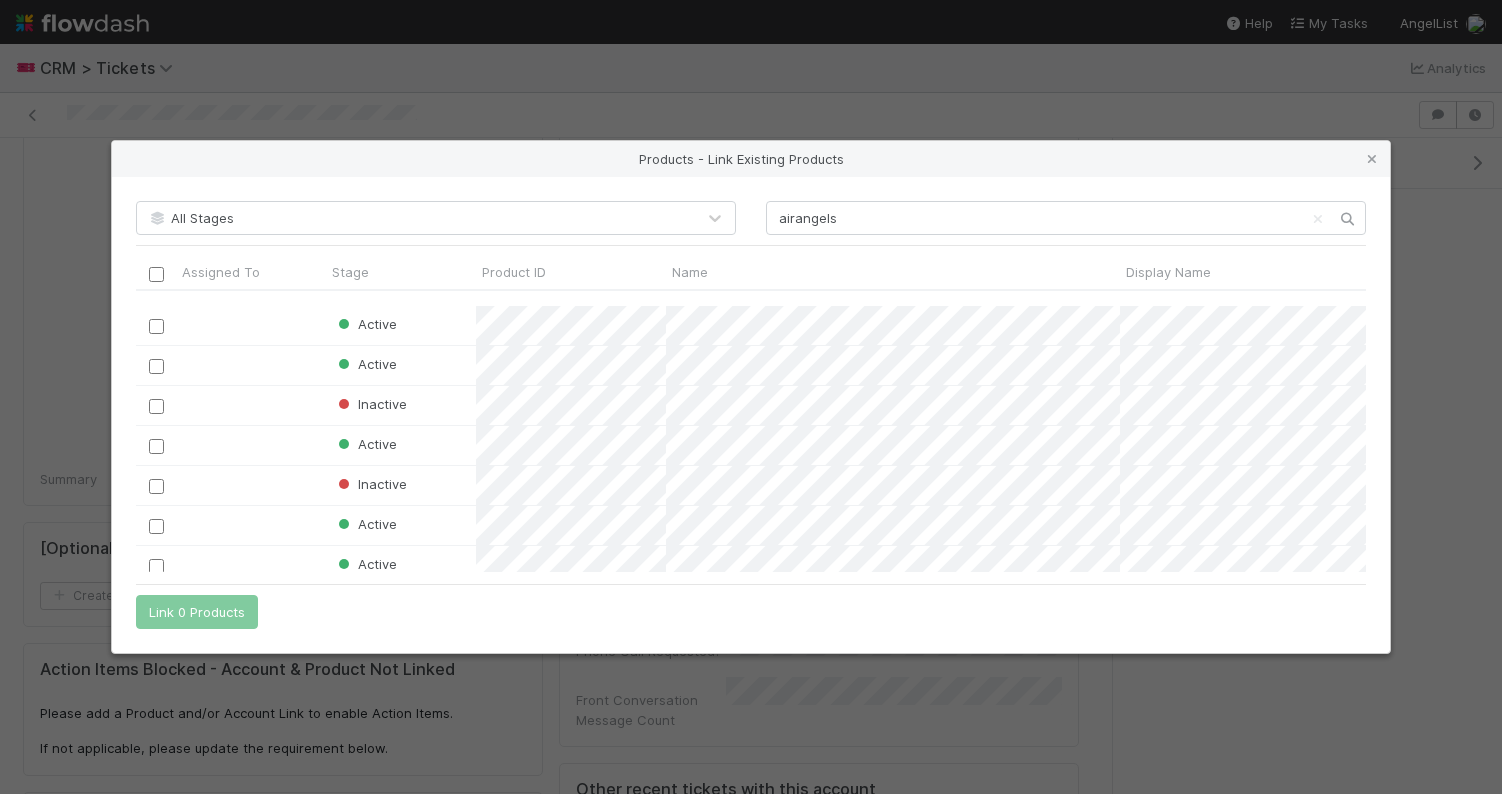 scroll, scrollTop: 0, scrollLeft: 0, axis: both 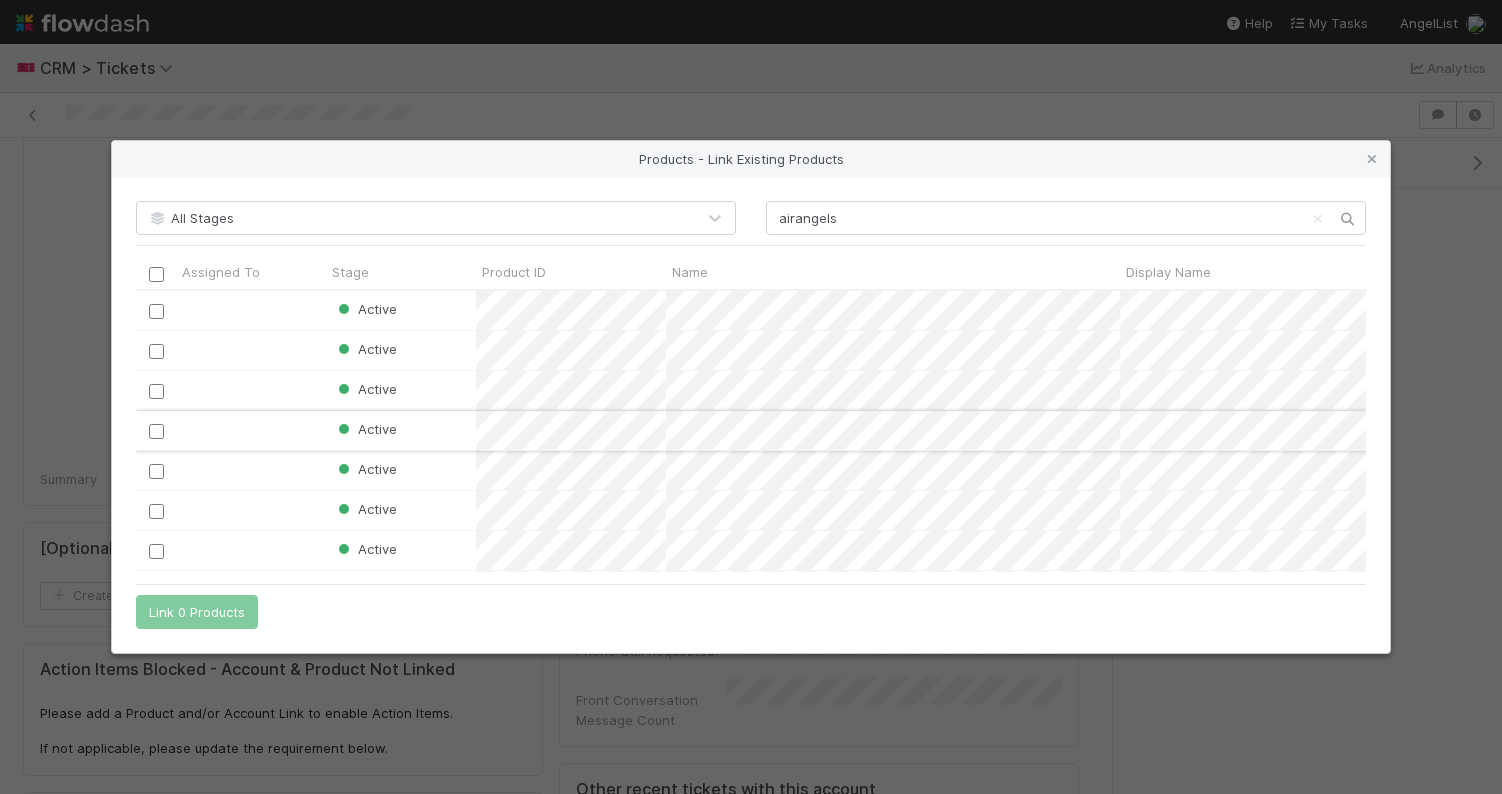click at bounding box center (156, 431) 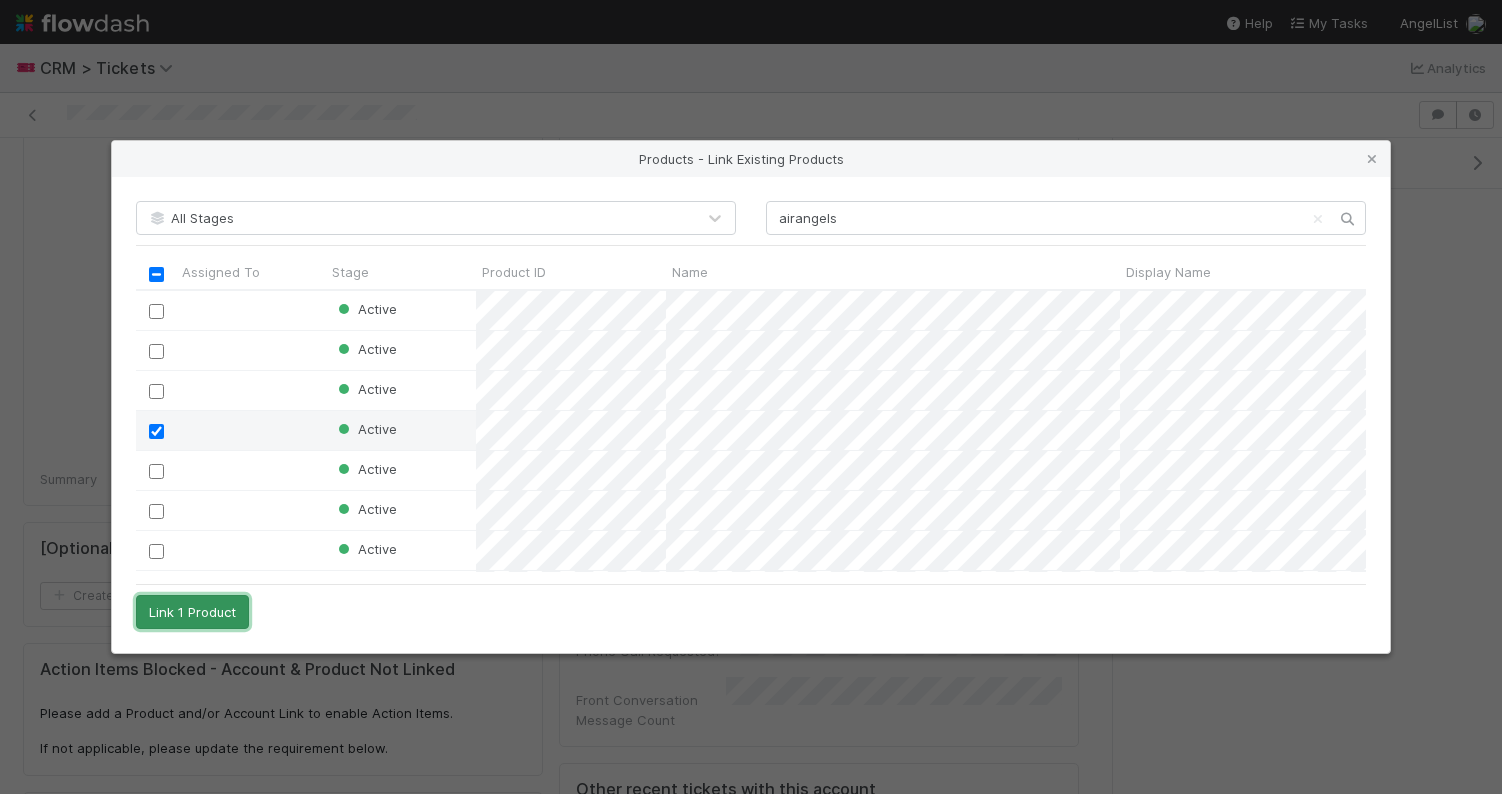 click on "Link   1 Product" at bounding box center [192, 612] 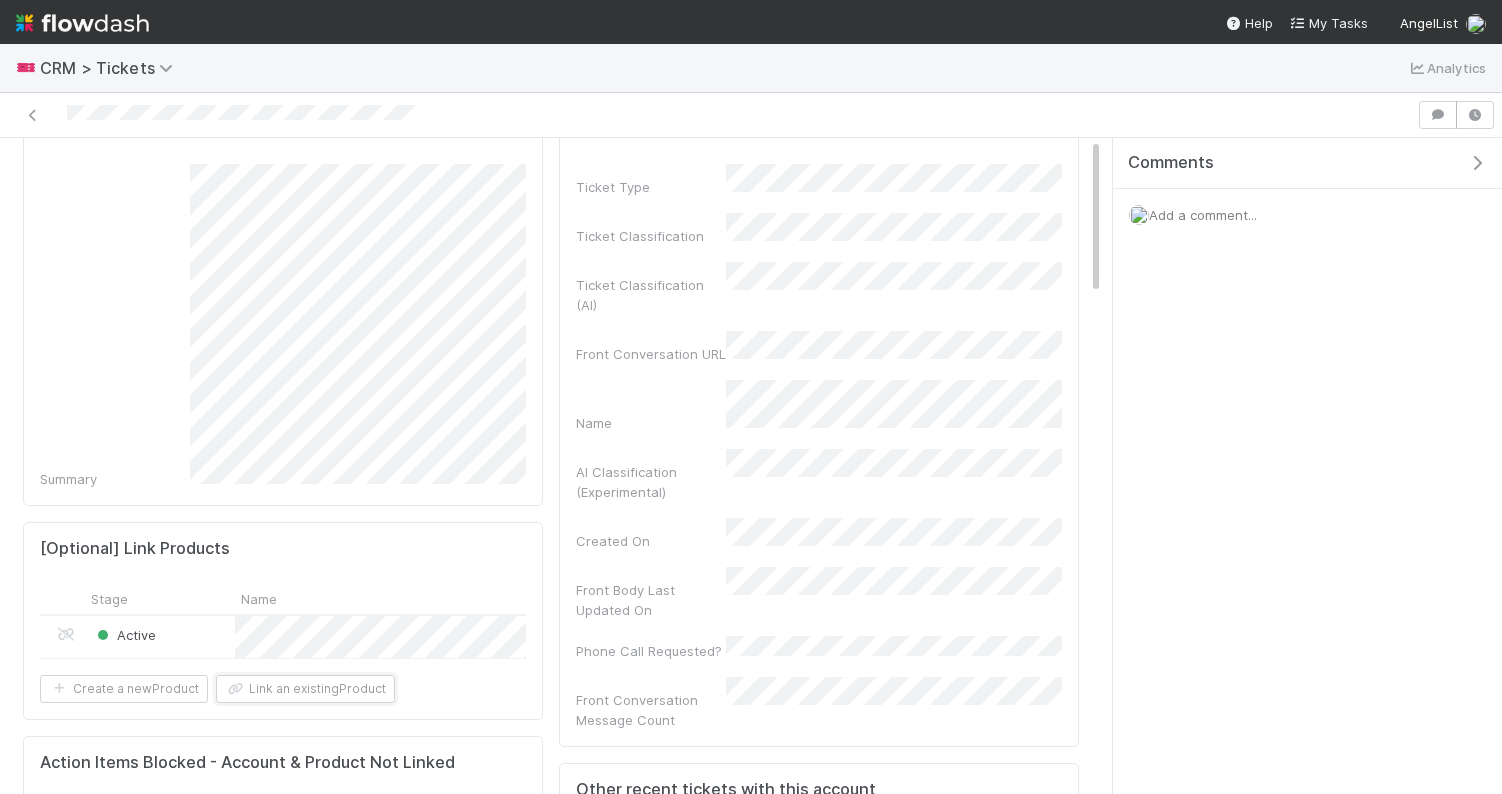 scroll, scrollTop: 0, scrollLeft: 0, axis: both 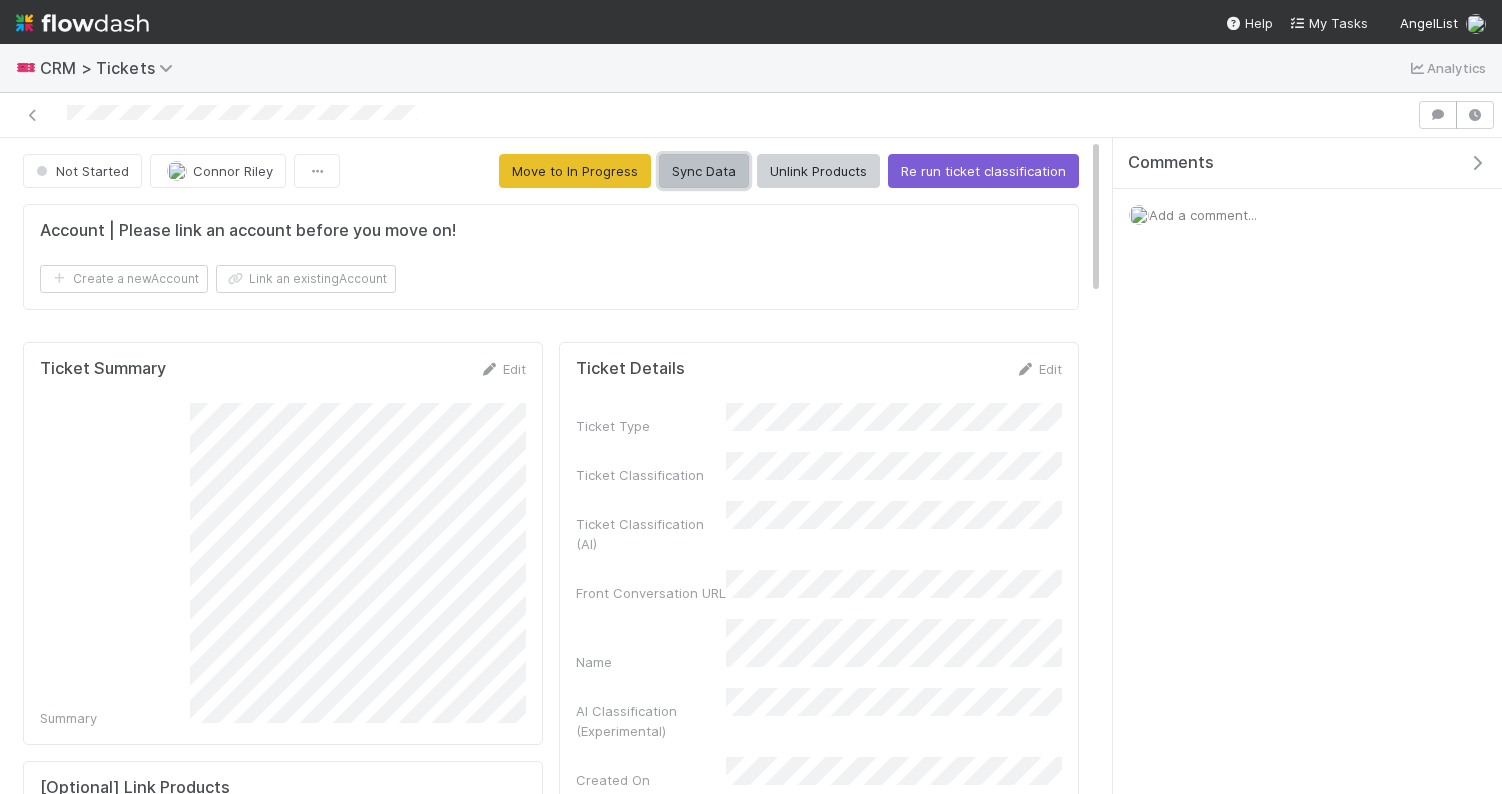 click on "Sync Data" at bounding box center (704, 171) 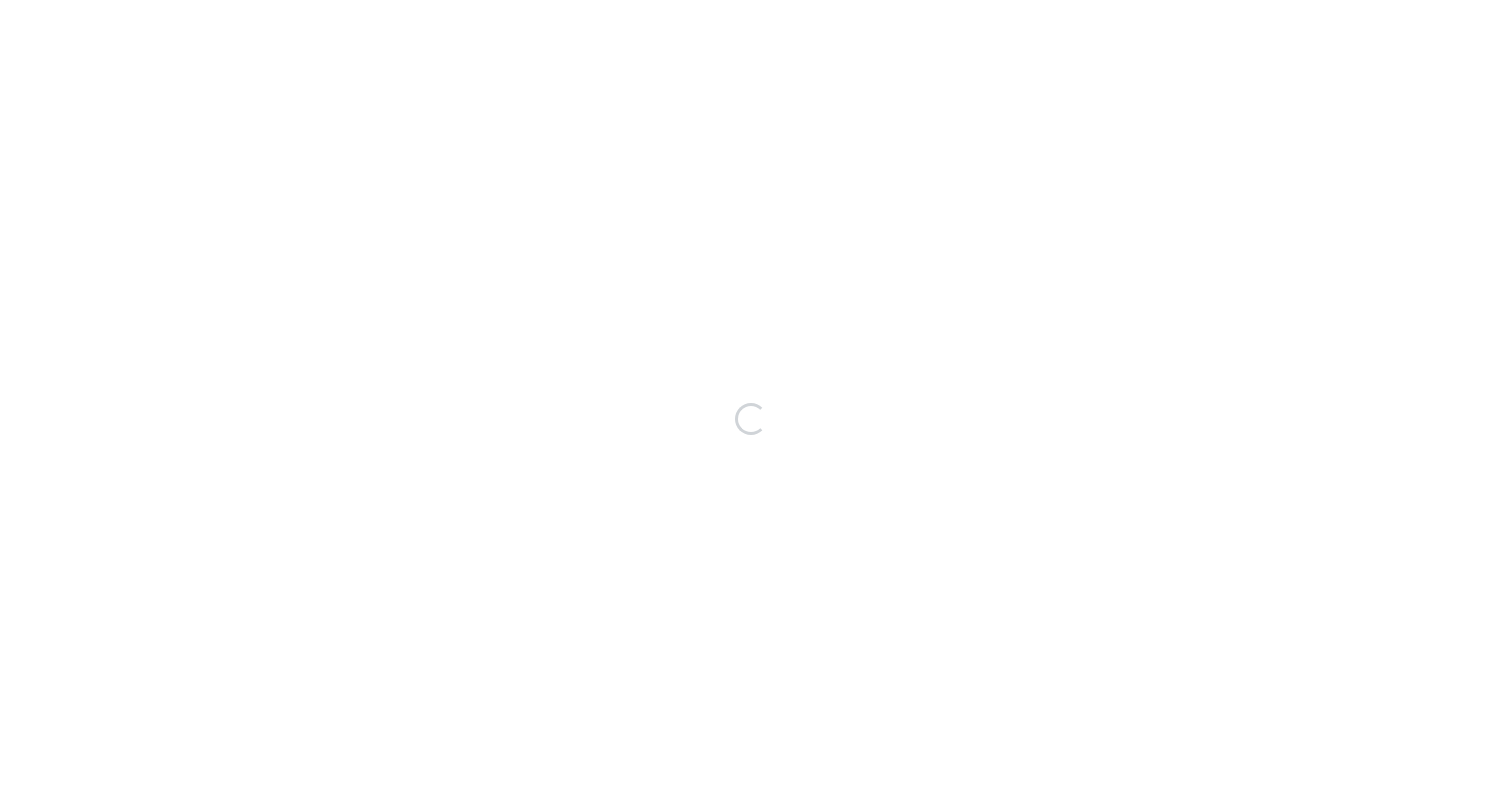 scroll, scrollTop: 0, scrollLeft: 0, axis: both 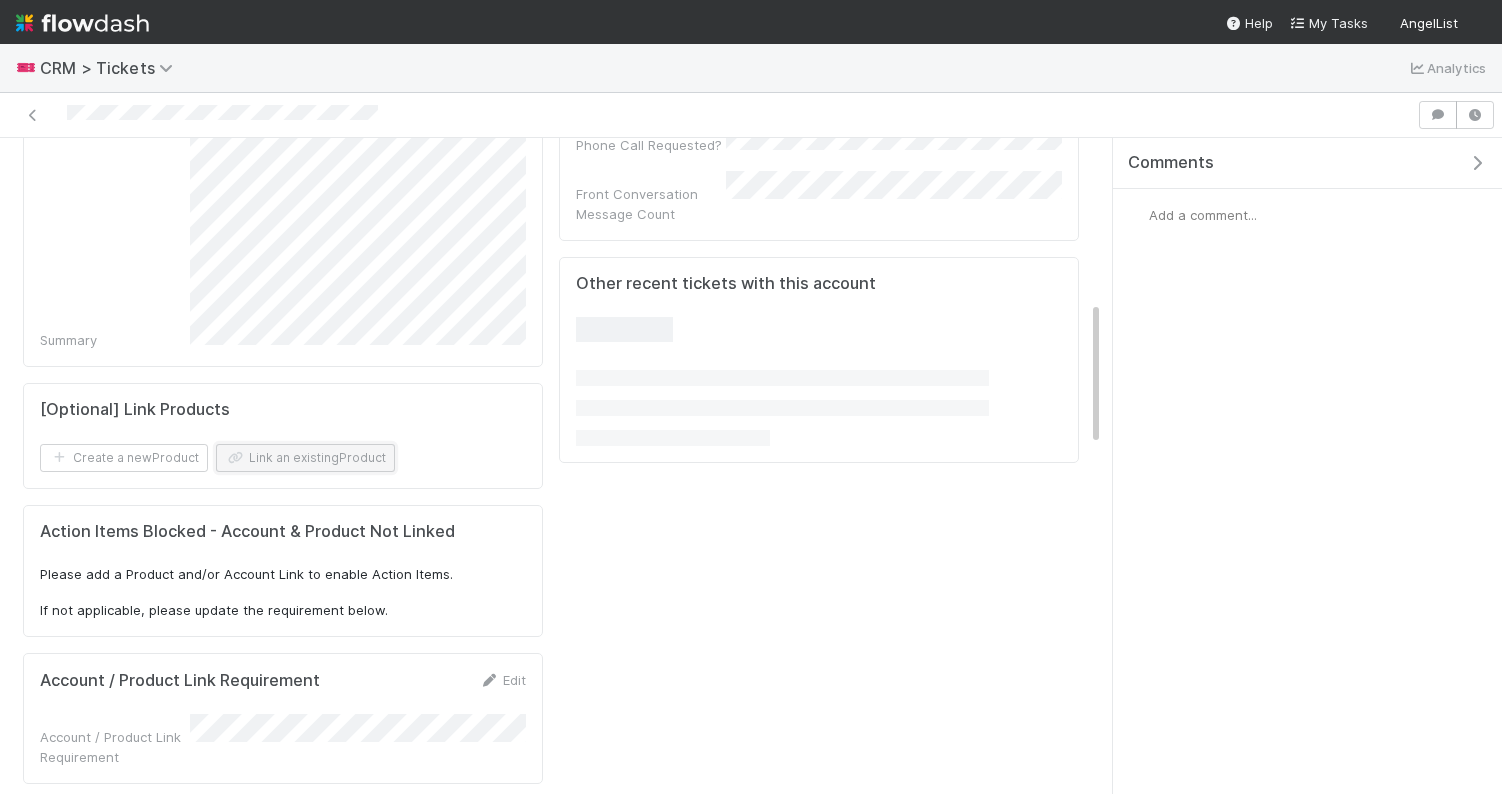 click on "Link an existing  Product" at bounding box center [305, 458] 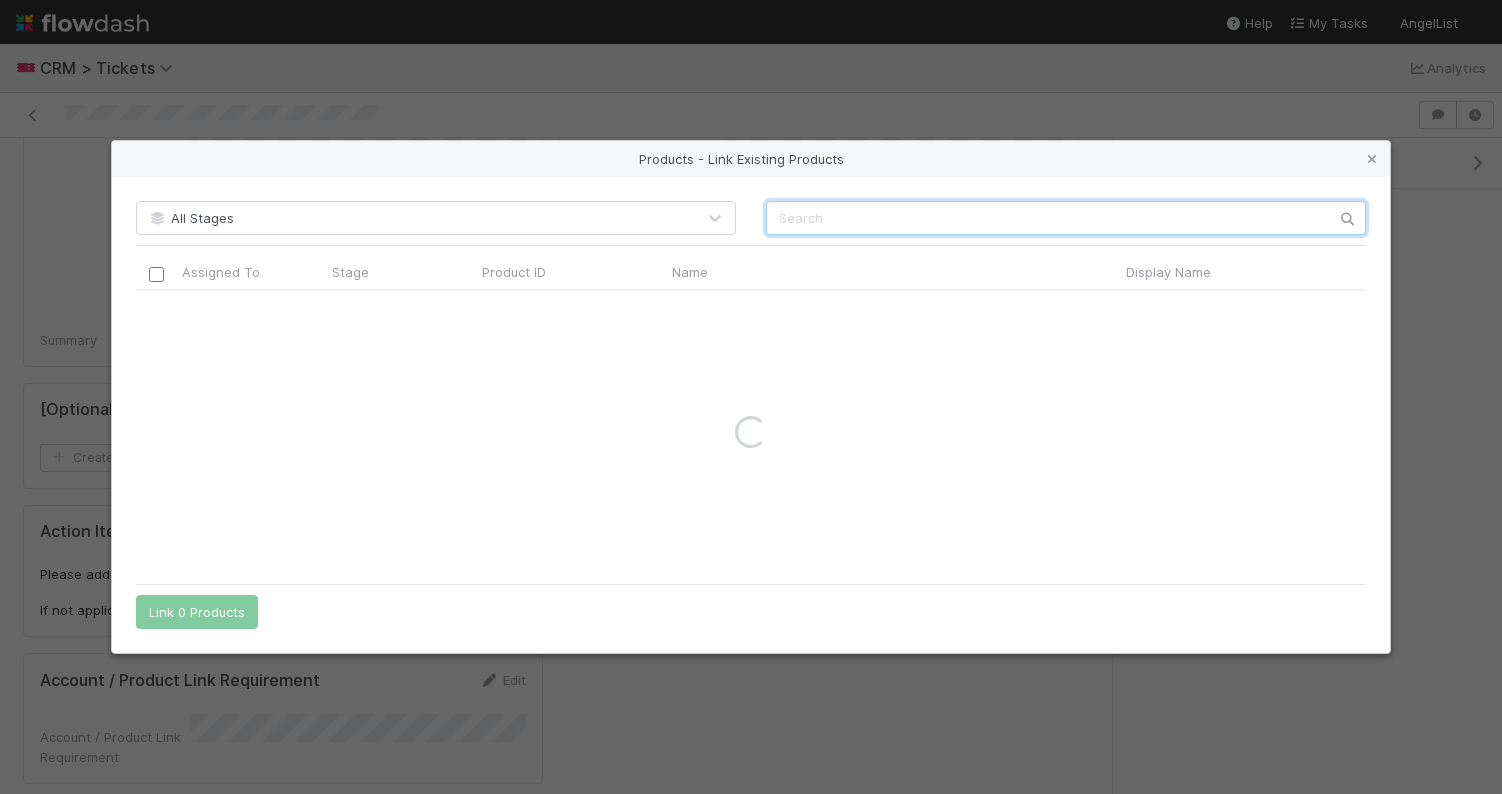 click at bounding box center (1066, 218) 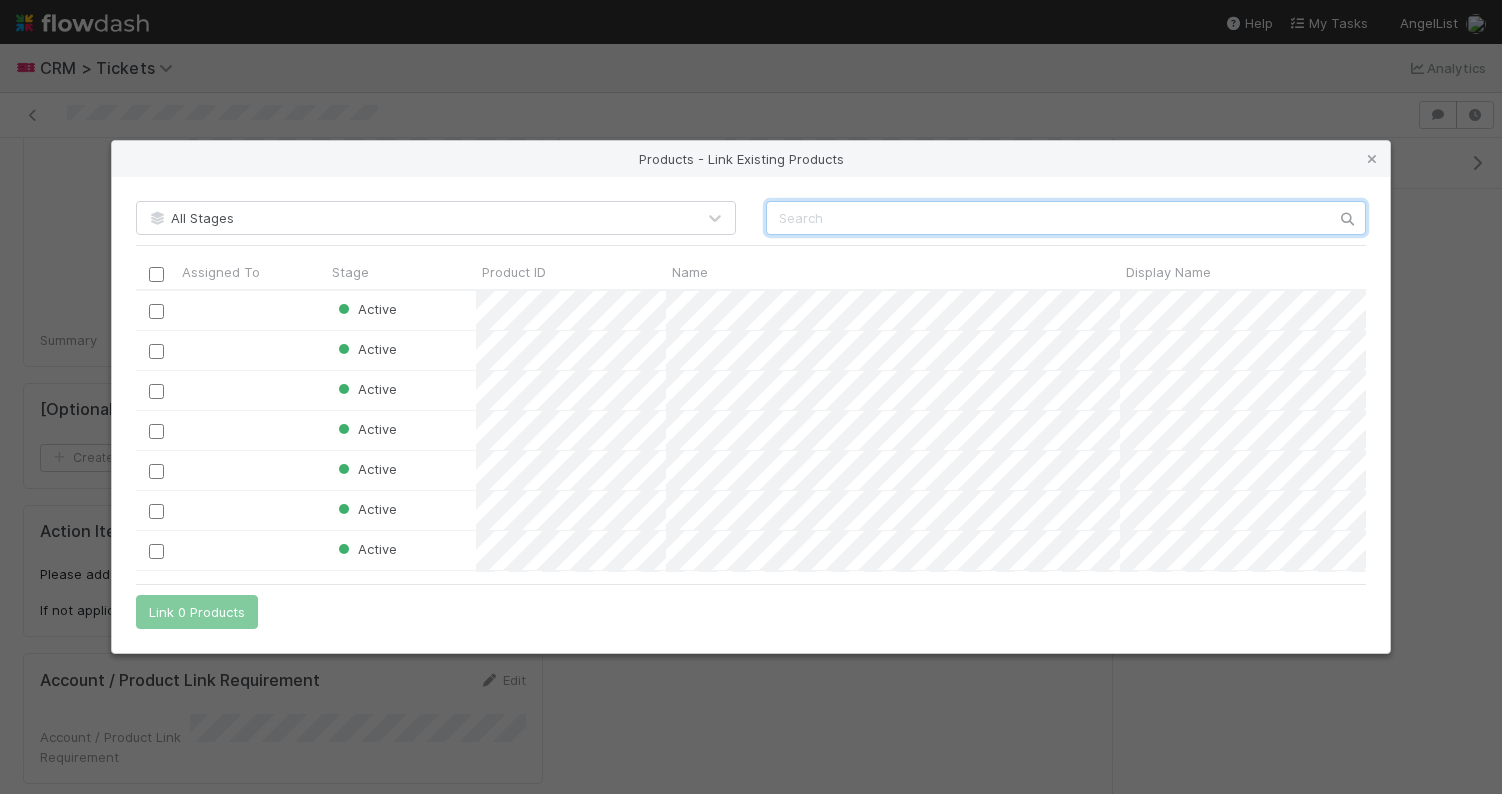 scroll, scrollTop: 1, scrollLeft: 1, axis: both 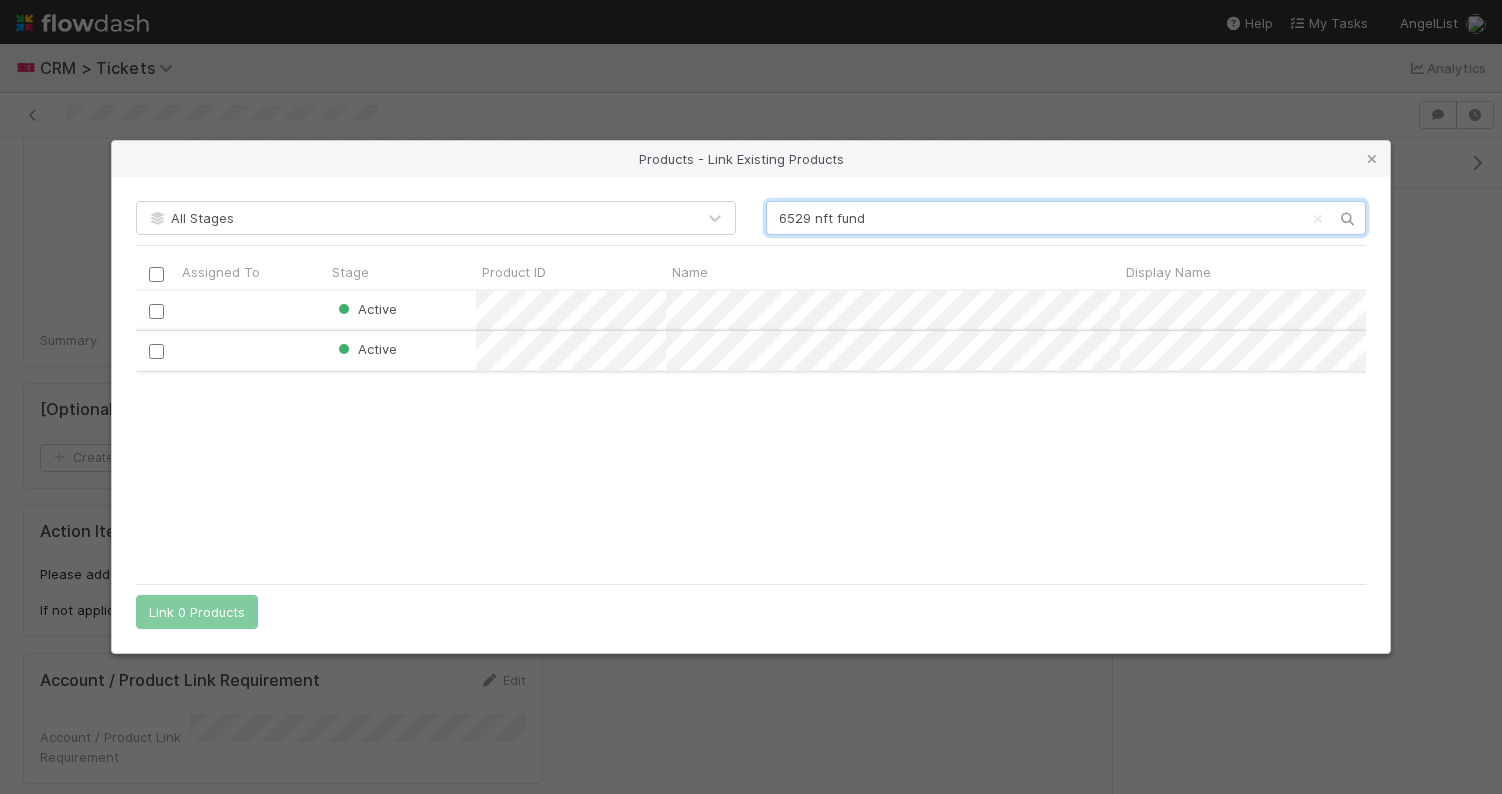 type on "6529 nft fund" 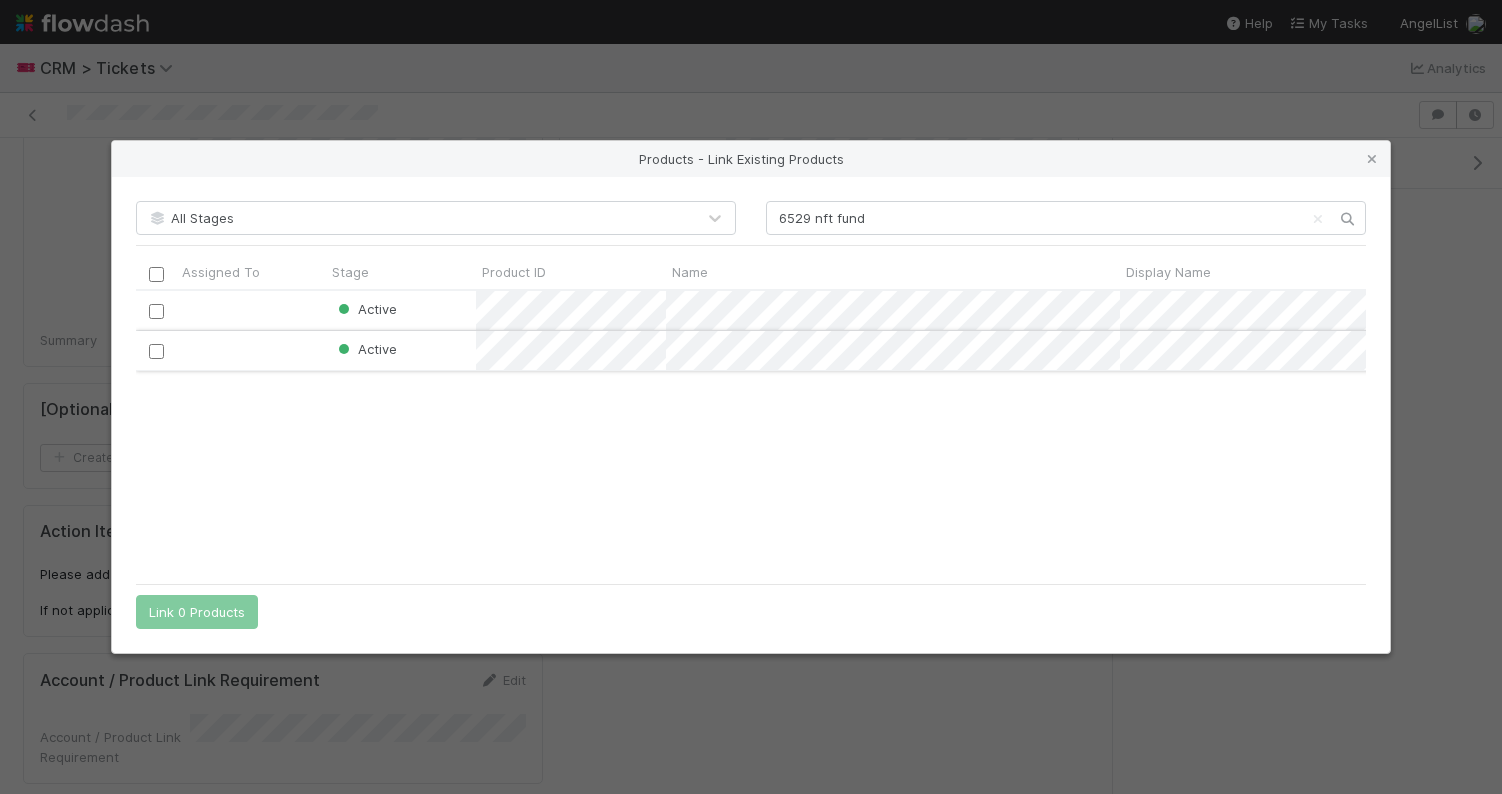 click at bounding box center [156, 351] 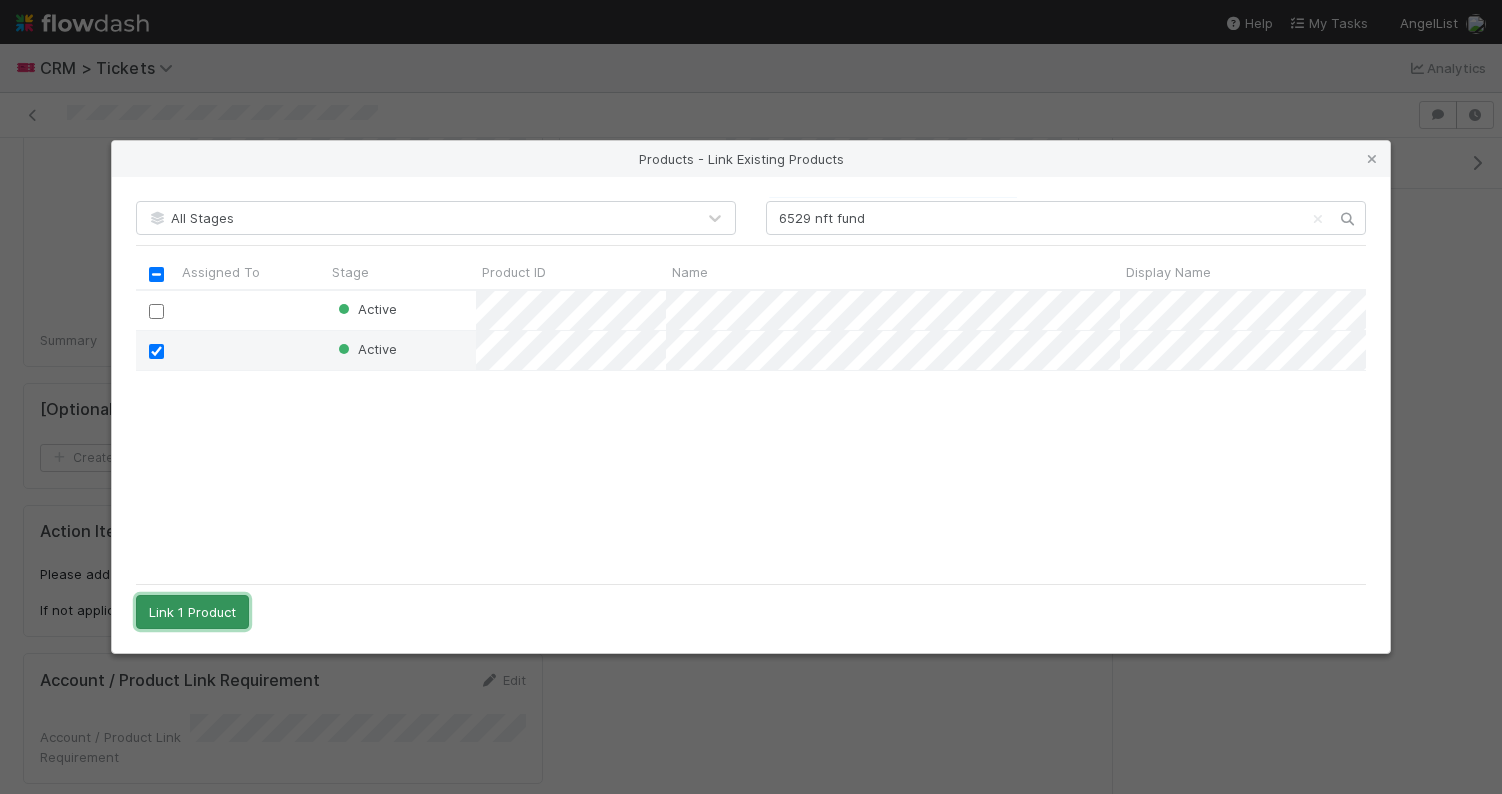click on "Link   1 Product" at bounding box center (192, 612) 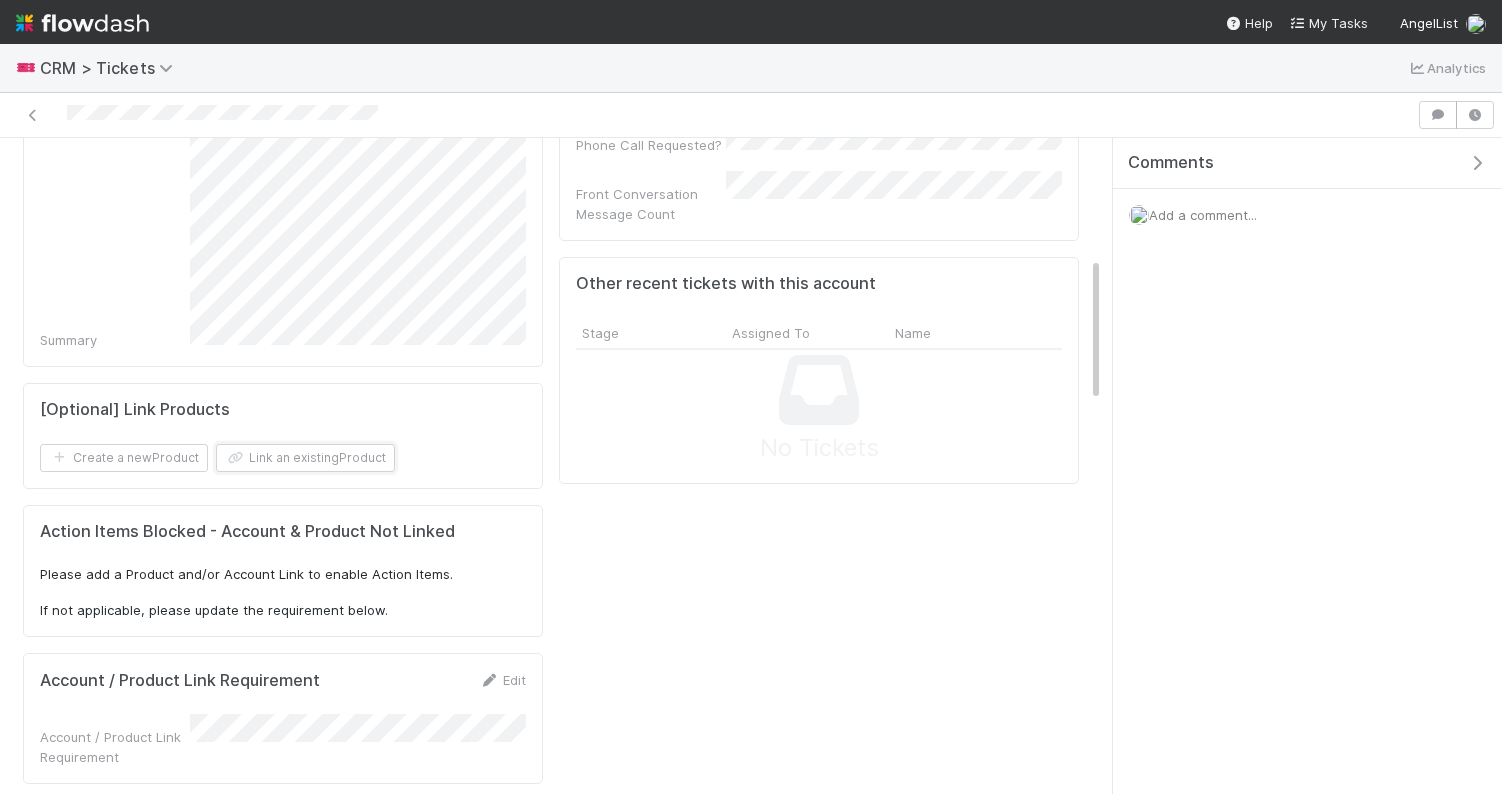 scroll, scrollTop: 0, scrollLeft: 0, axis: both 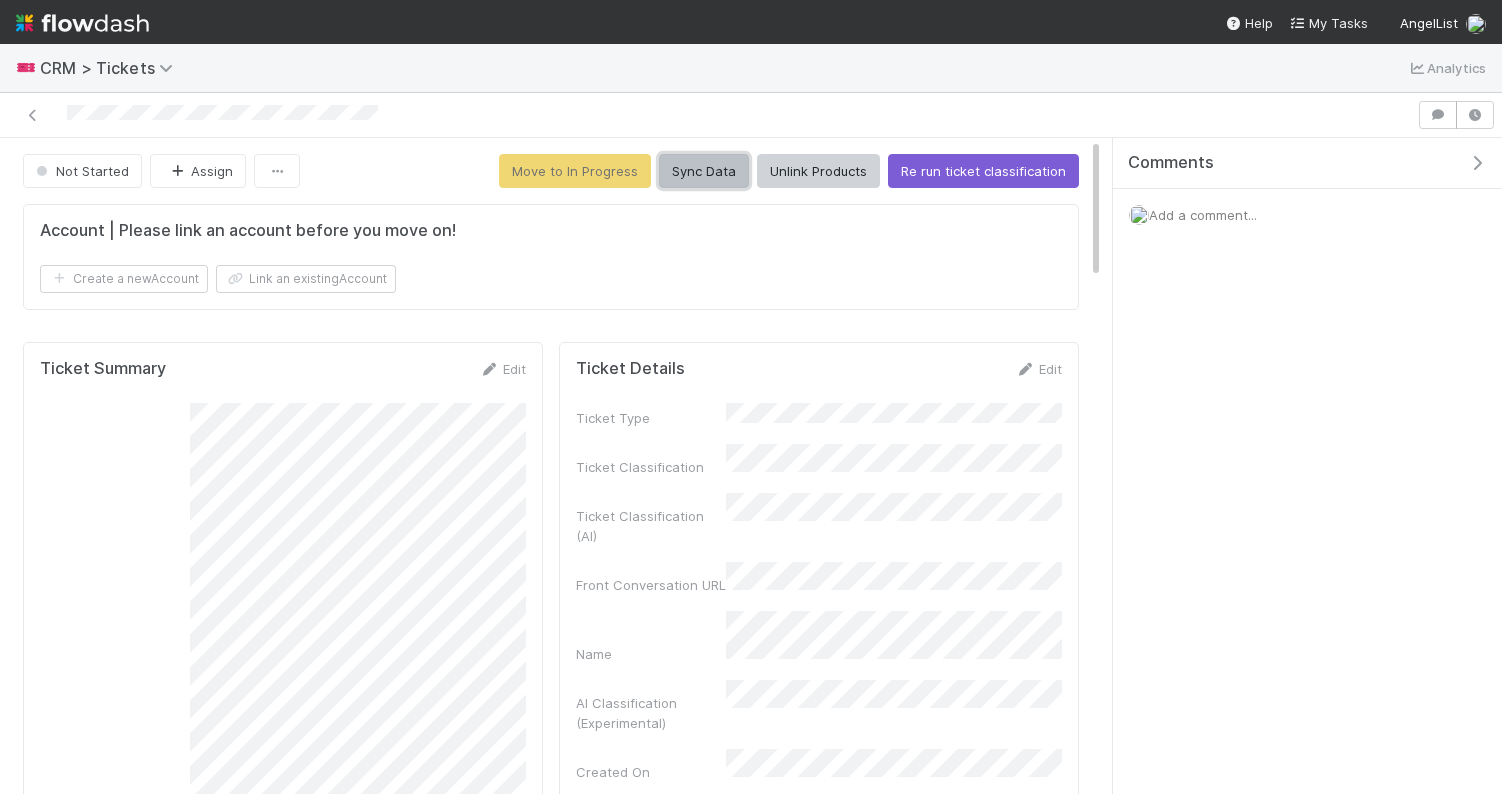 click on "Sync Data" at bounding box center (704, 171) 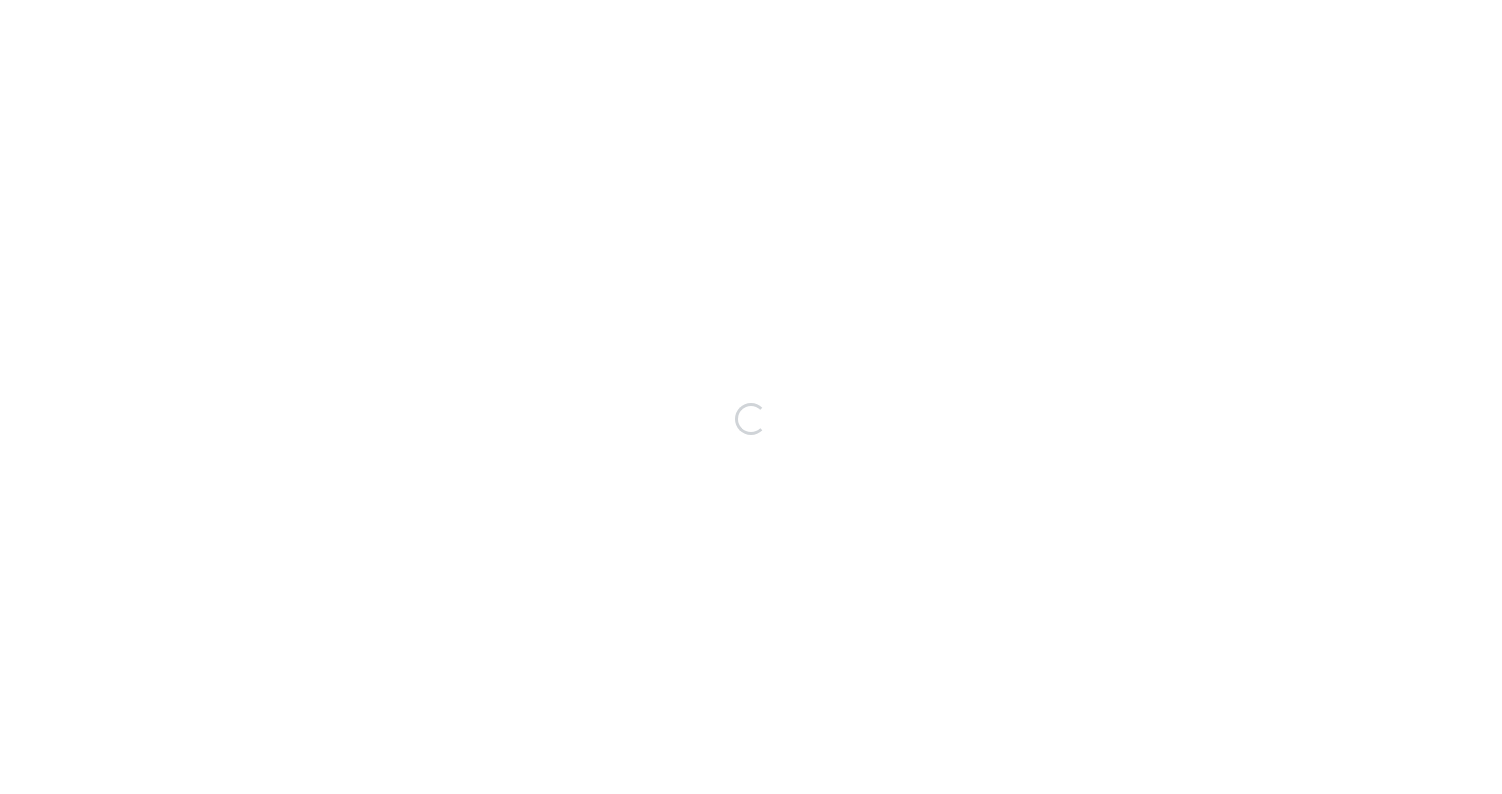 scroll, scrollTop: 0, scrollLeft: 0, axis: both 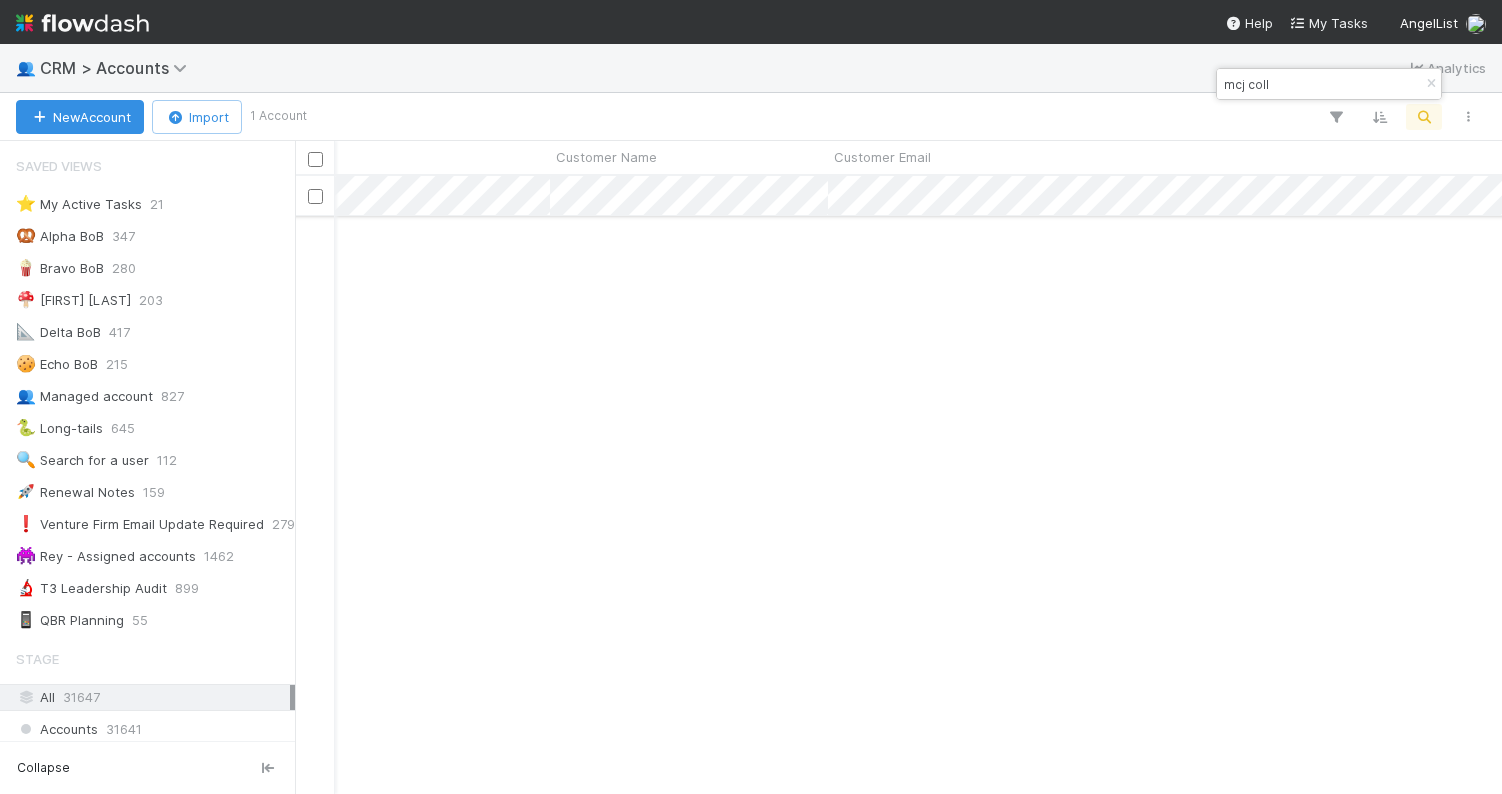 type on "mcj coll" 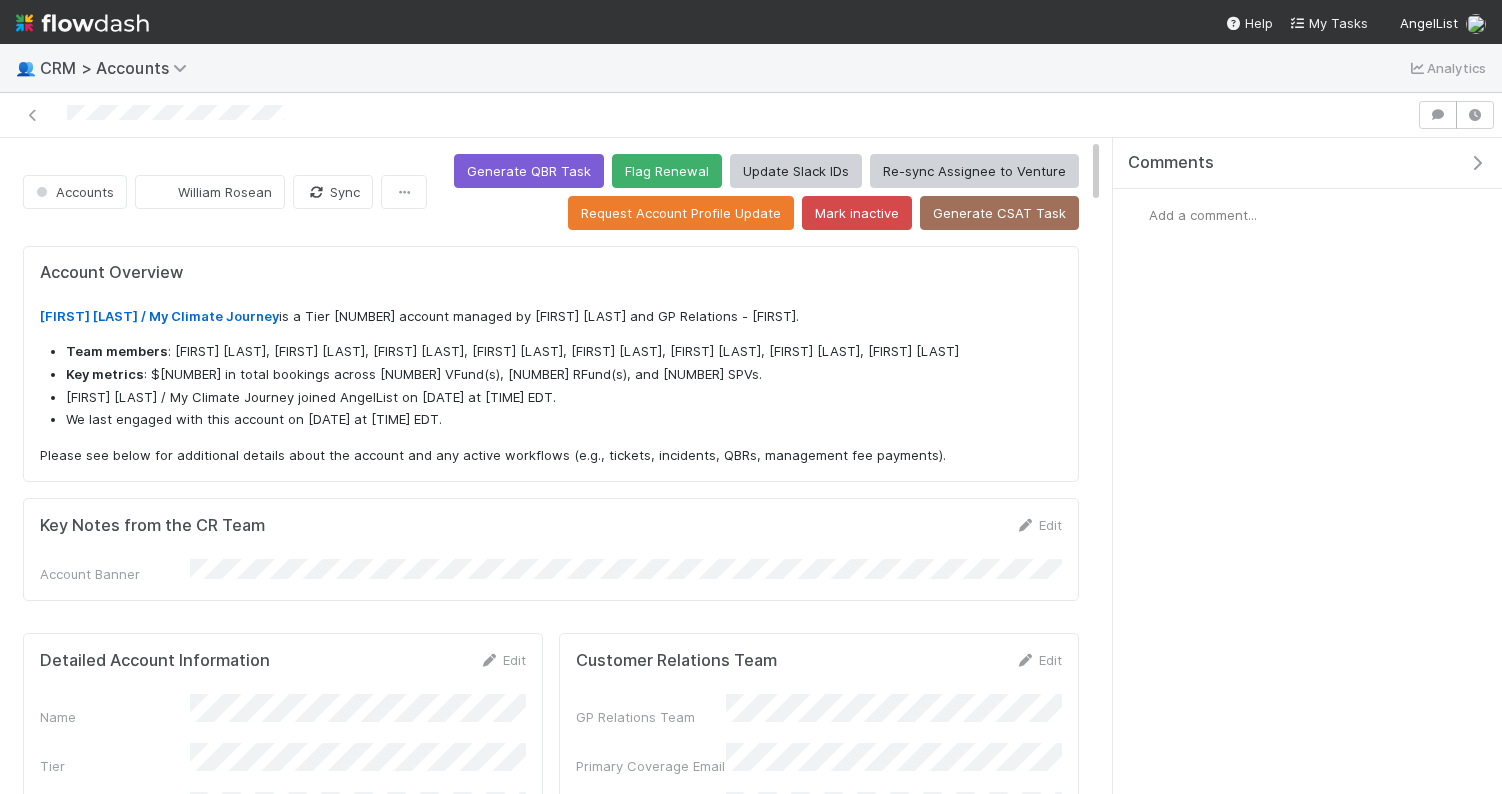 scroll, scrollTop: 1, scrollLeft: 1, axis: both 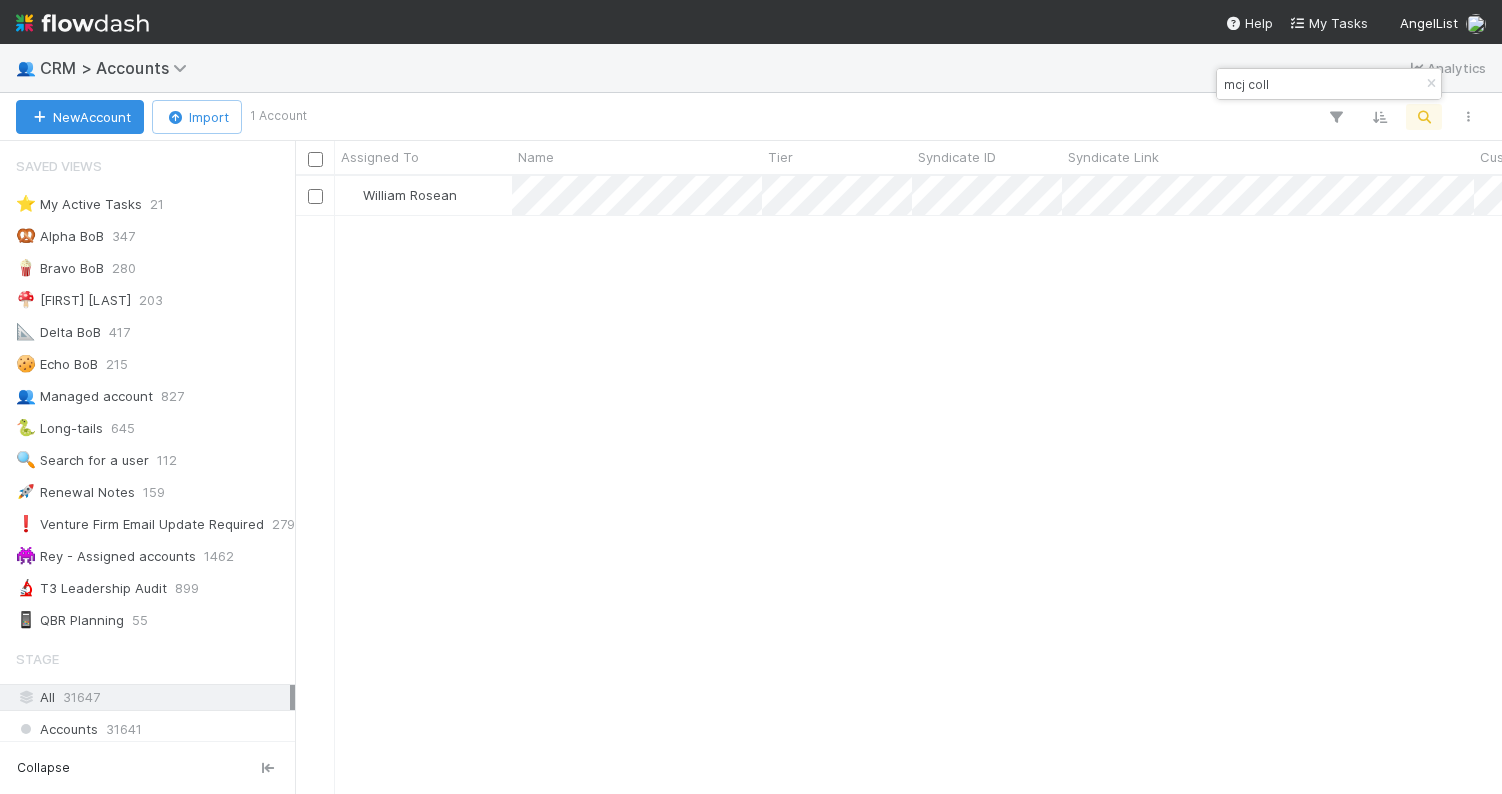 click on "mcj coll" at bounding box center (1320, 84) 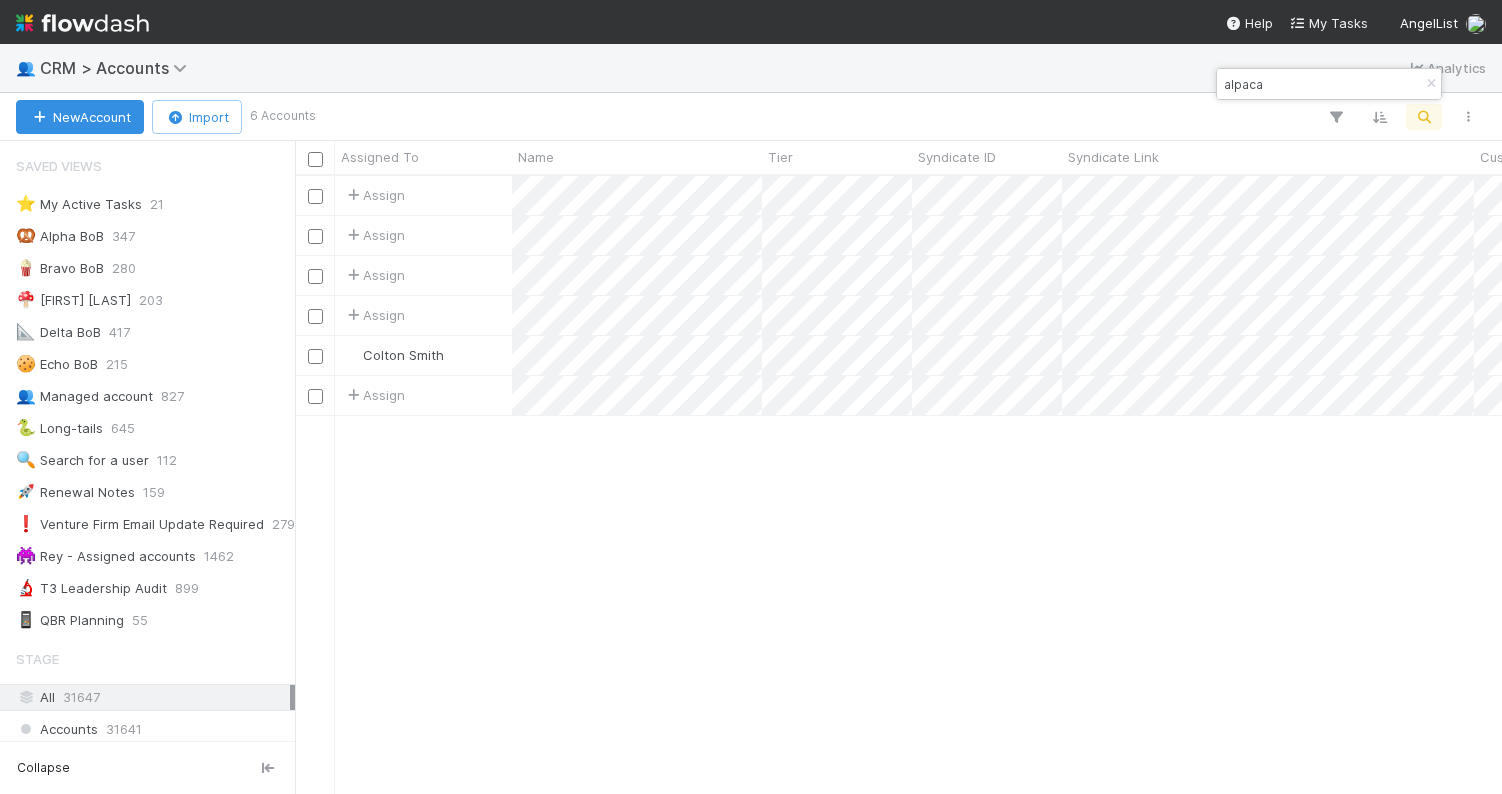scroll, scrollTop: 0, scrollLeft: 1, axis: horizontal 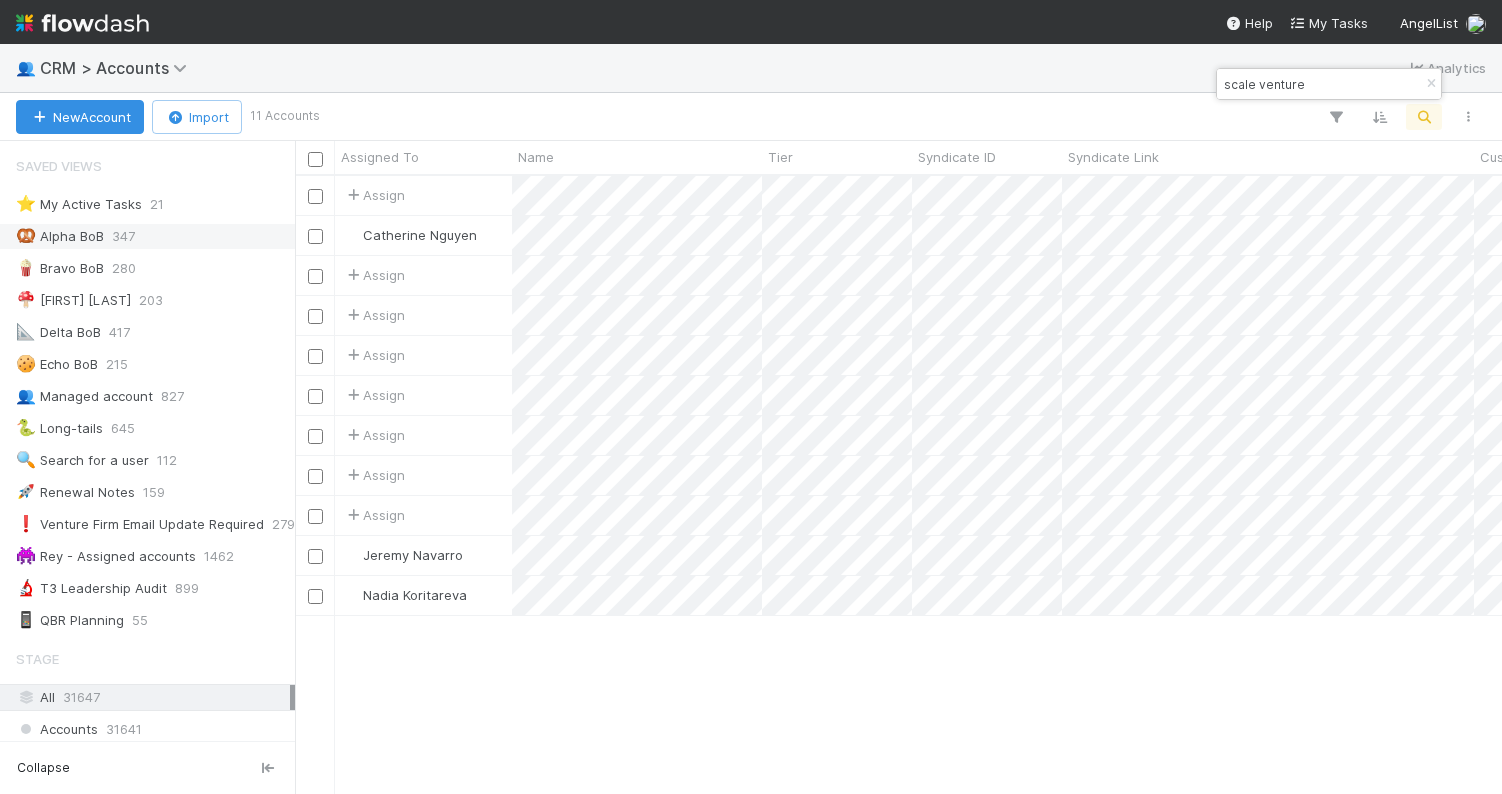 type on "scale venture" 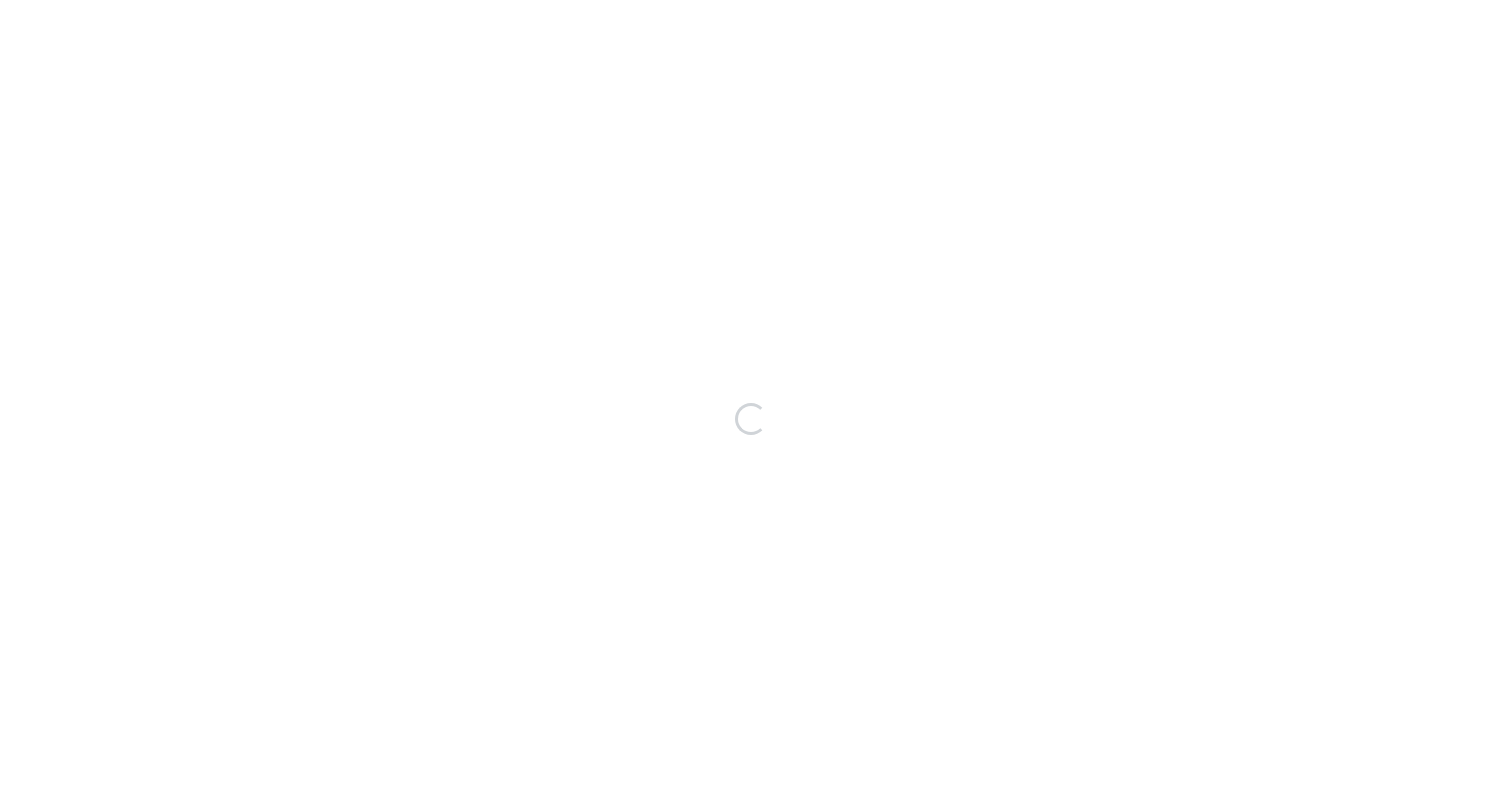 scroll, scrollTop: 0, scrollLeft: 0, axis: both 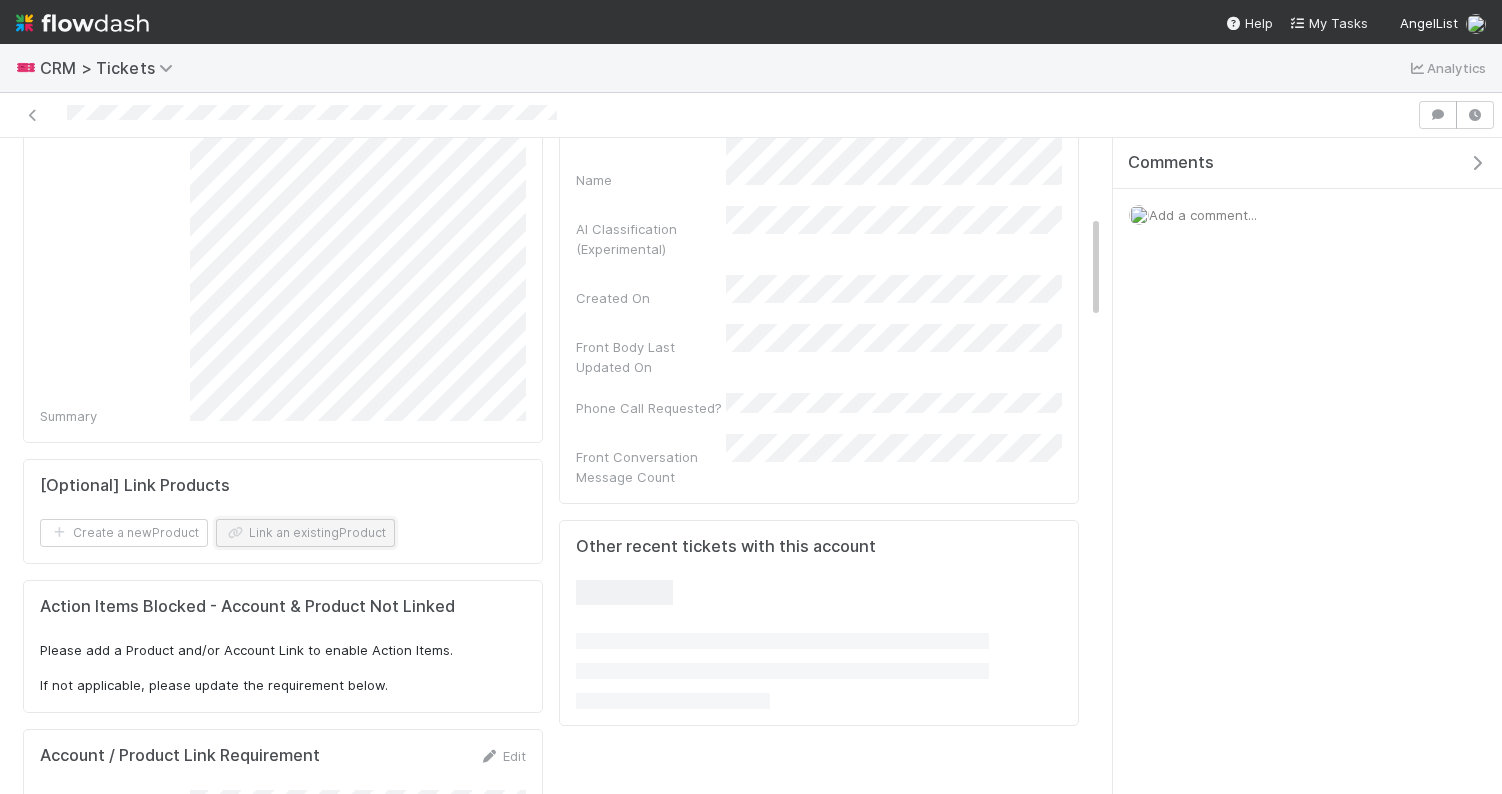 click on "Link an existing  Product" at bounding box center (305, 533) 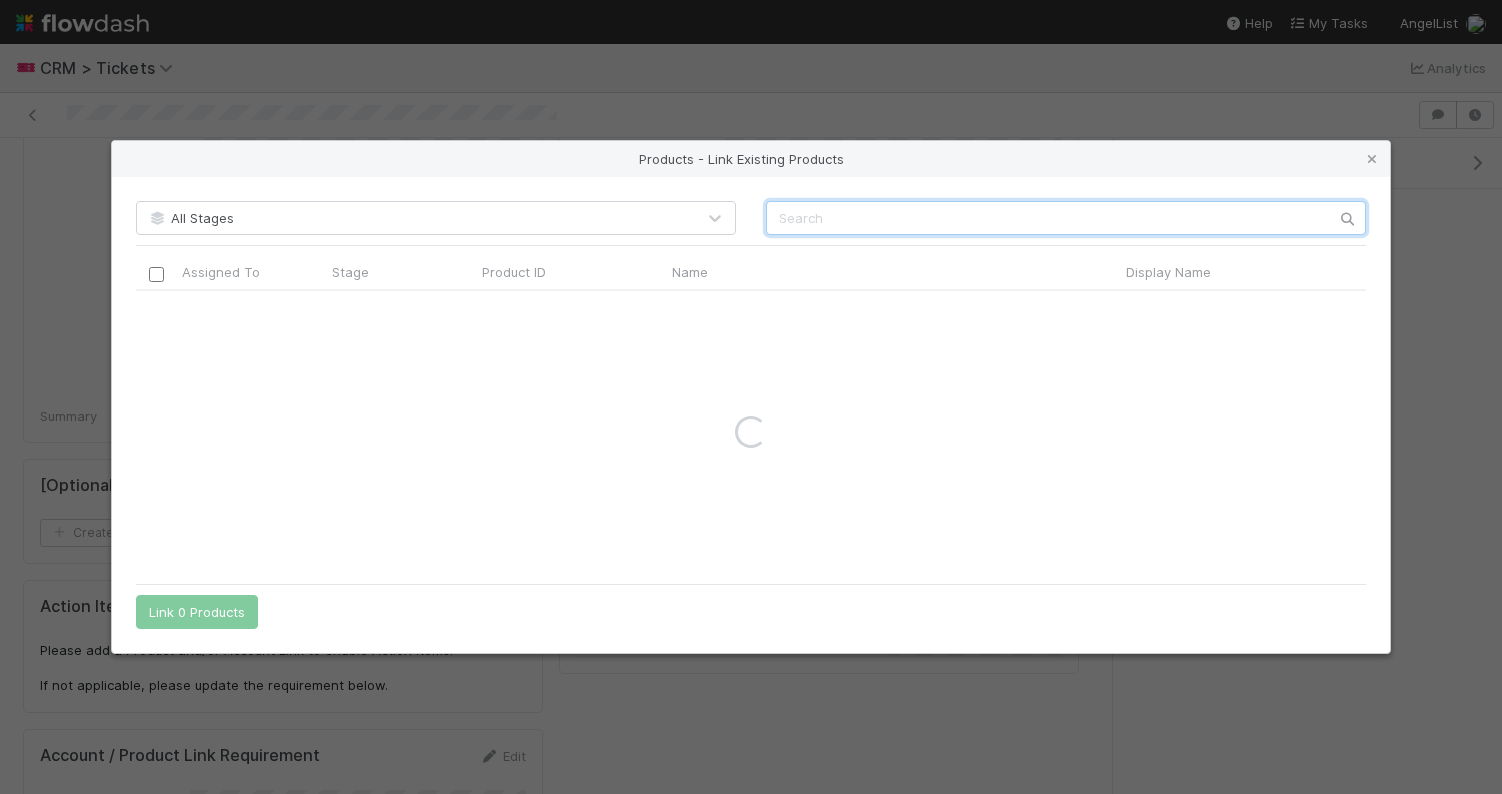 click at bounding box center [1066, 218] 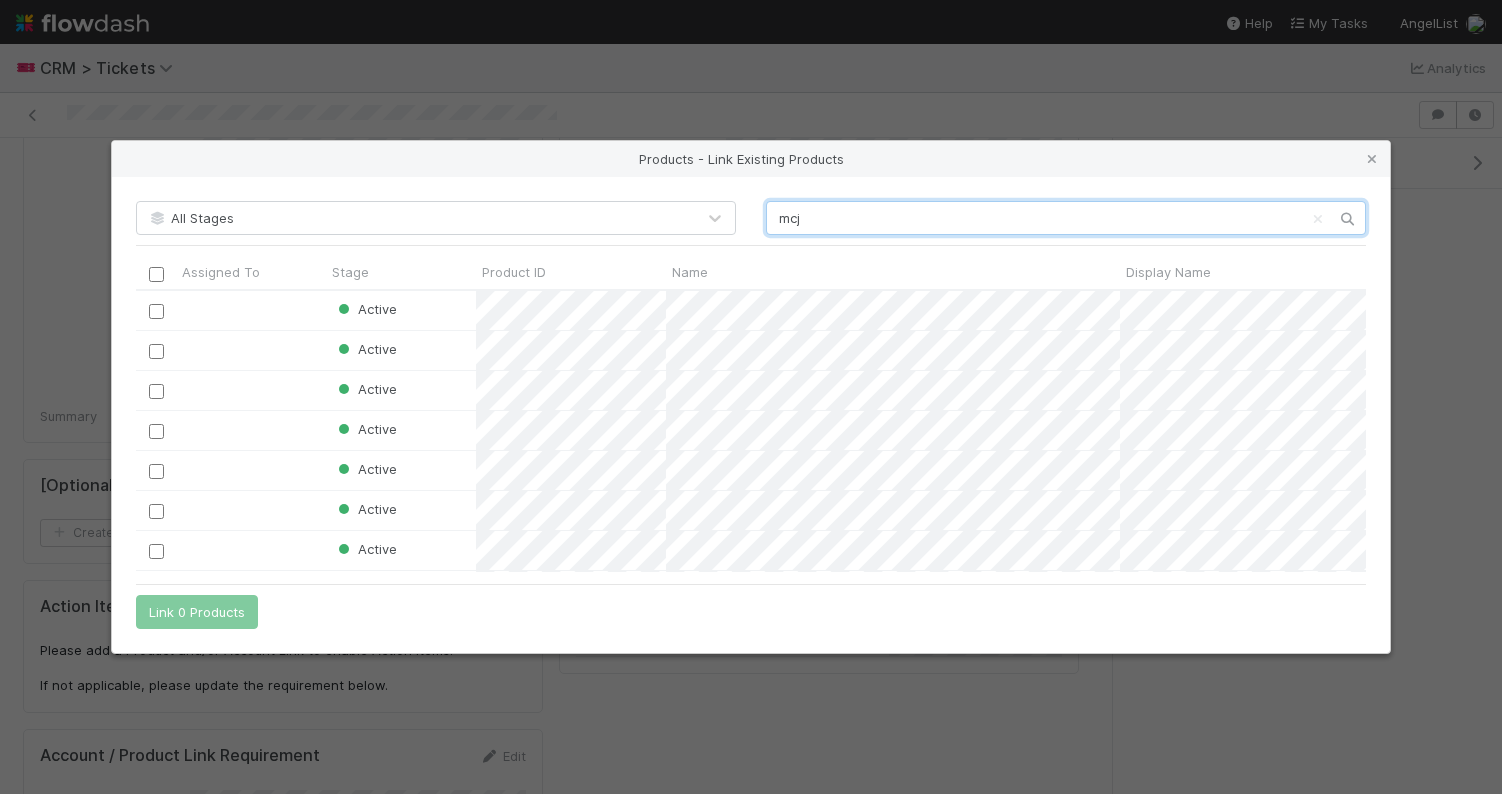 scroll, scrollTop: 1, scrollLeft: 1, axis: both 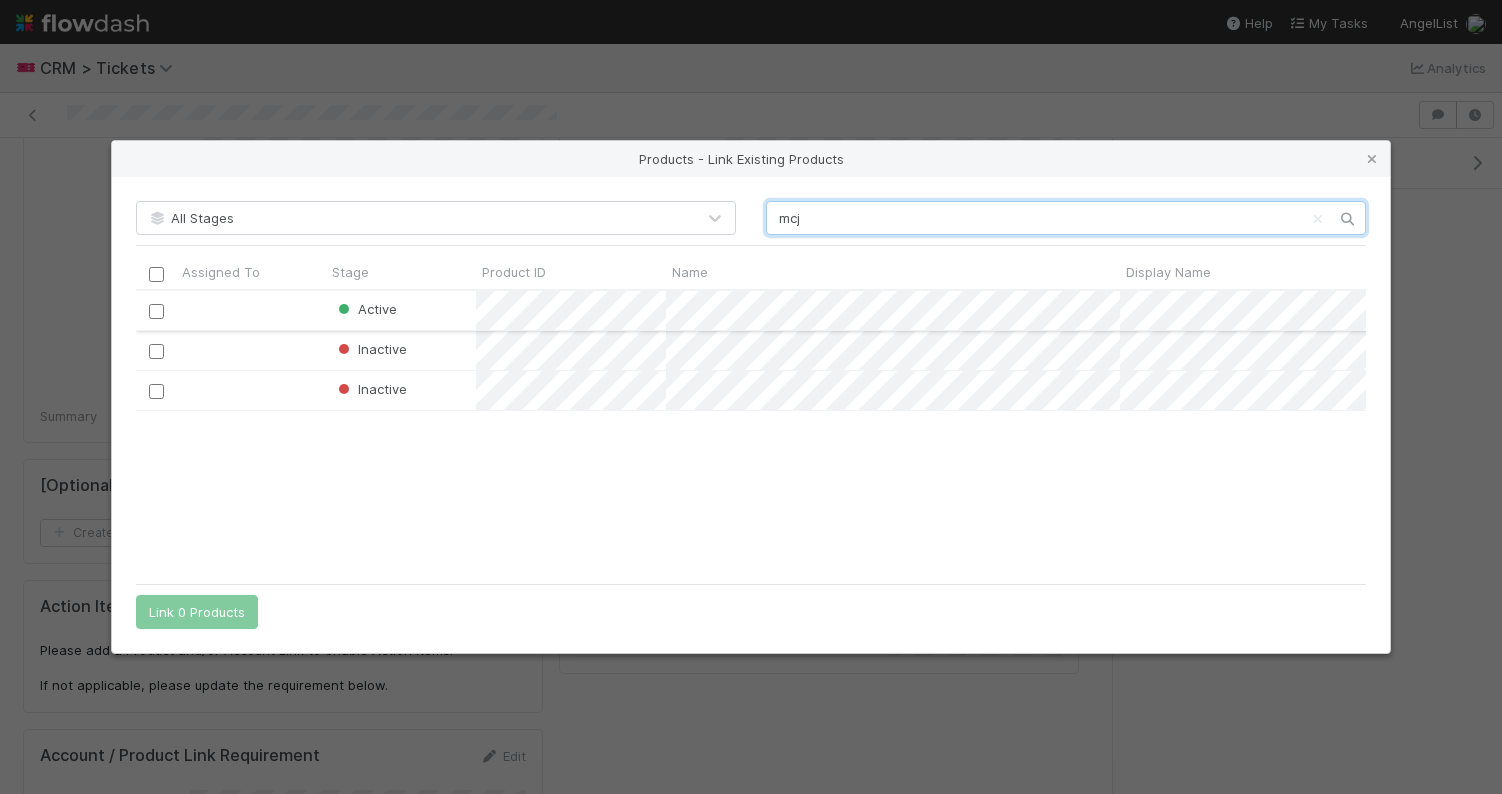 type on "mcj" 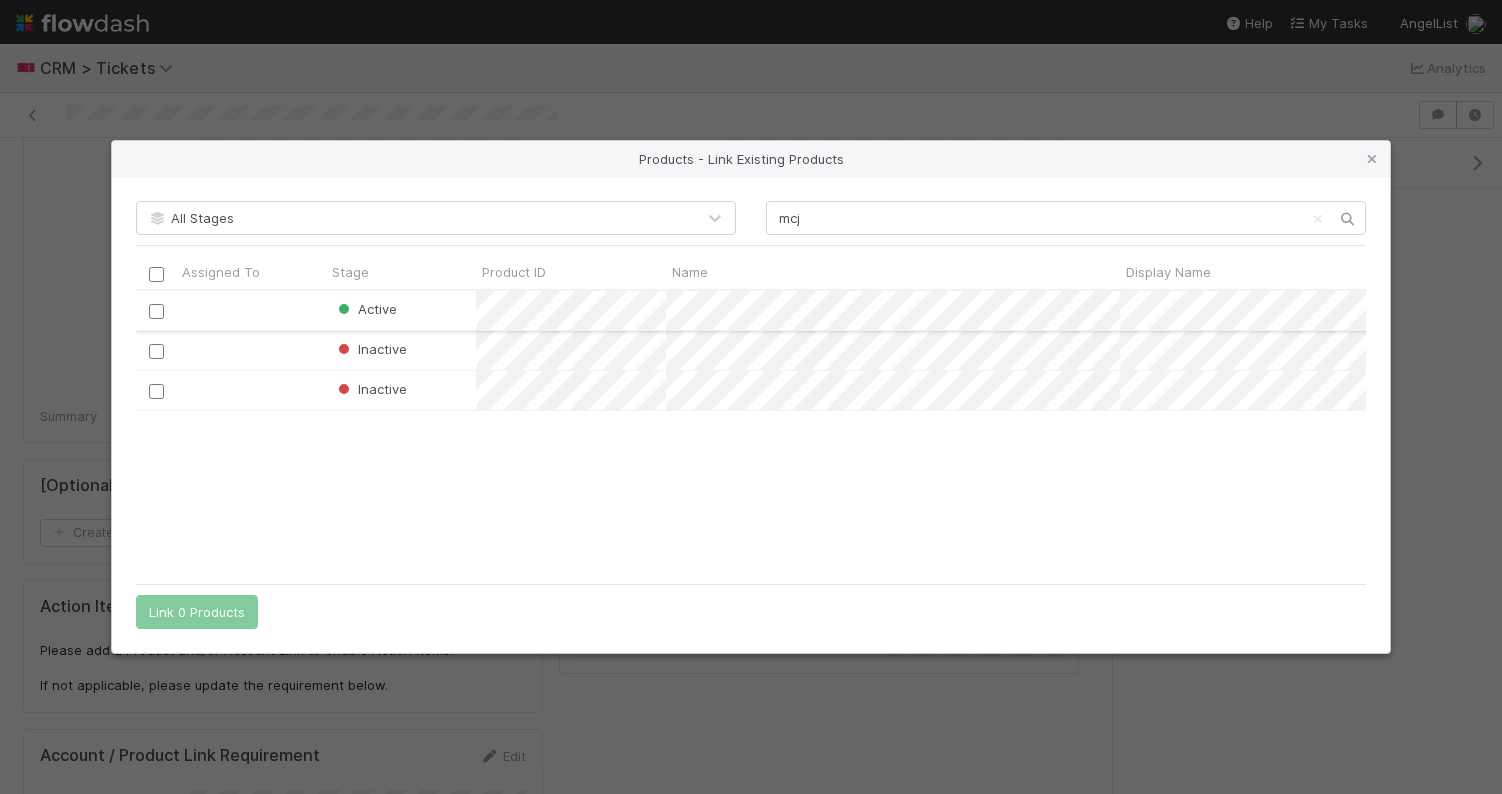 click at bounding box center (156, 311) 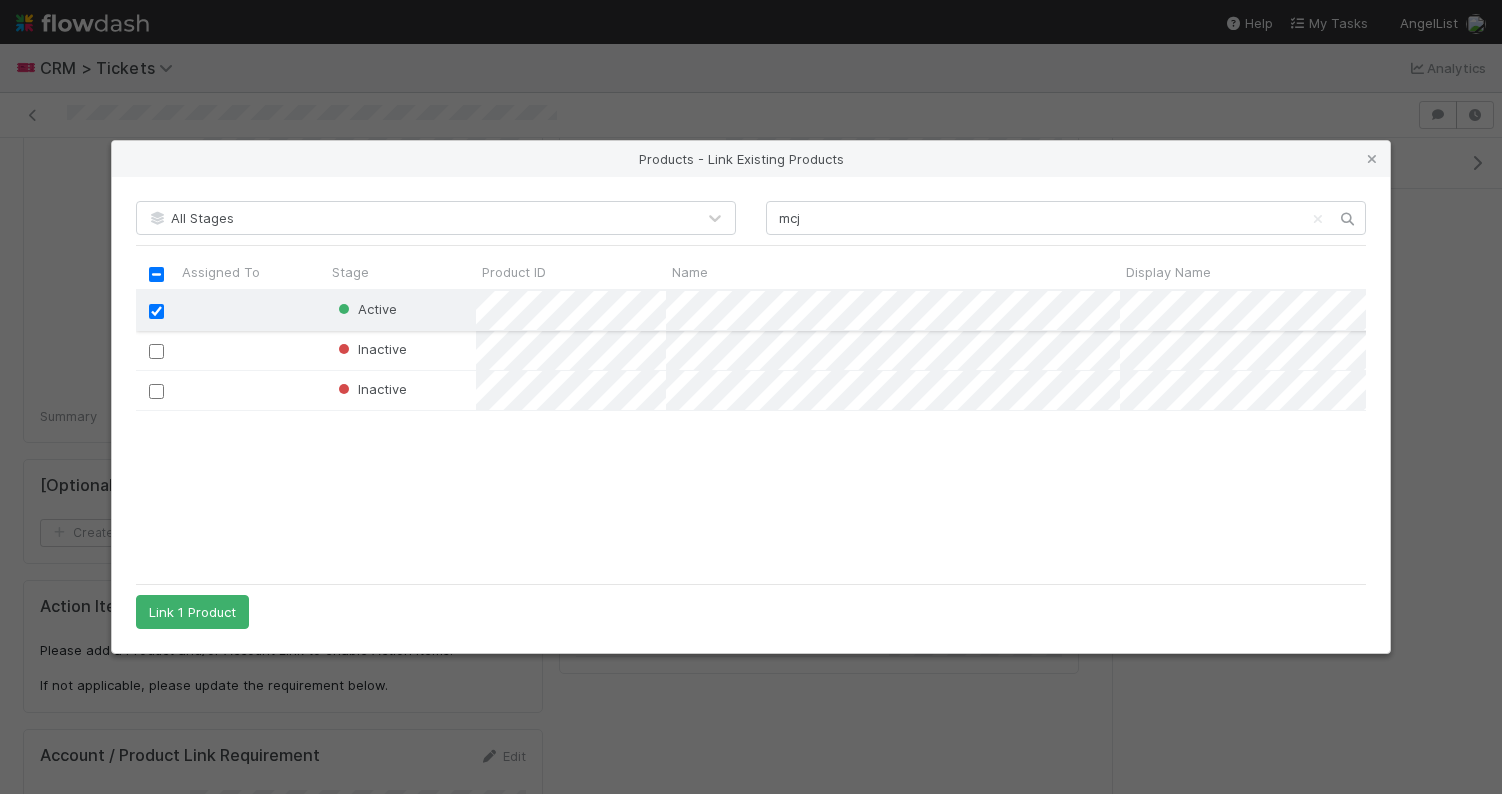 click at bounding box center [156, 311] 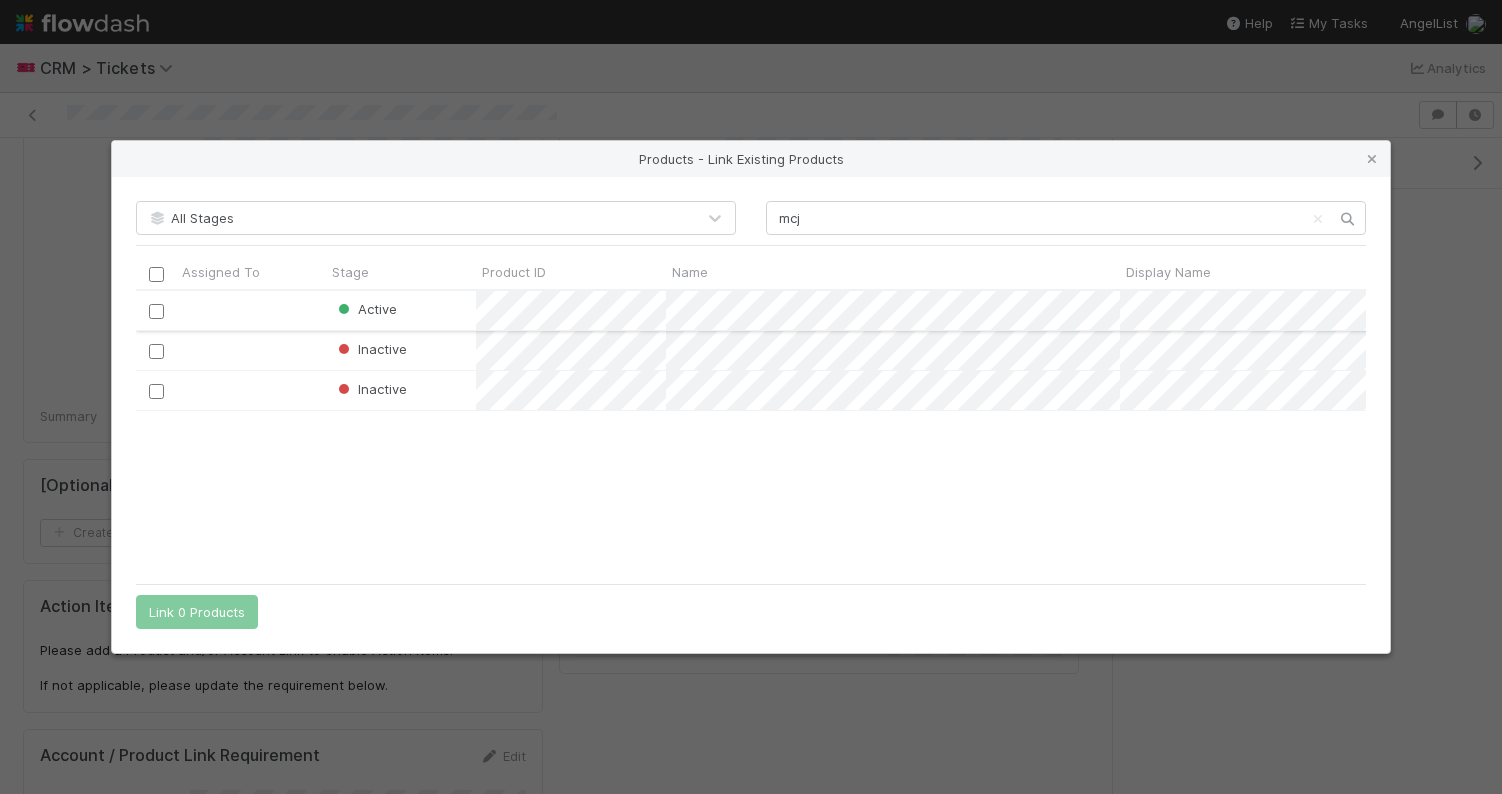 click at bounding box center [156, 311] 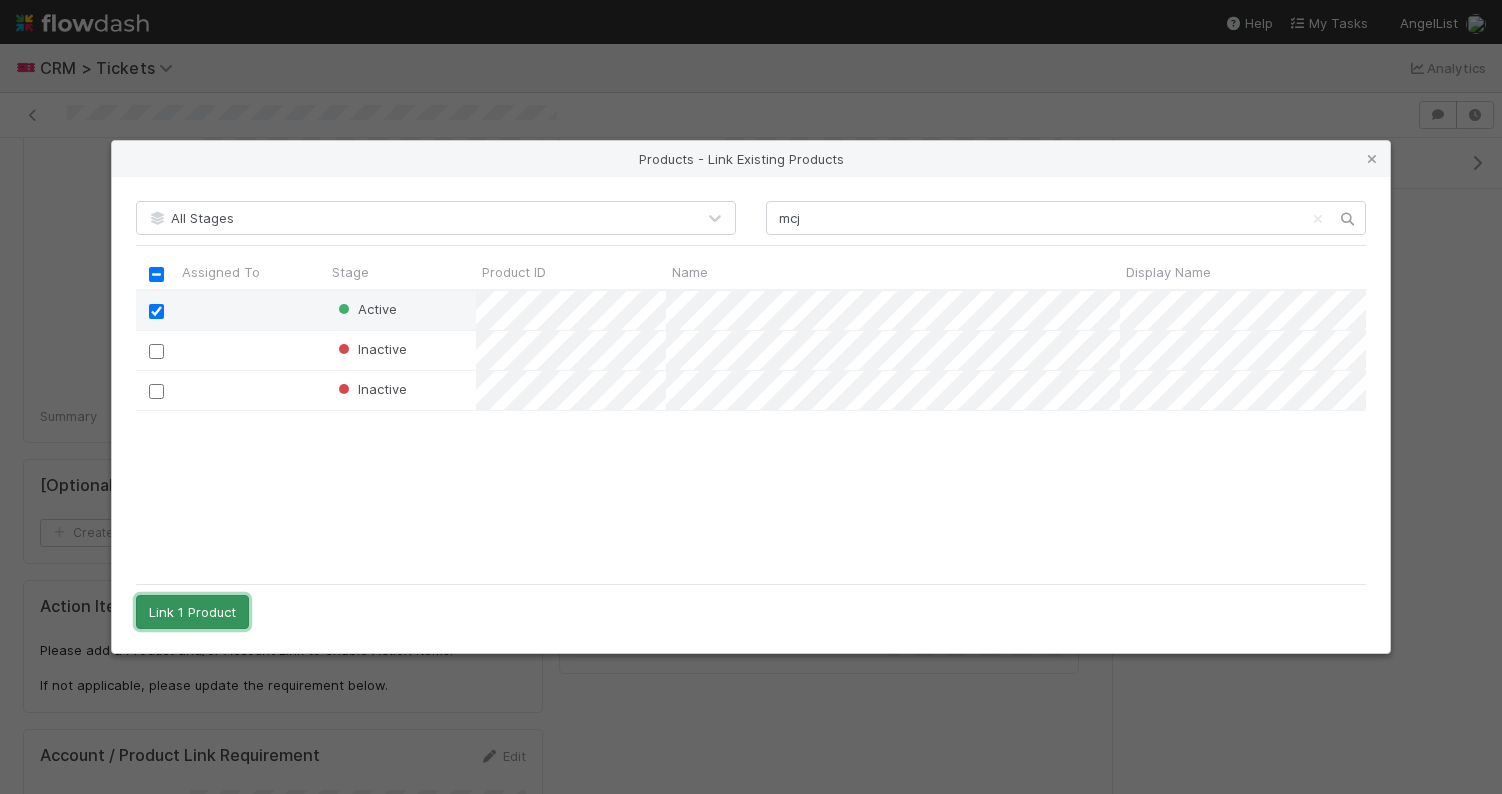 click on "Link   1 Product" at bounding box center [192, 612] 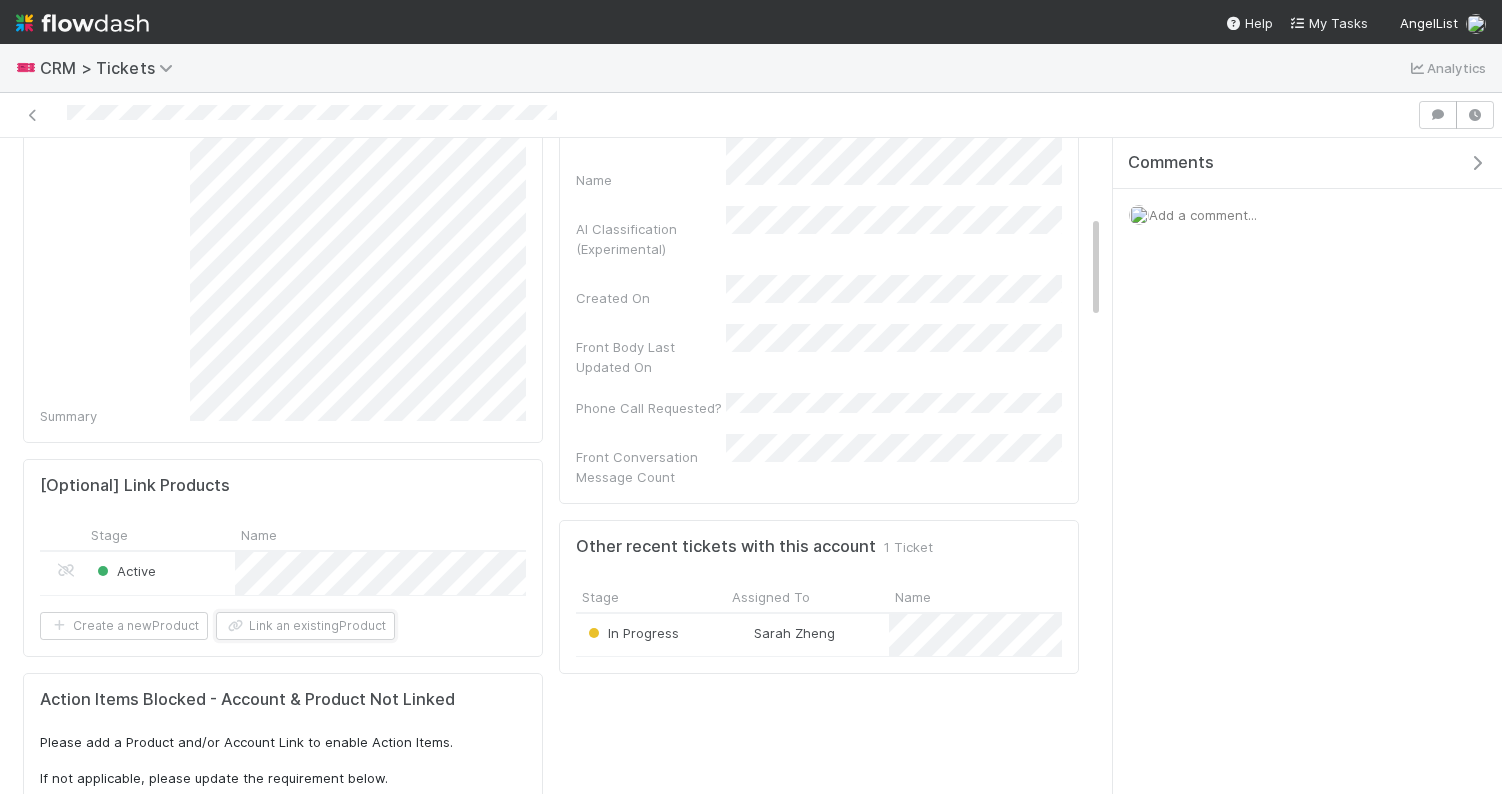 scroll, scrollTop: 0, scrollLeft: 0, axis: both 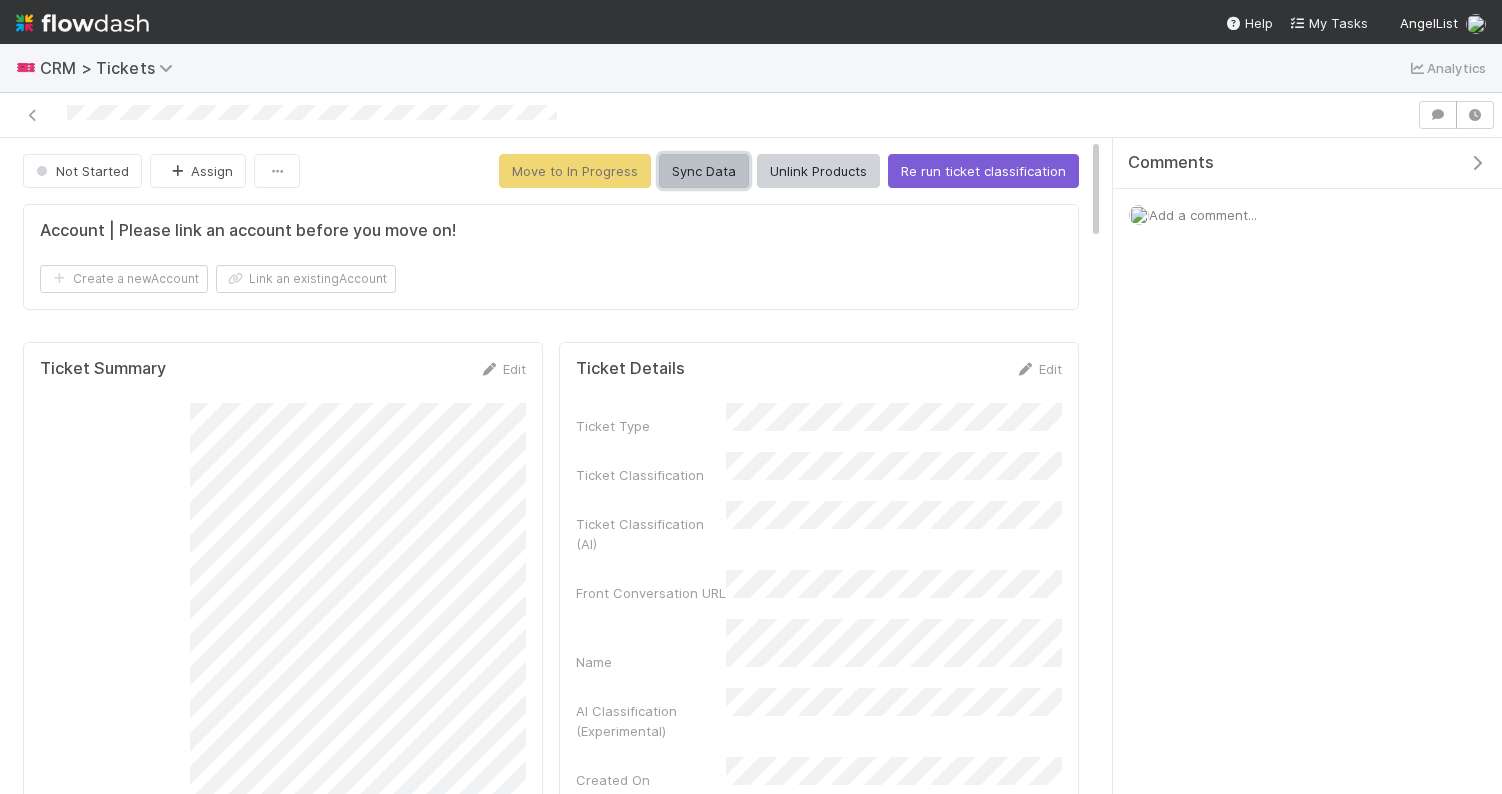 click on "Sync Data" at bounding box center (704, 171) 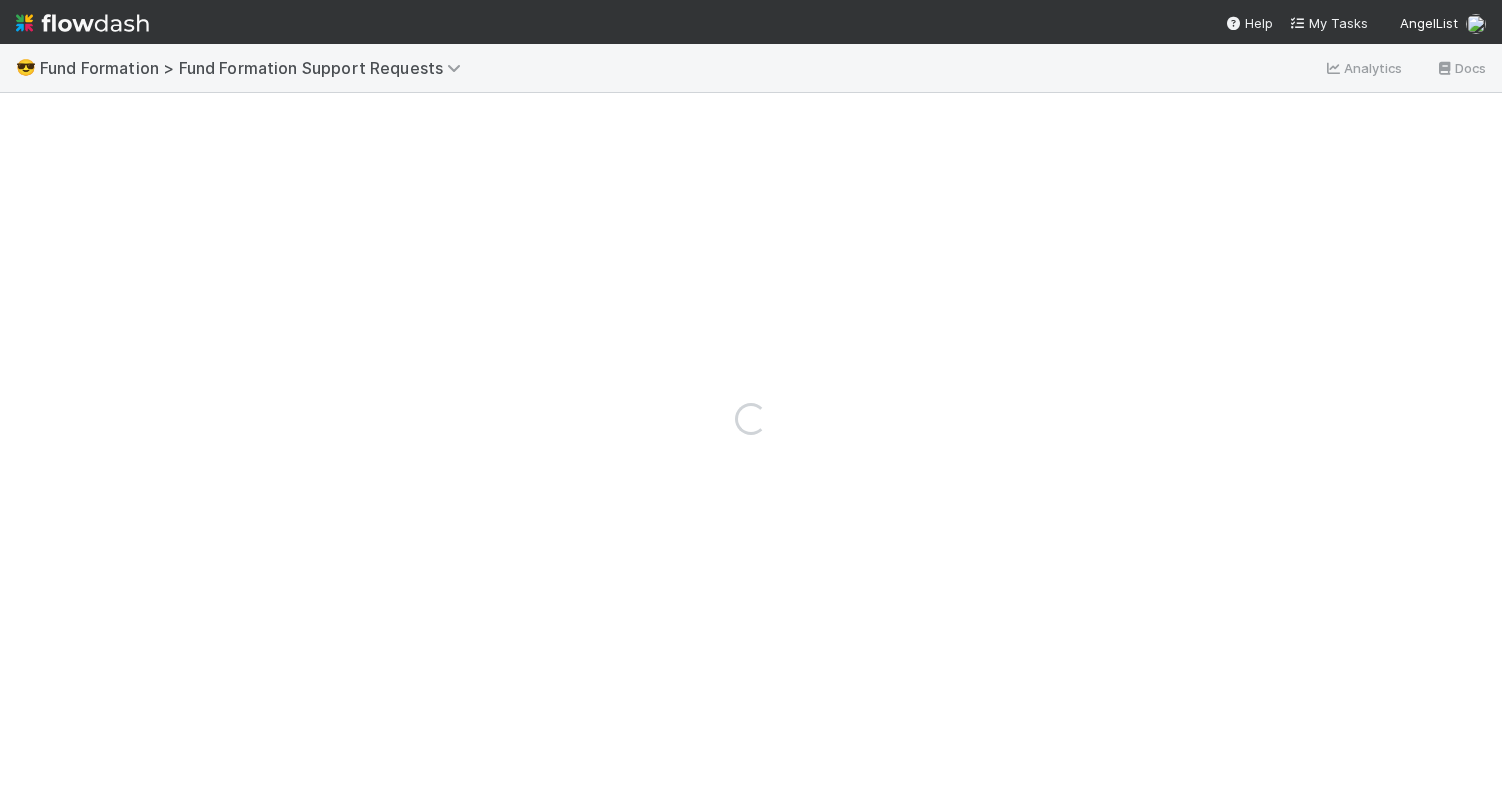 scroll, scrollTop: 0, scrollLeft: 0, axis: both 